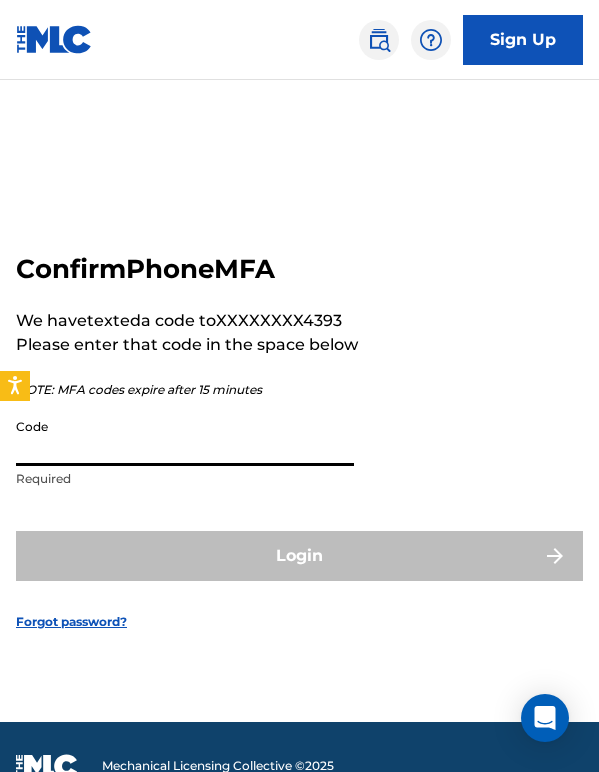 scroll, scrollTop: 0, scrollLeft: 0, axis: both 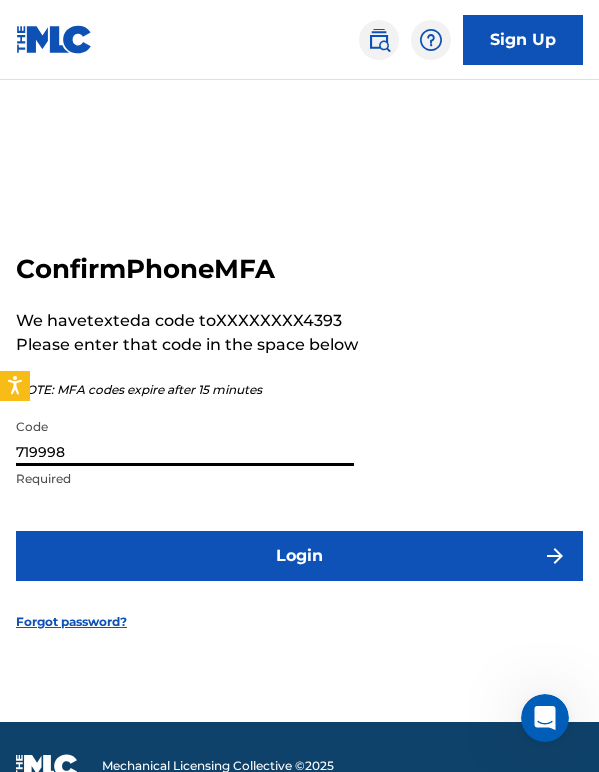 type on "719998" 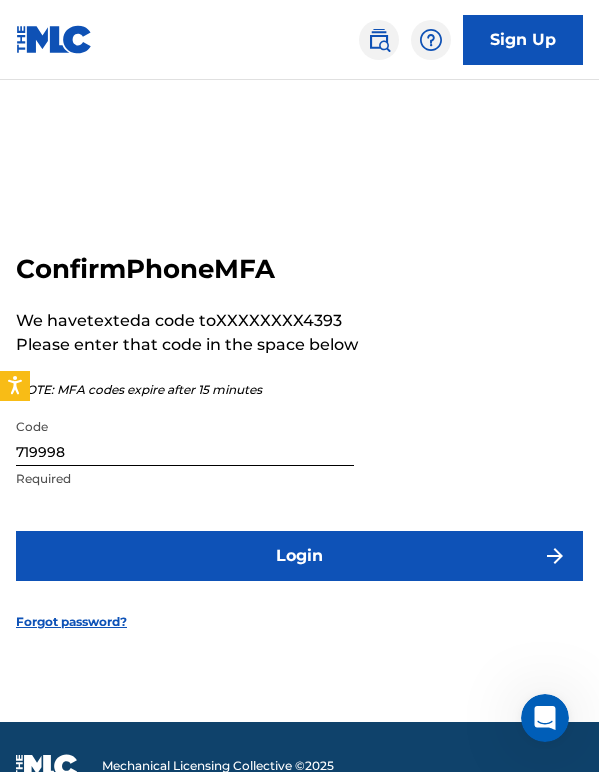 click on "Login" at bounding box center [299, 556] 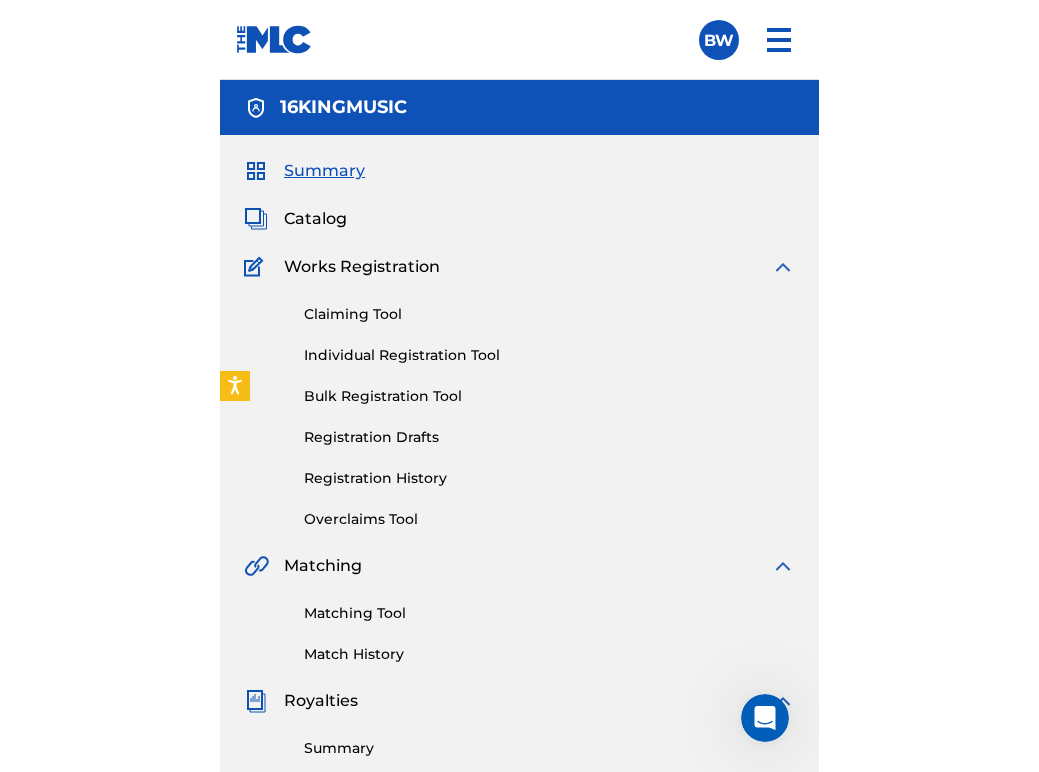 scroll, scrollTop: 0, scrollLeft: 0, axis: both 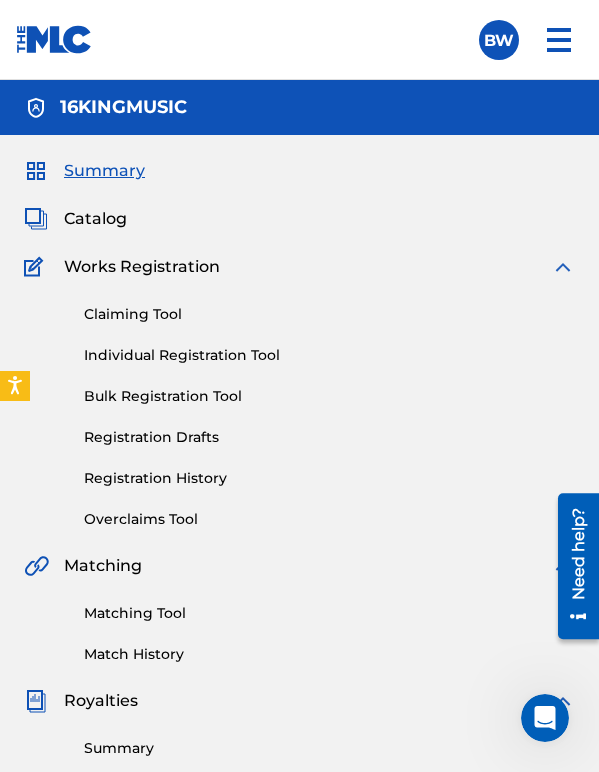 click on "Catalog" at bounding box center (95, 219) 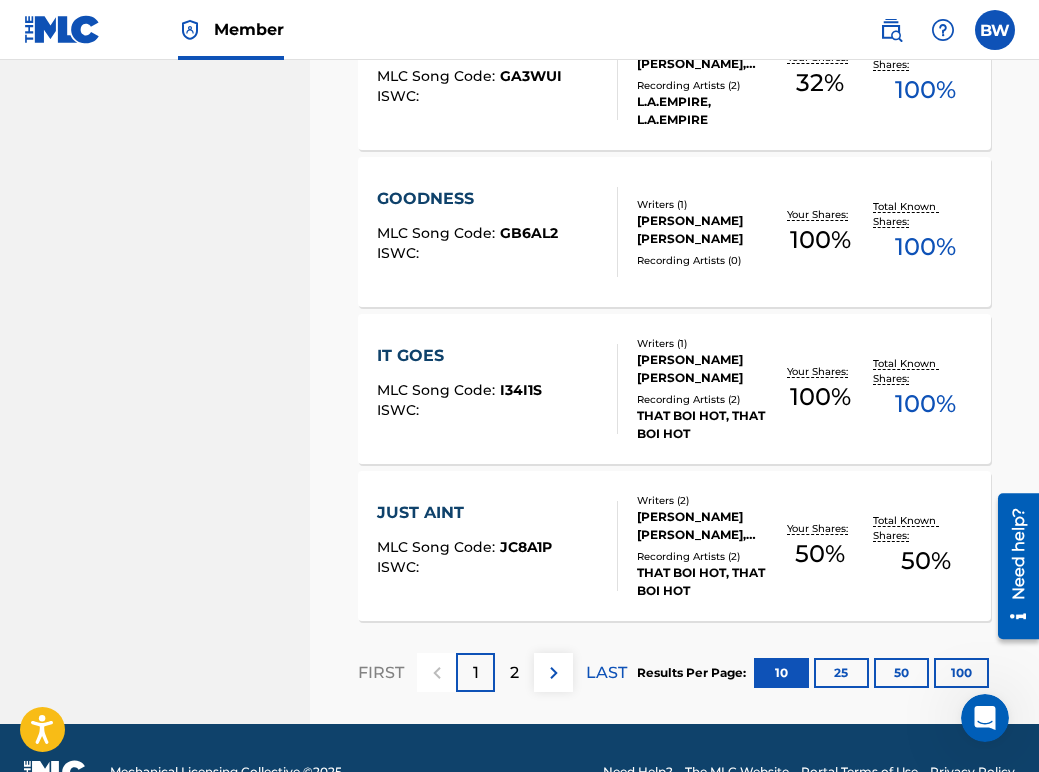 scroll, scrollTop: 1540, scrollLeft: 0, axis: vertical 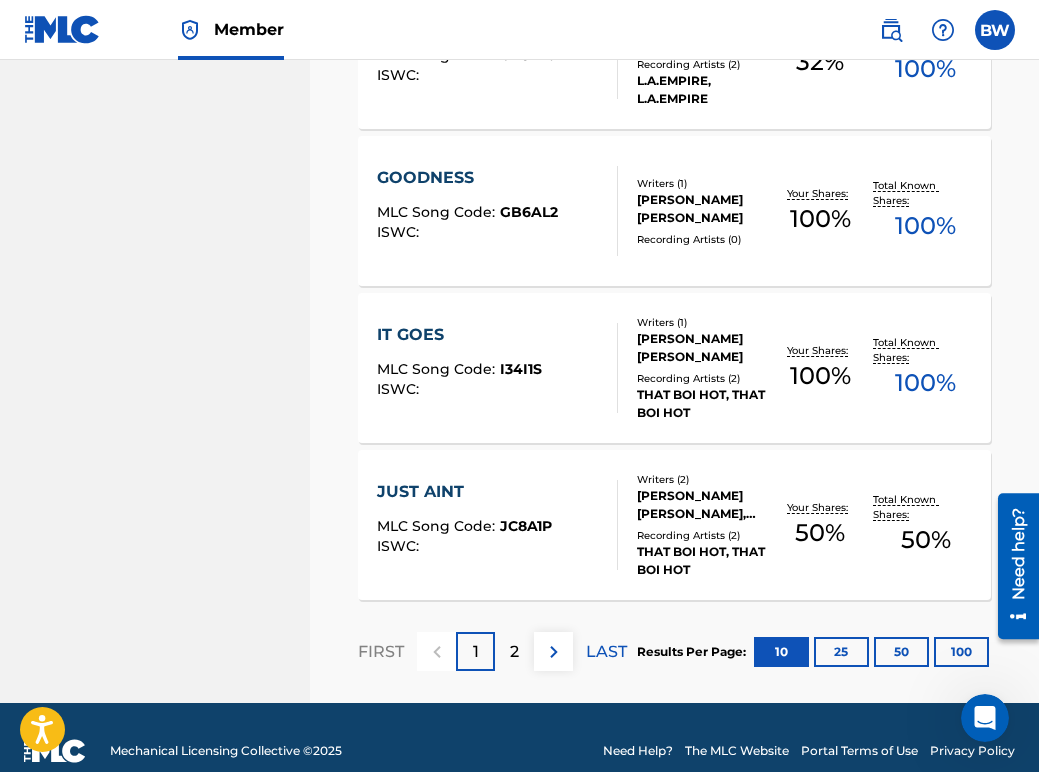 click on "2" at bounding box center (514, 652) 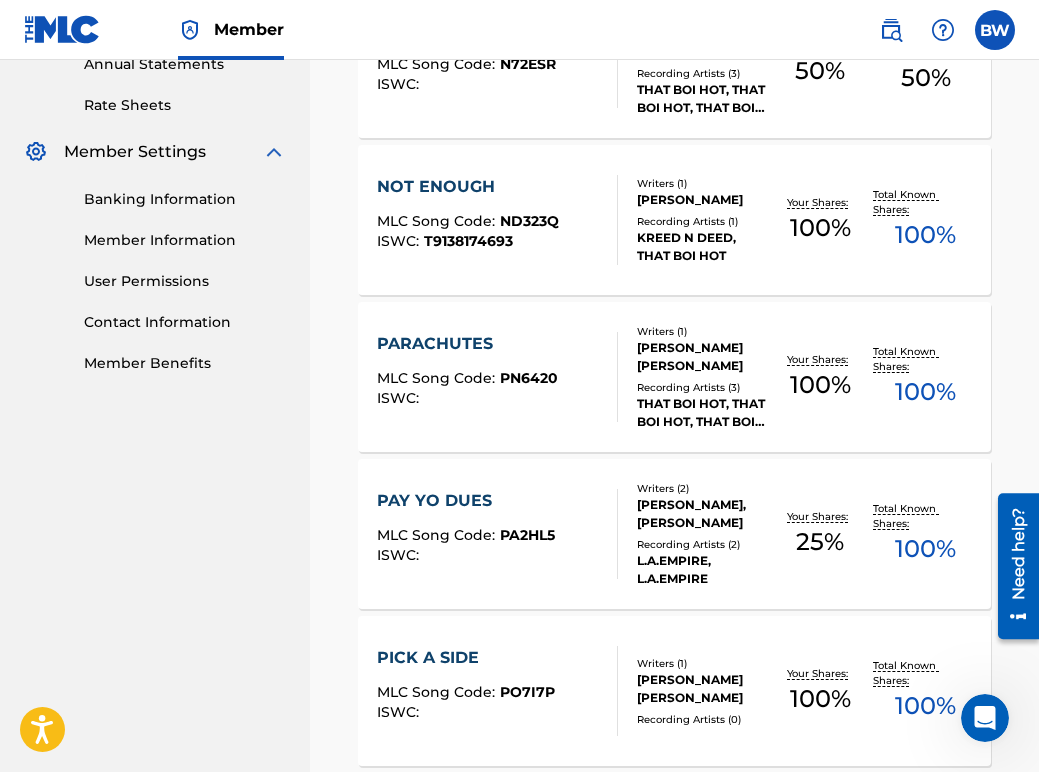scroll, scrollTop: 723, scrollLeft: 0, axis: vertical 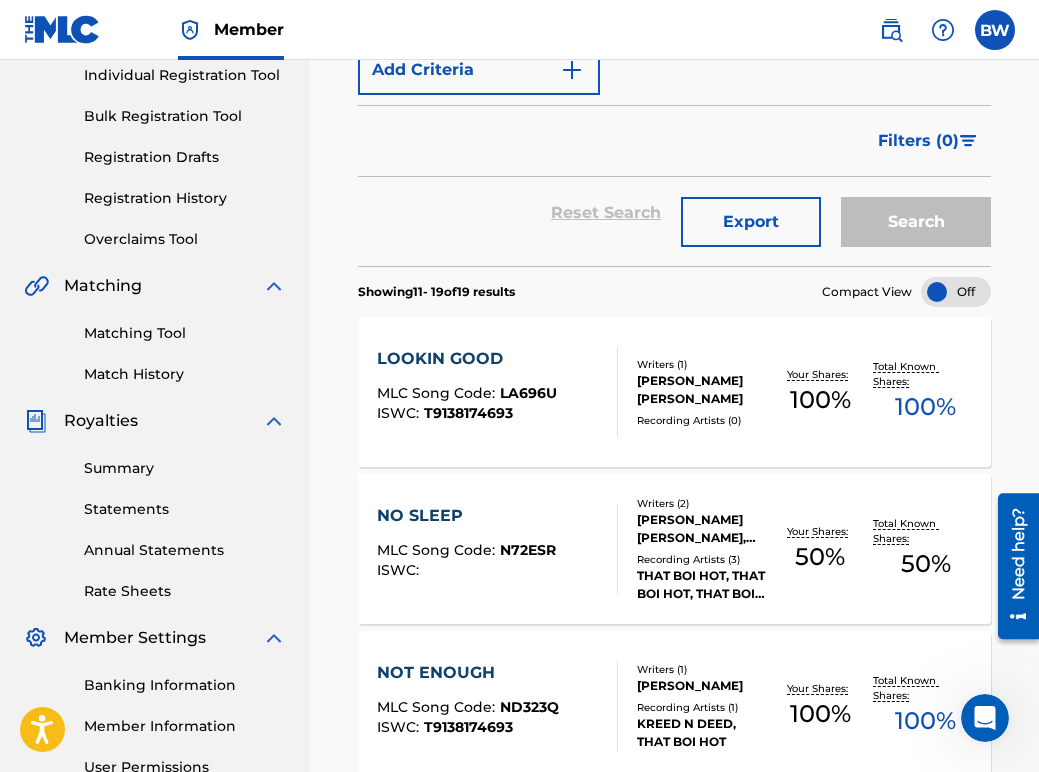 click at bounding box center [956, 292] 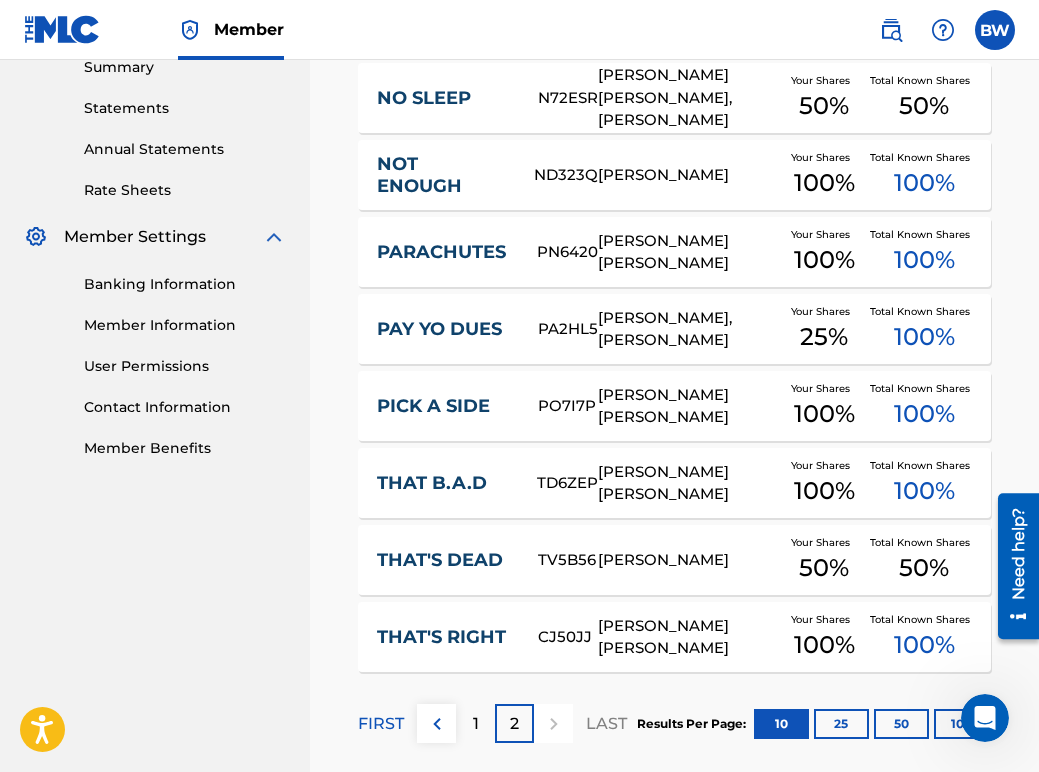 scroll, scrollTop: 643, scrollLeft: 0, axis: vertical 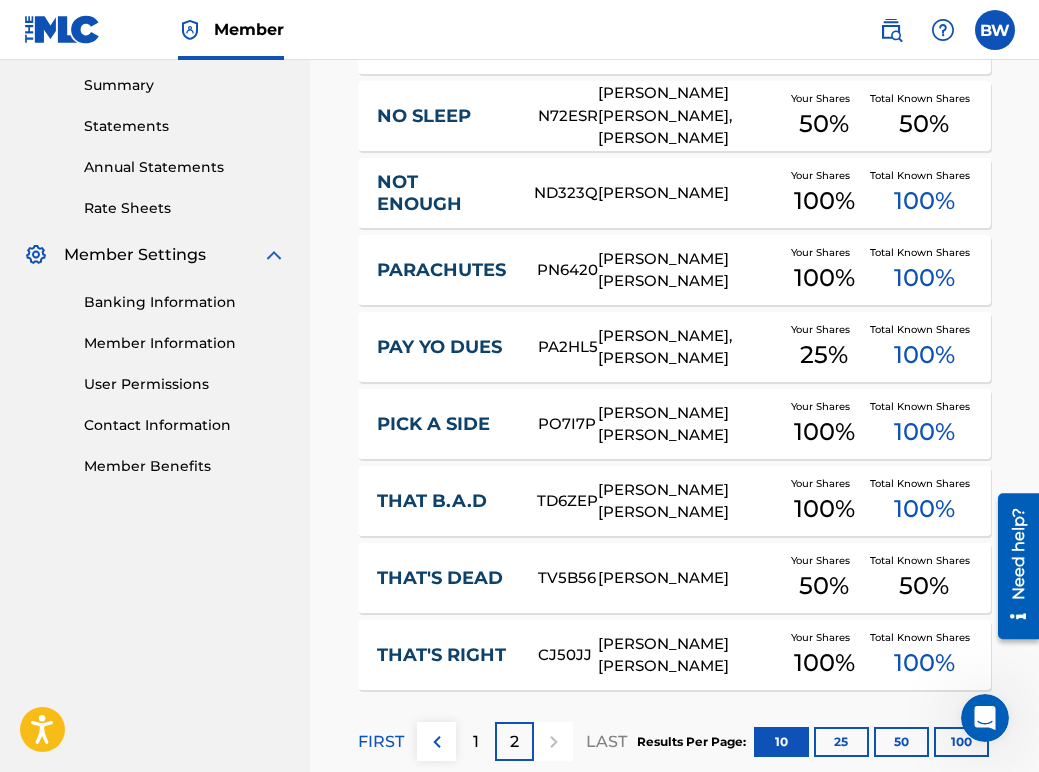 click on "1" at bounding box center (476, 742) 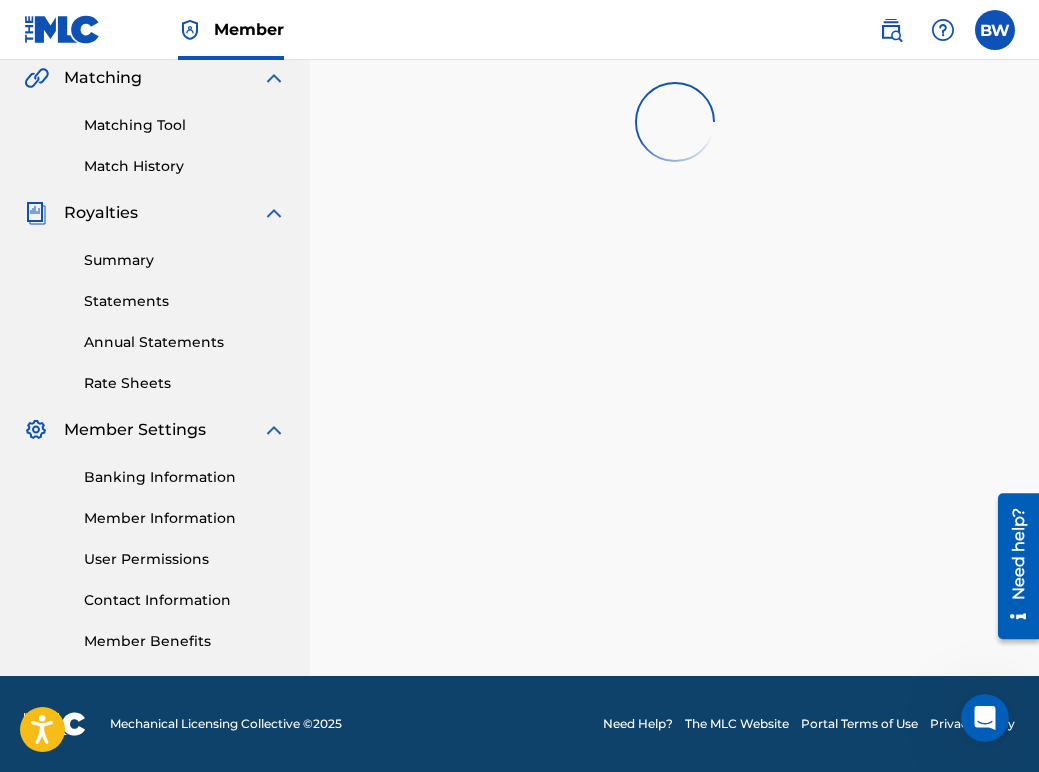 scroll, scrollTop: 468, scrollLeft: 0, axis: vertical 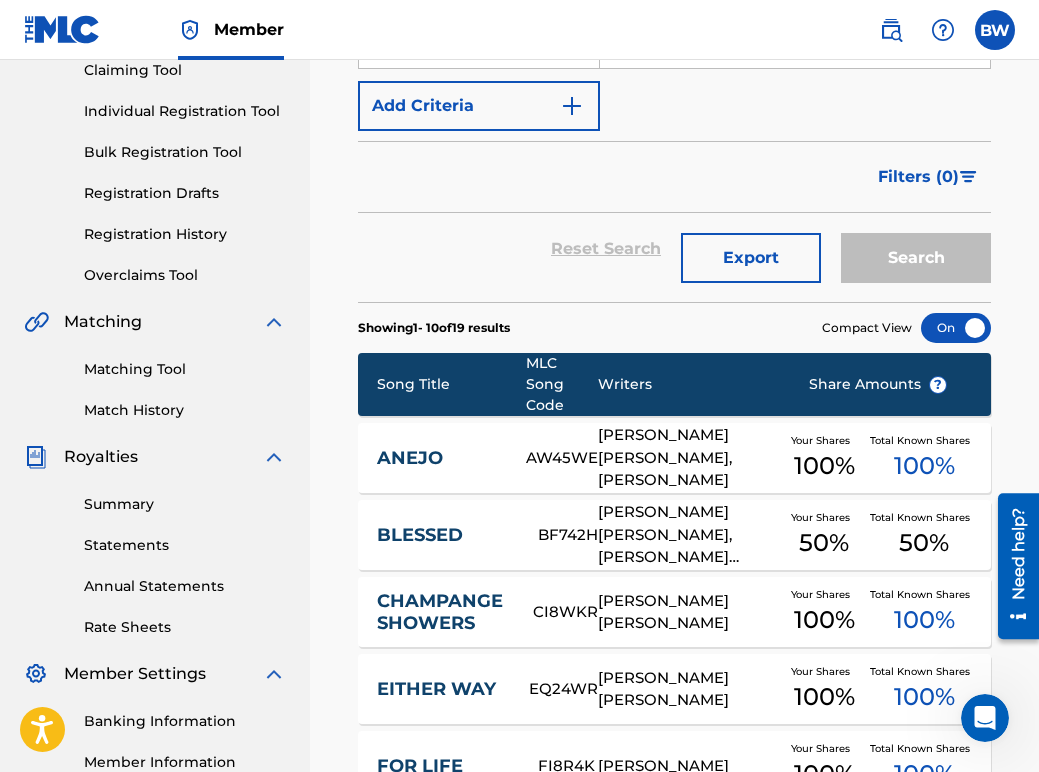 click on "Matching Tool" at bounding box center (185, 369) 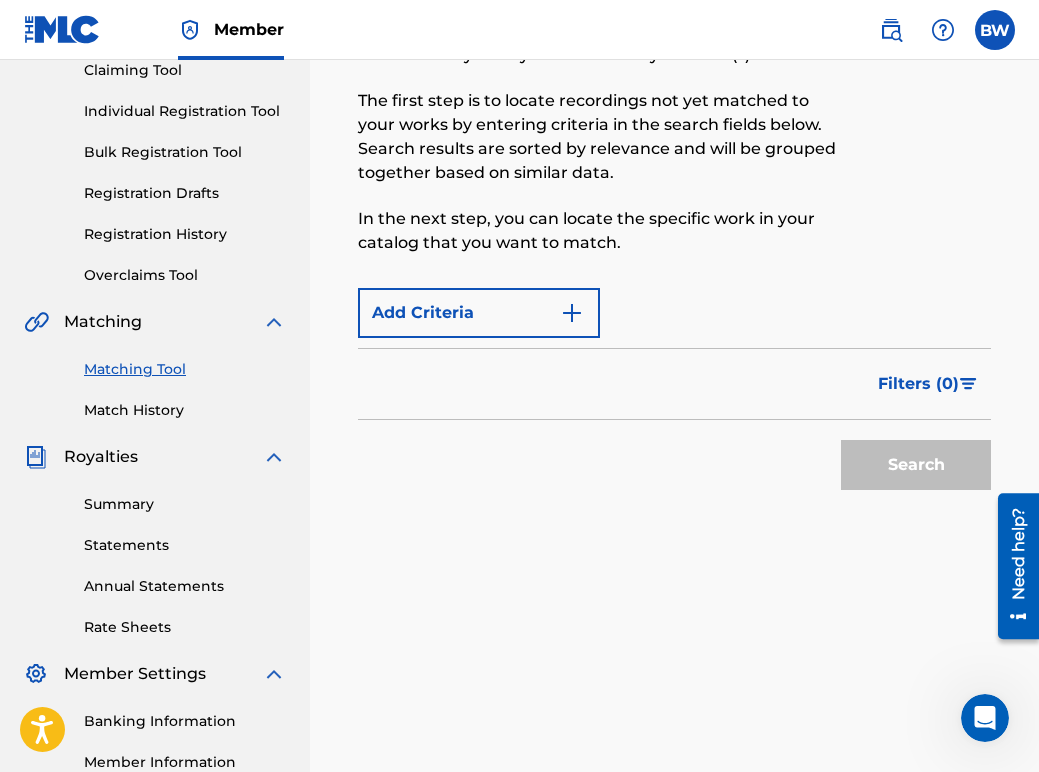 scroll, scrollTop: 0, scrollLeft: 0, axis: both 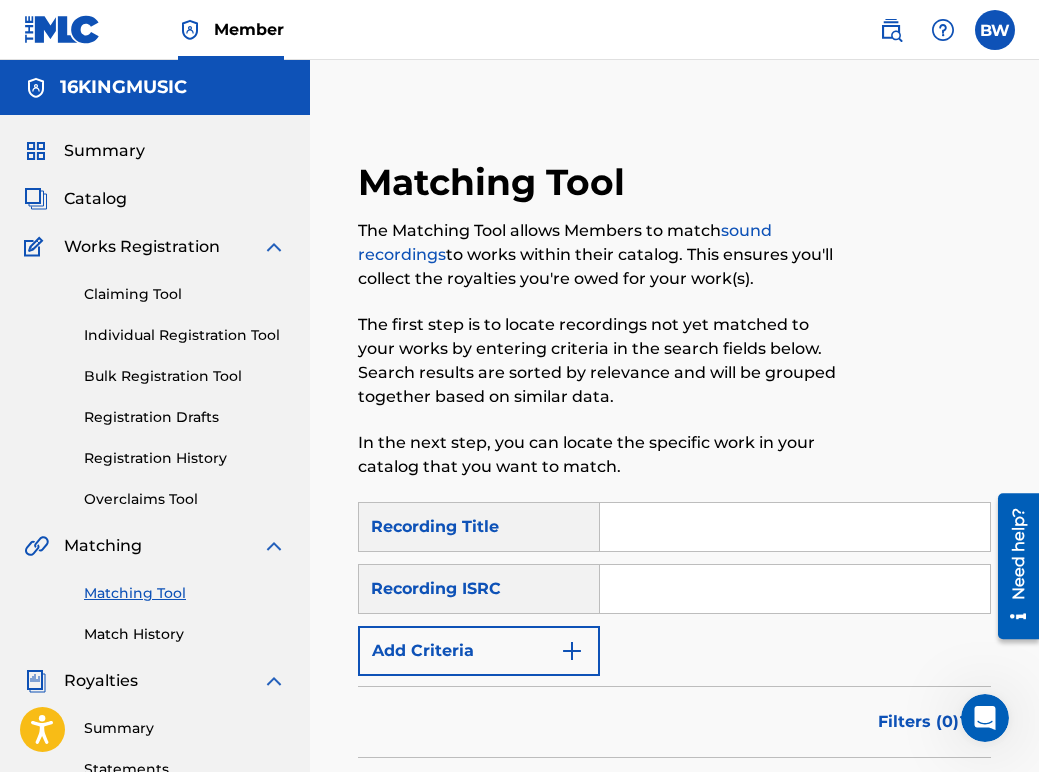 click on "Recording ISRC" at bounding box center [479, 589] 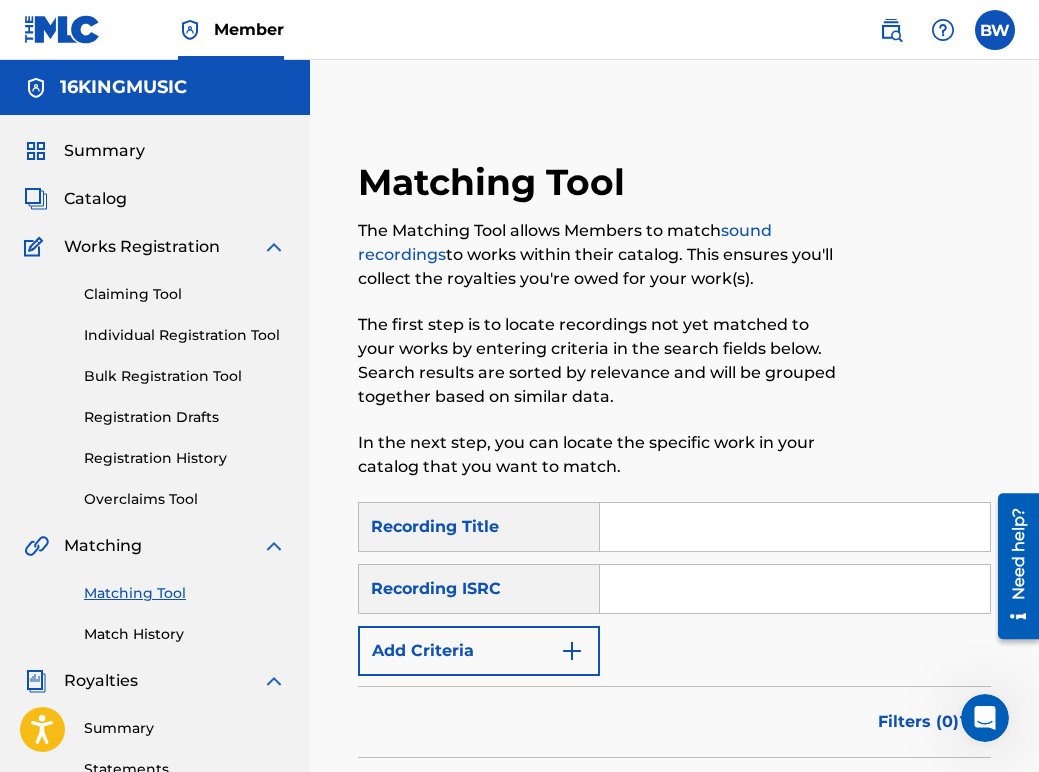click at bounding box center [572, 651] 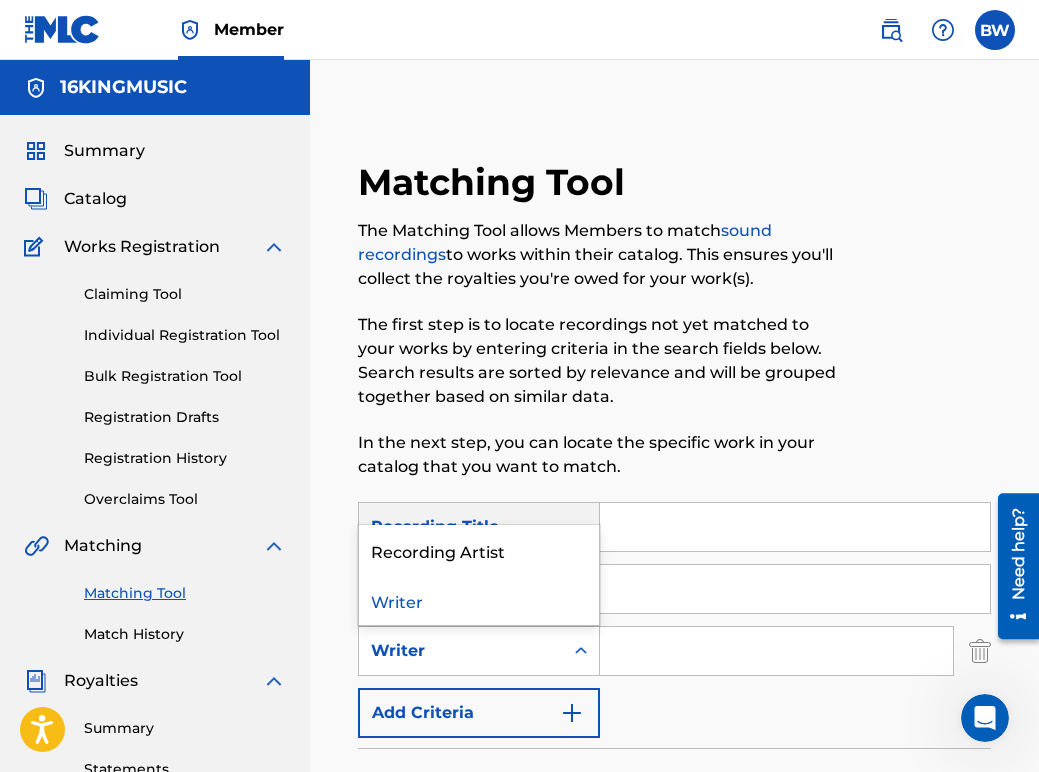 click at bounding box center [581, 651] 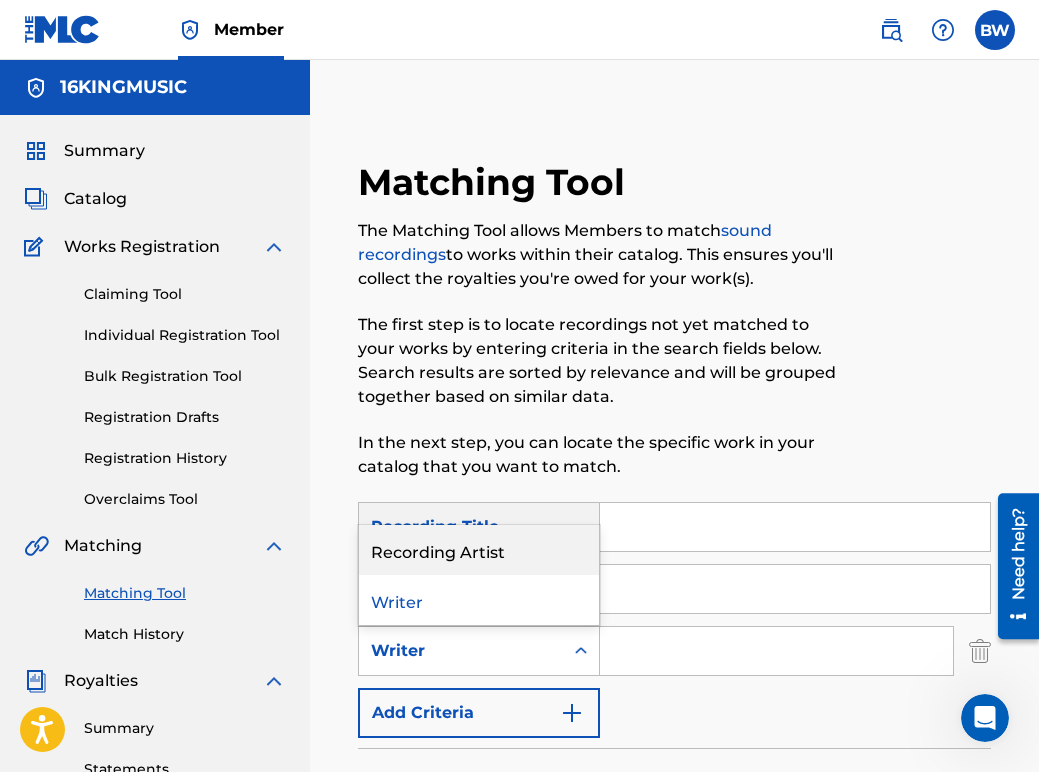 click on "Recording Artist" at bounding box center (479, 550) 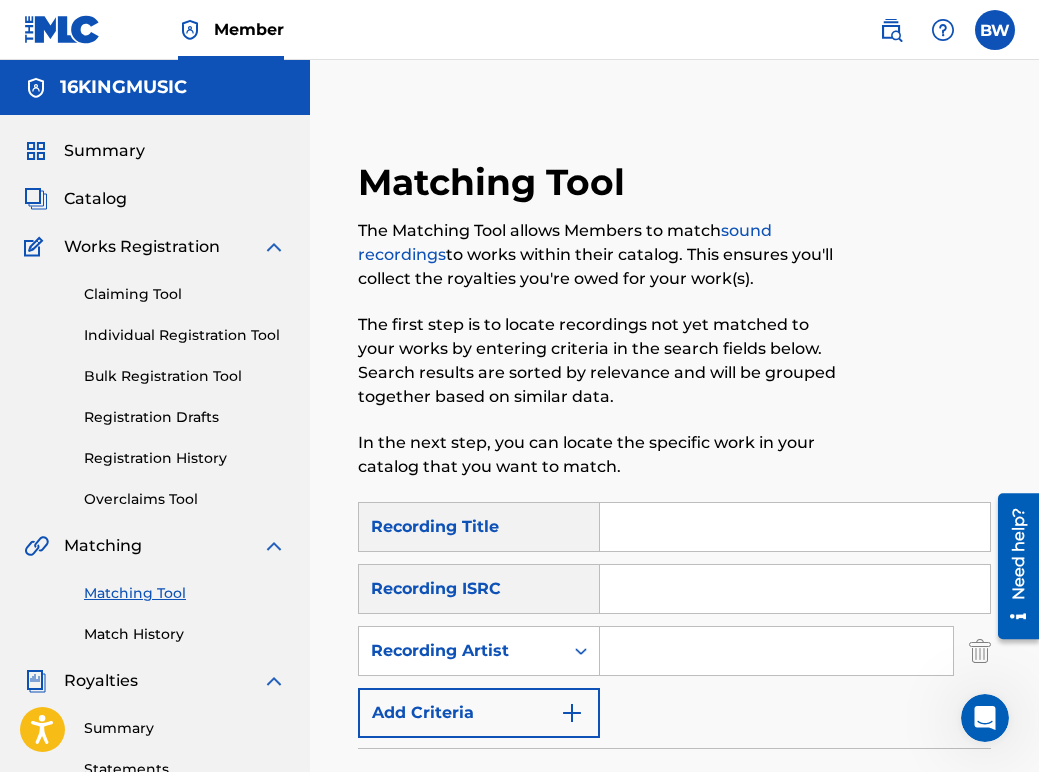click at bounding box center (776, 651) 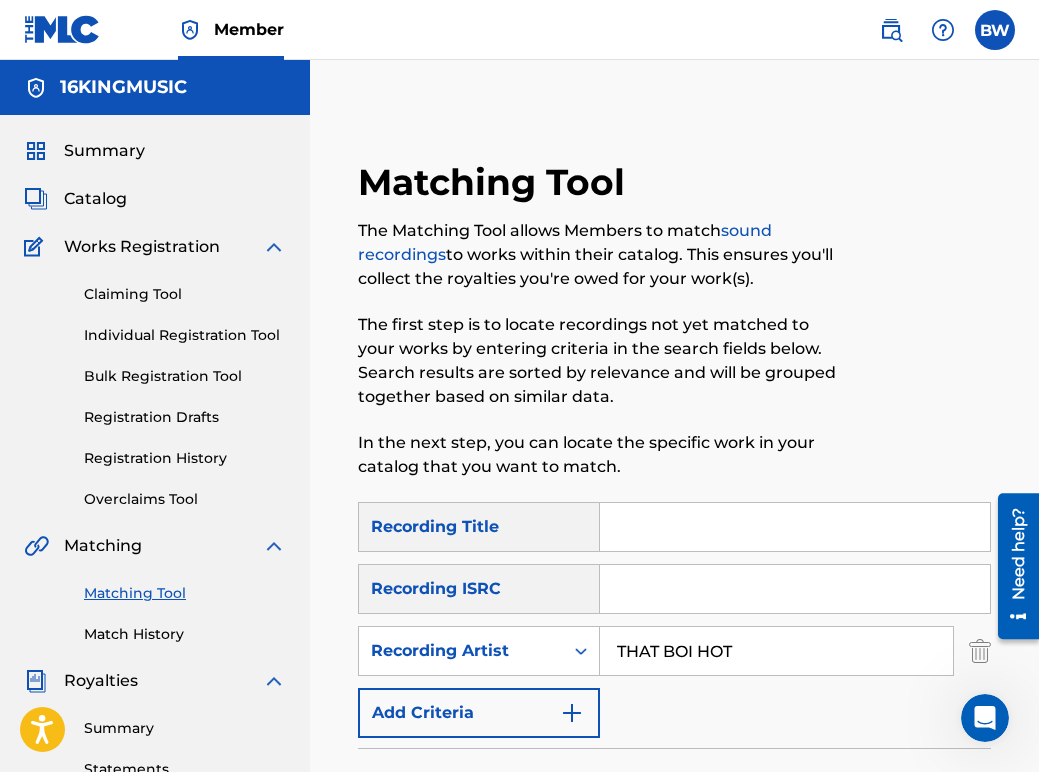 type on "THAT BOI HOT" 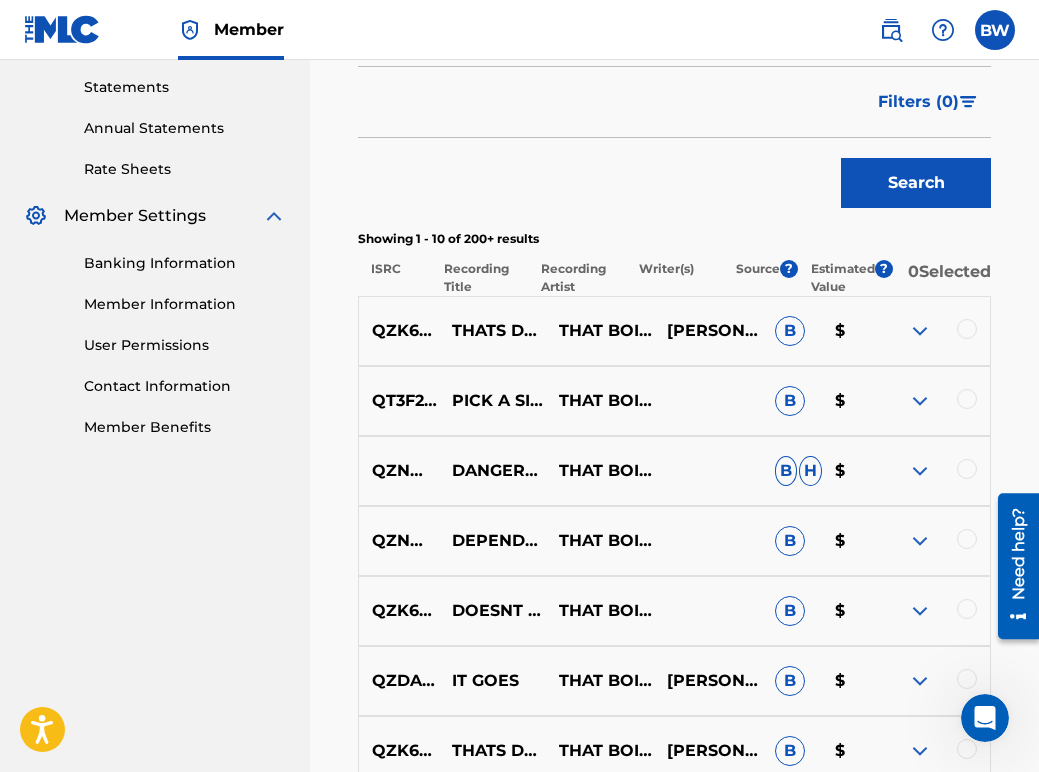drag, startPoint x: 1038, startPoint y: 279, endPoint x: 39, endPoint y: 58, distance: 1023.15295 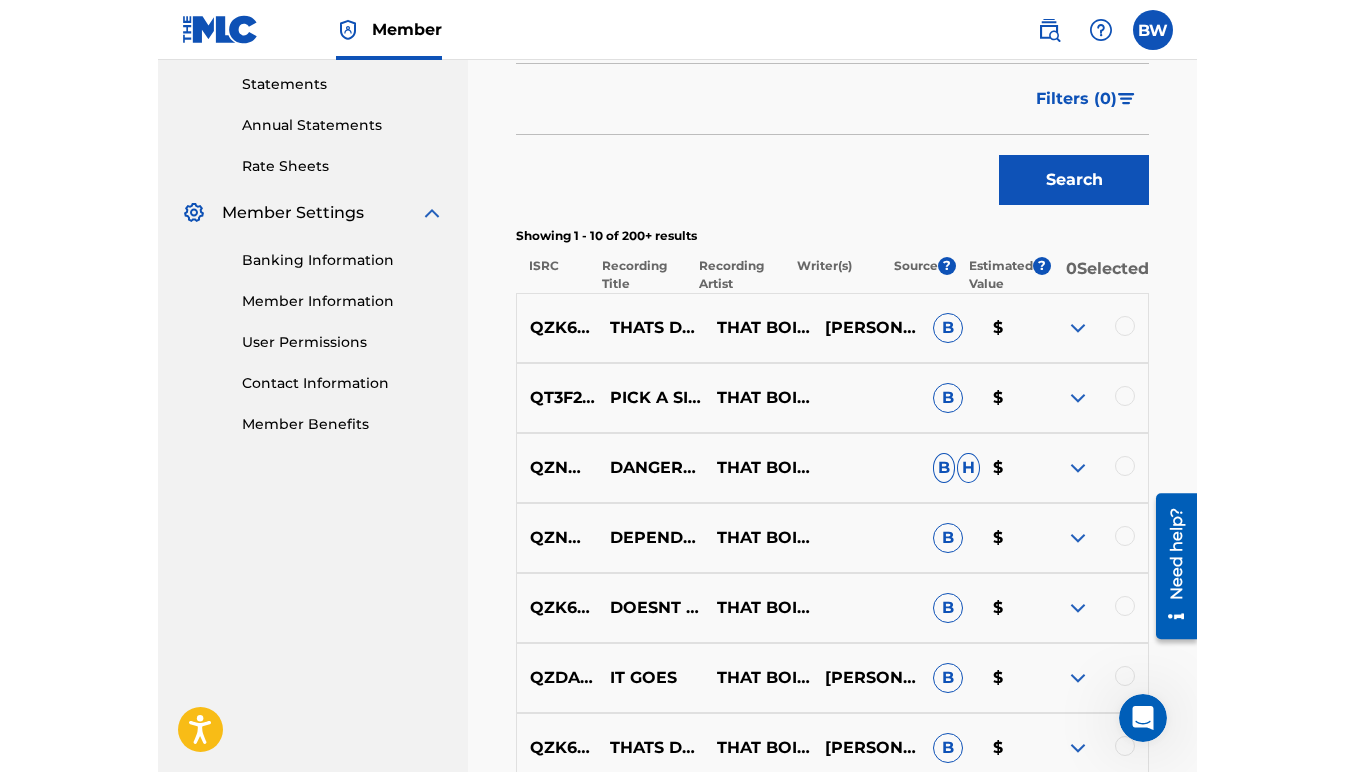 scroll, scrollTop: 193, scrollLeft: 0, axis: vertical 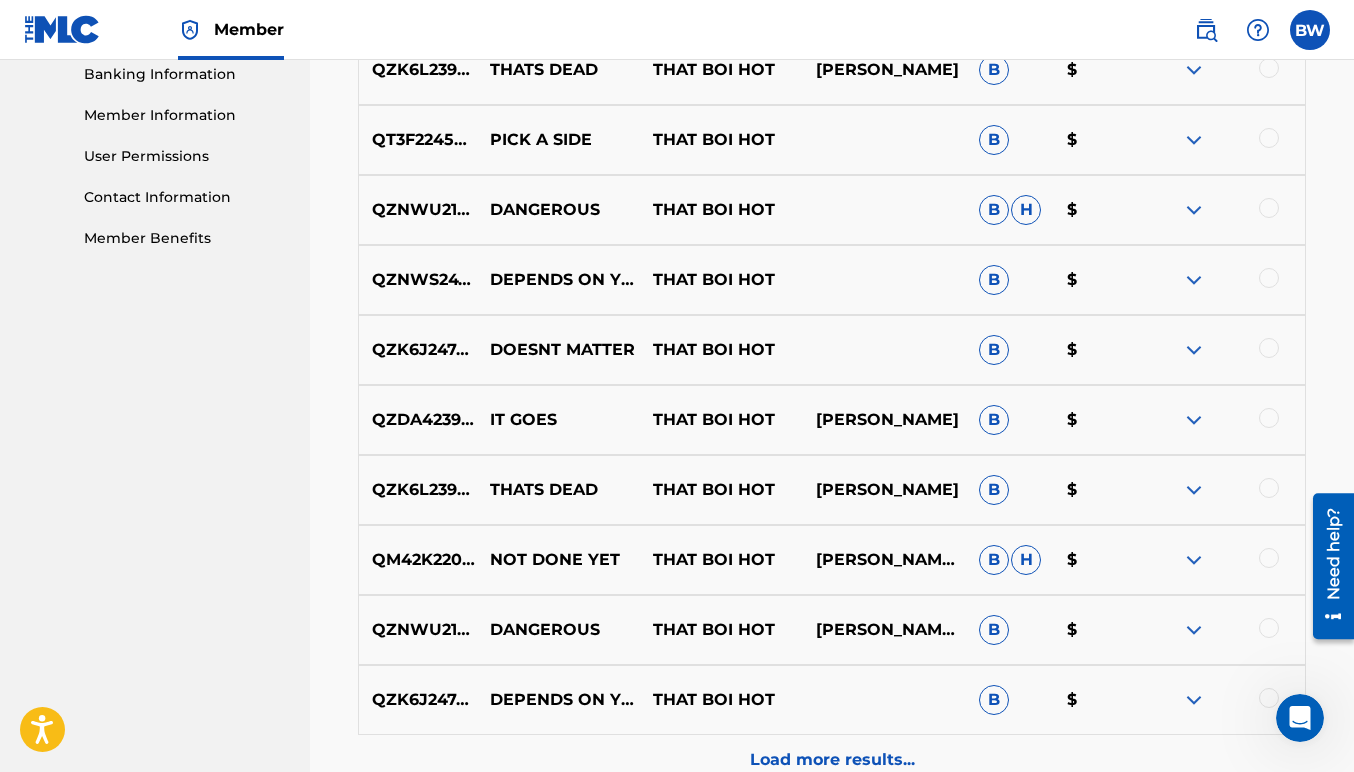 click at bounding box center (1269, 698) 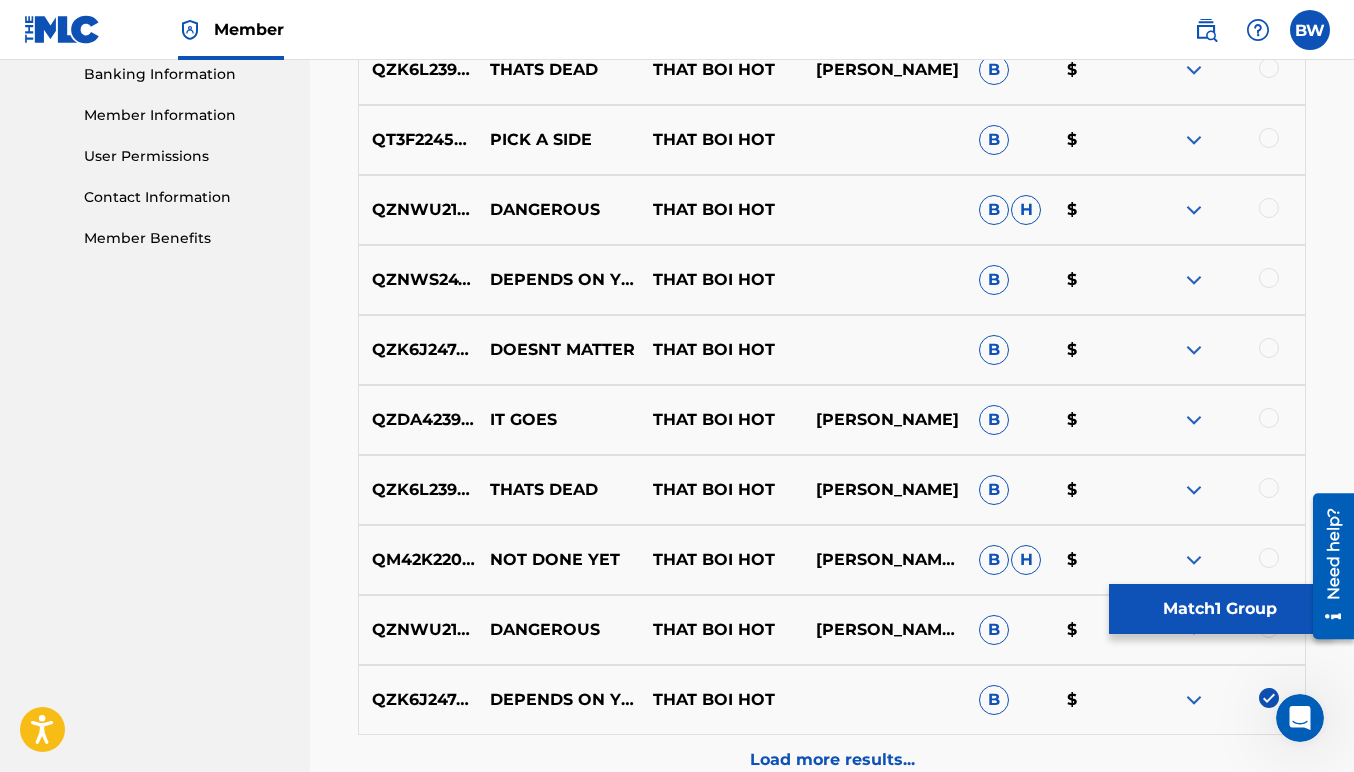 click on "Match  1 Group" at bounding box center [1219, 609] 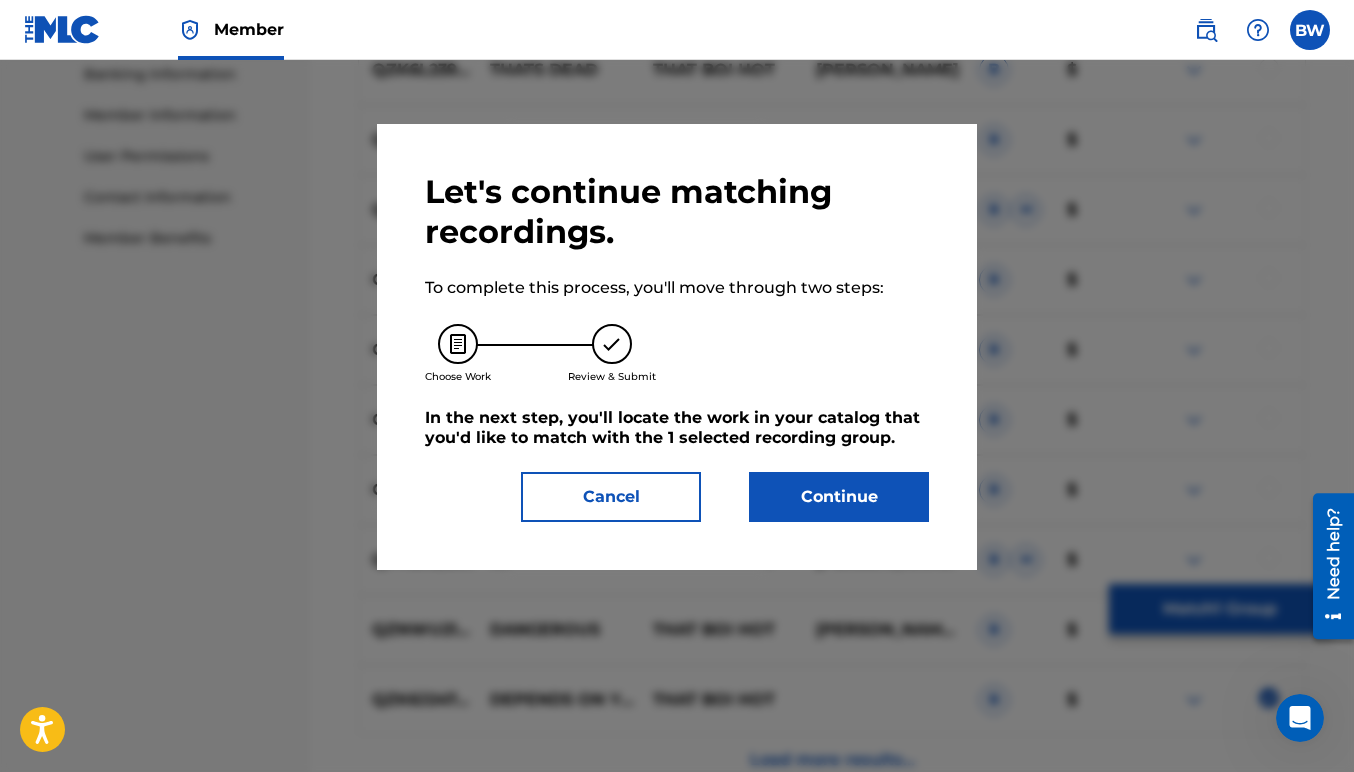 click on "Cancel" at bounding box center [611, 497] 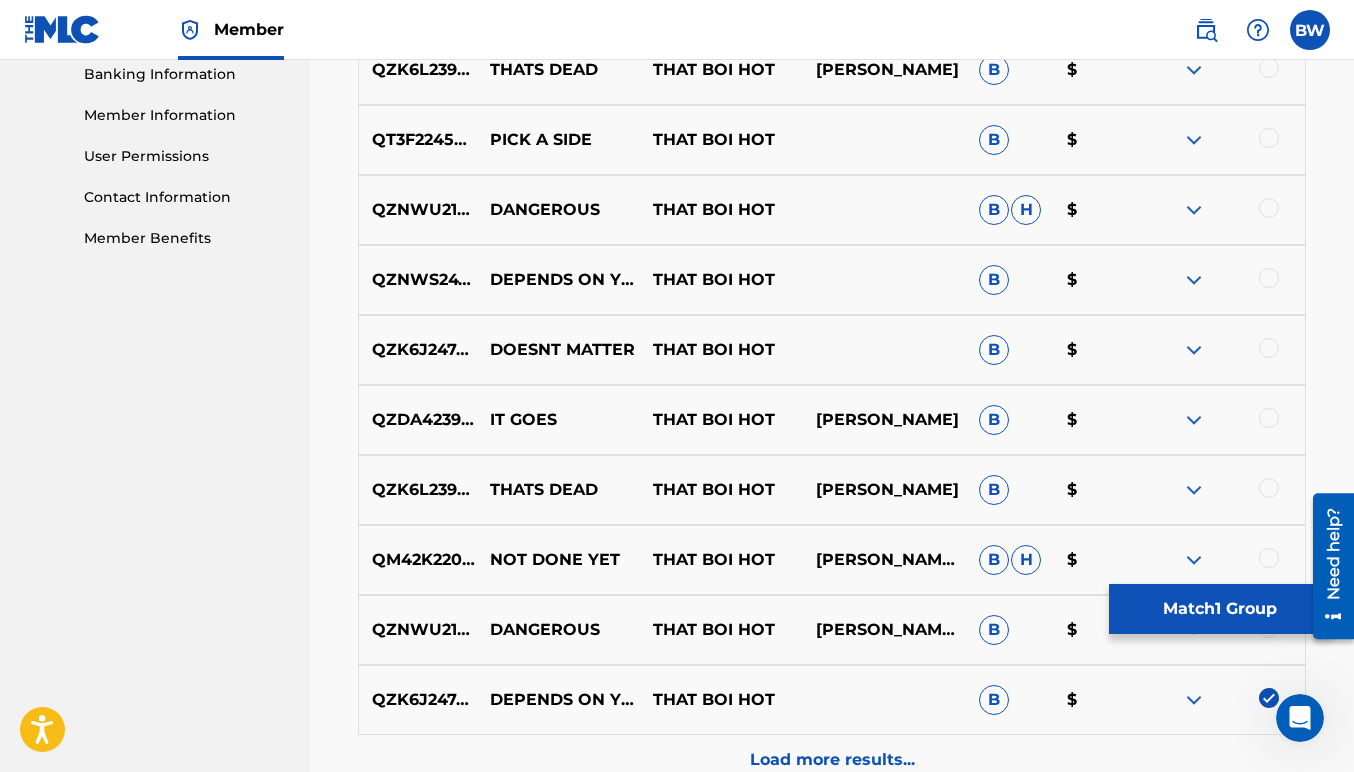 click at bounding box center (1269, 558) 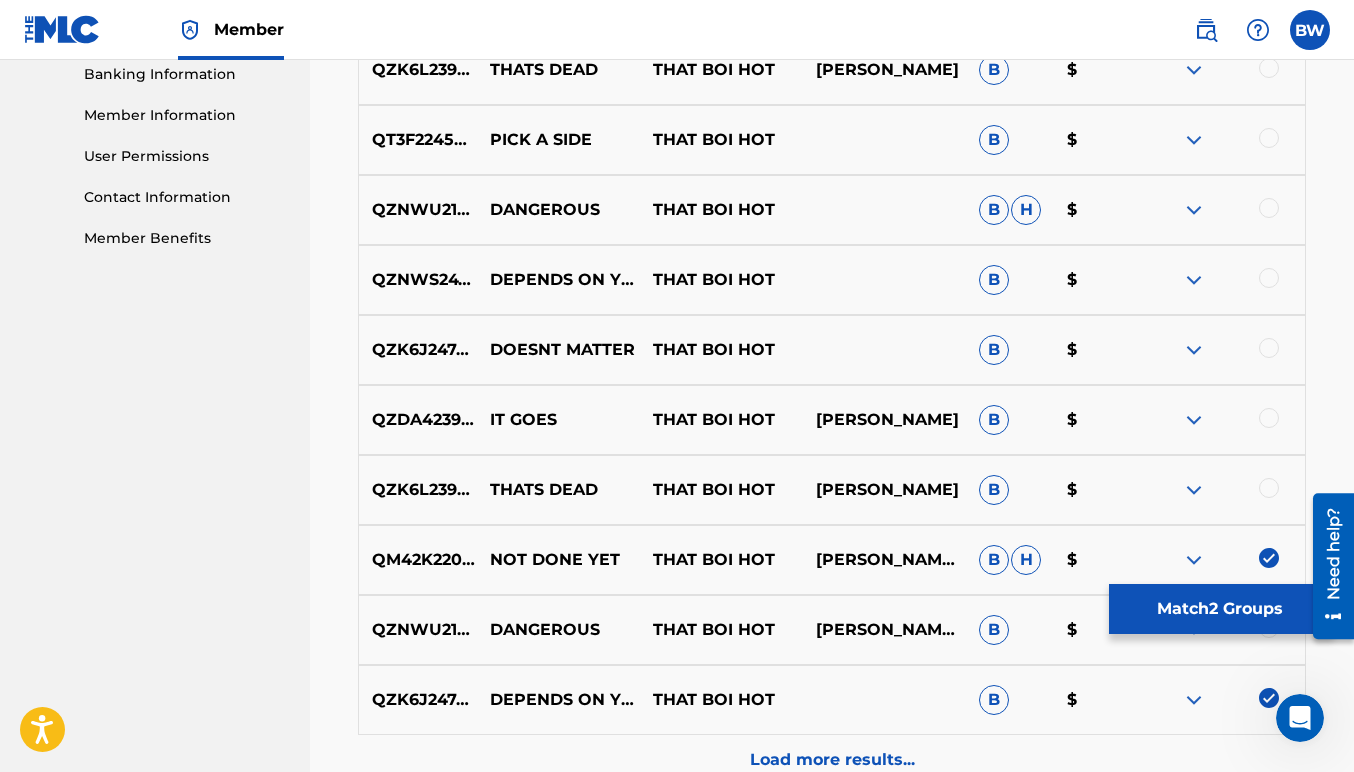 click at bounding box center (1269, 488) 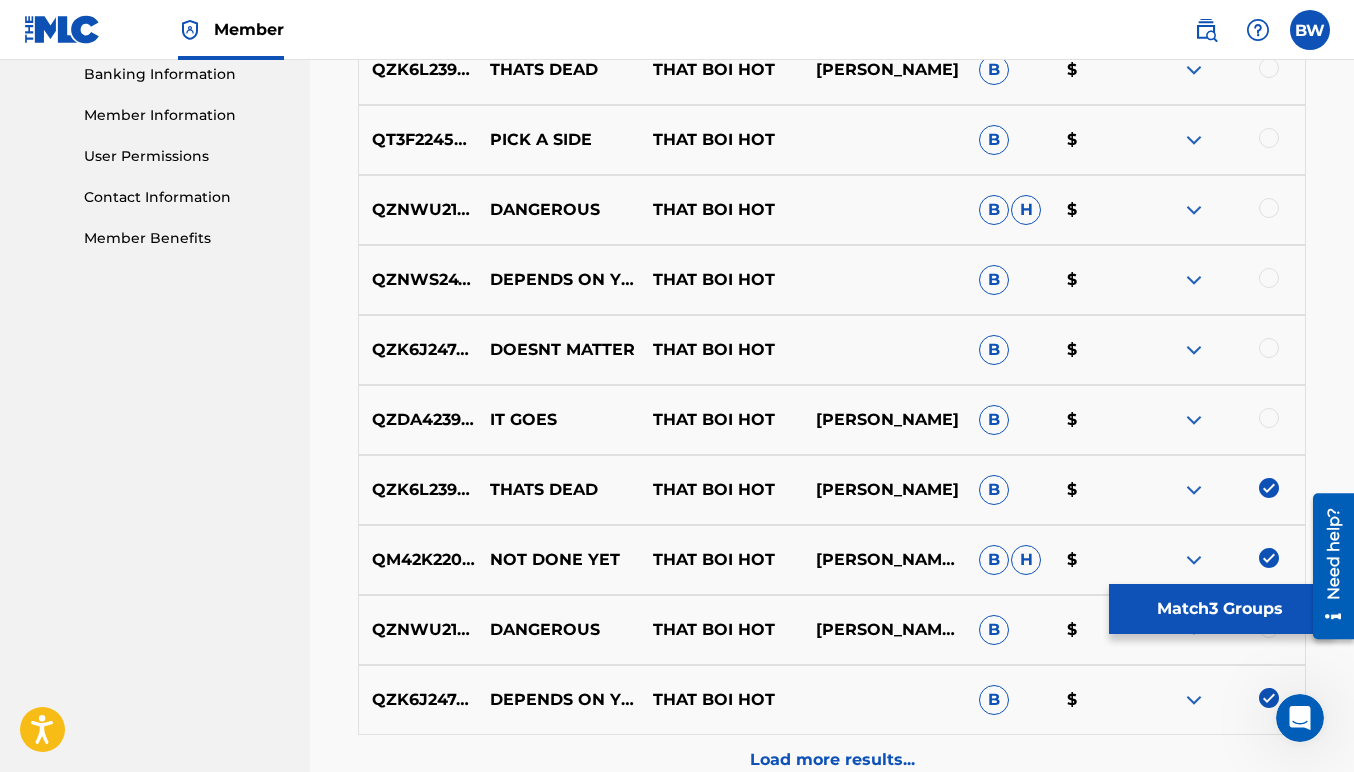 click at bounding box center (1269, 418) 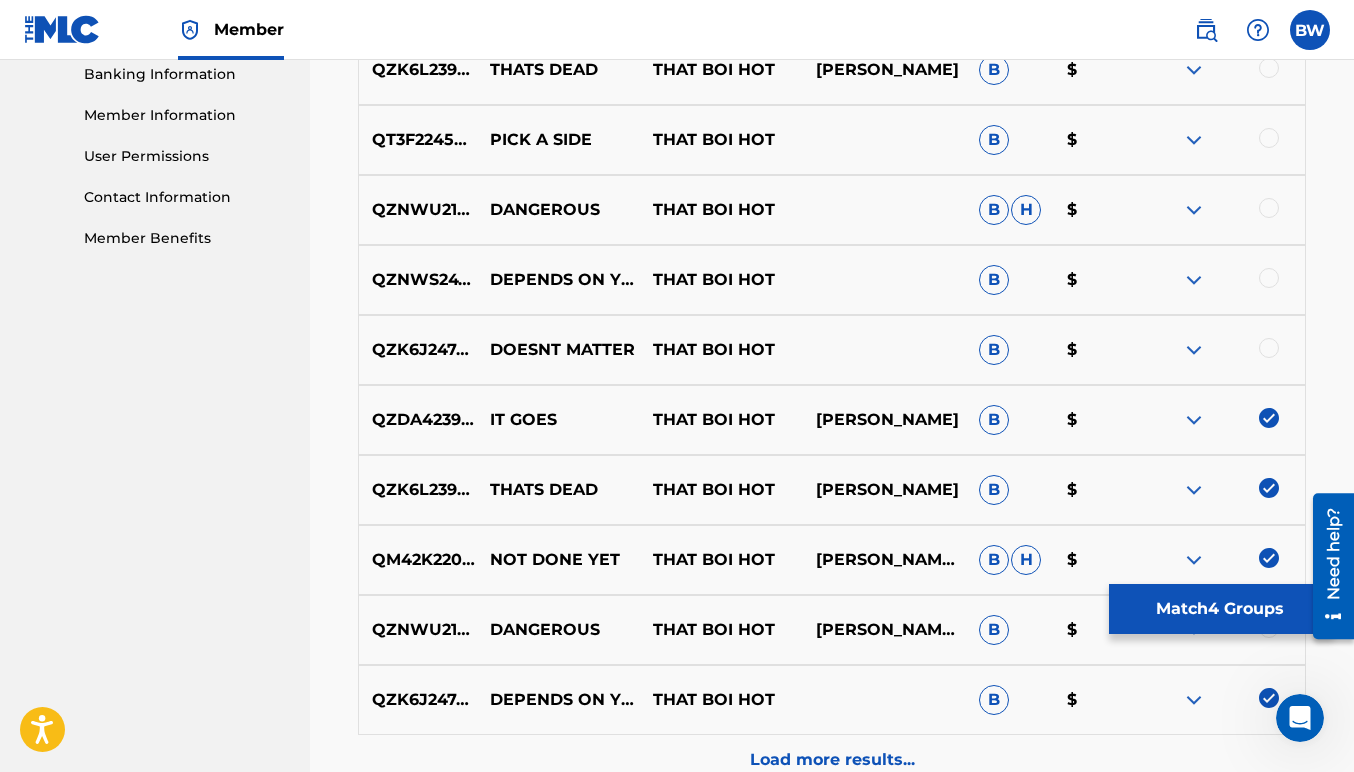 click at bounding box center (1269, 348) 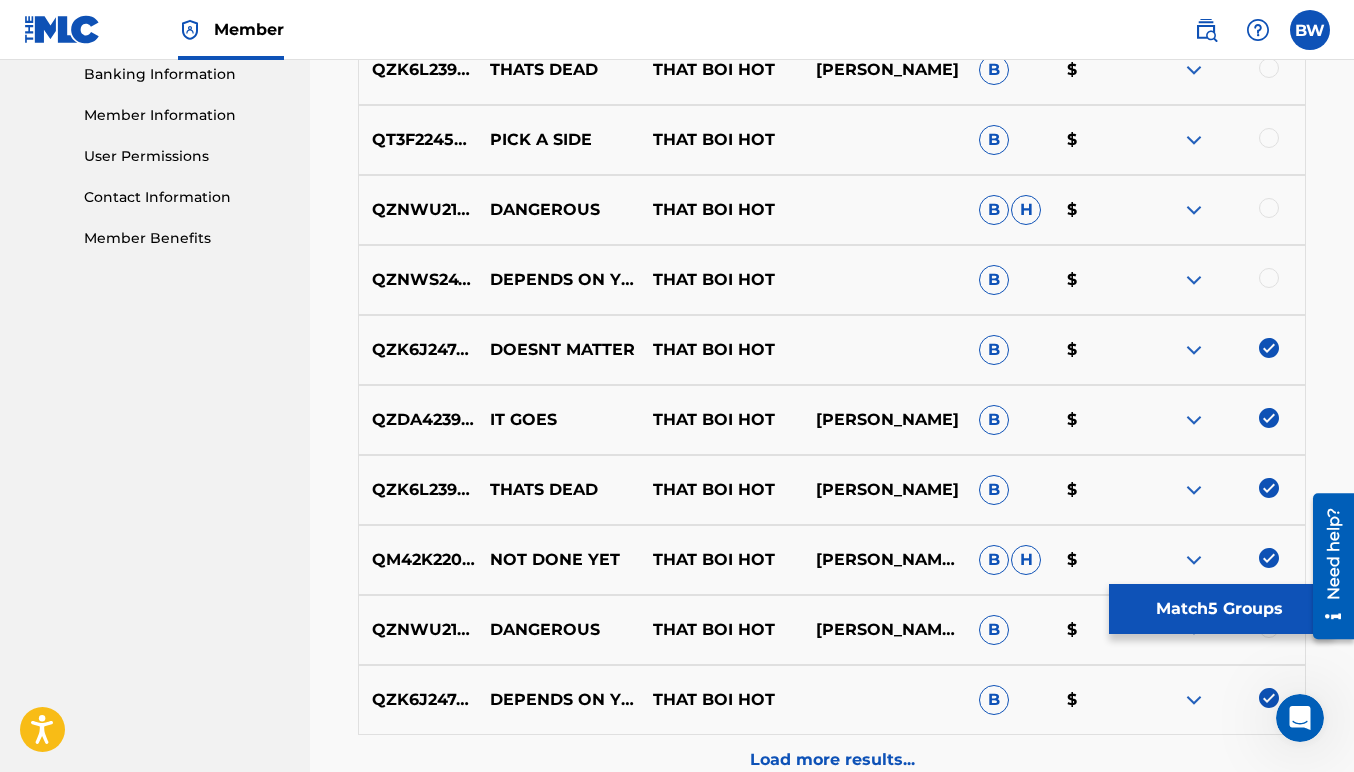 click at bounding box center (1269, 278) 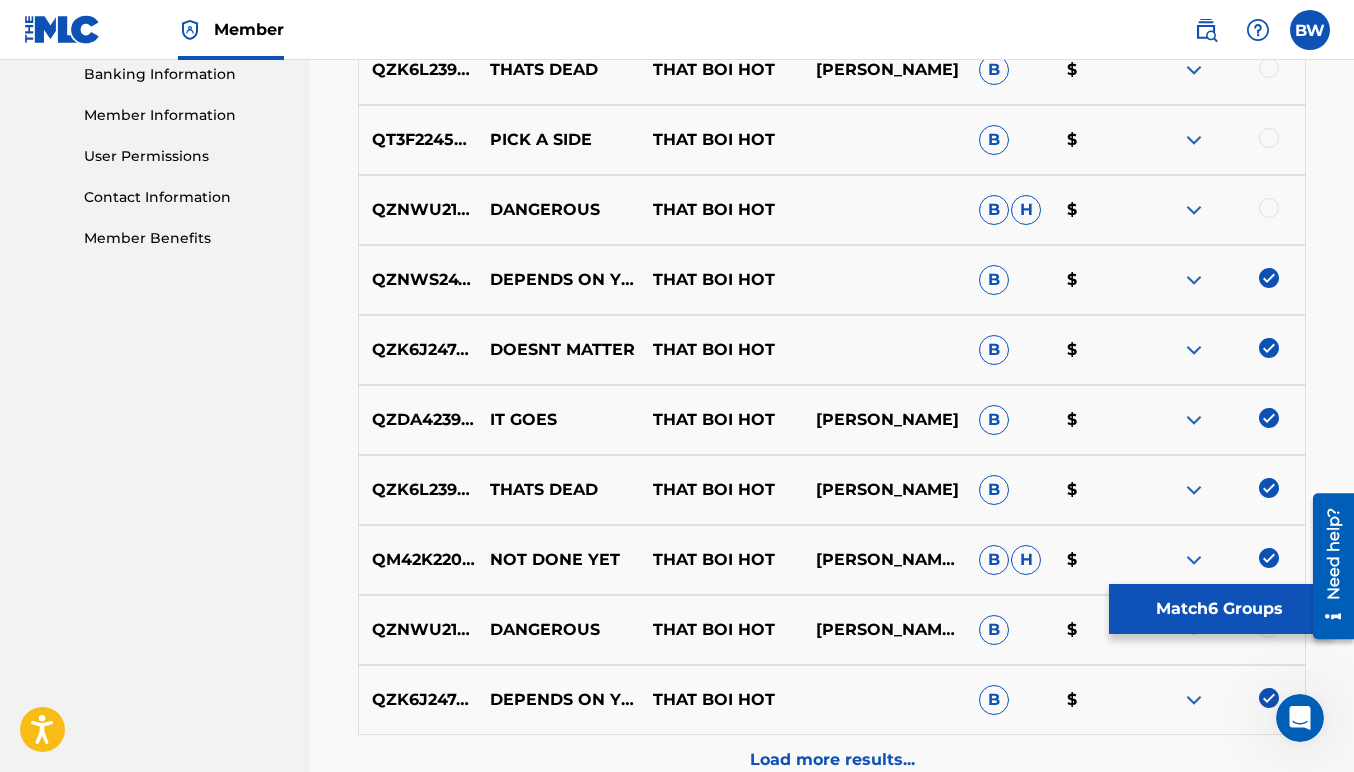 click at bounding box center [1269, 208] 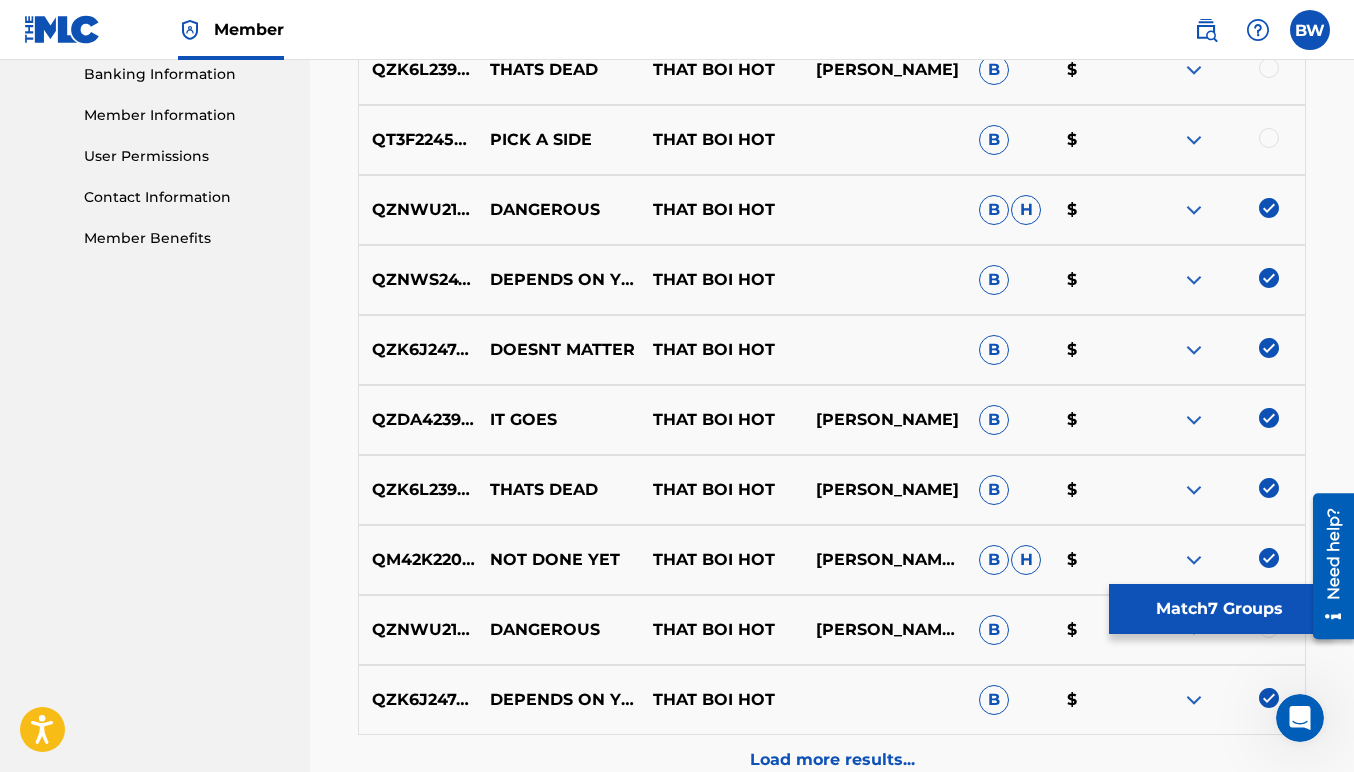 click at bounding box center [1269, 138] 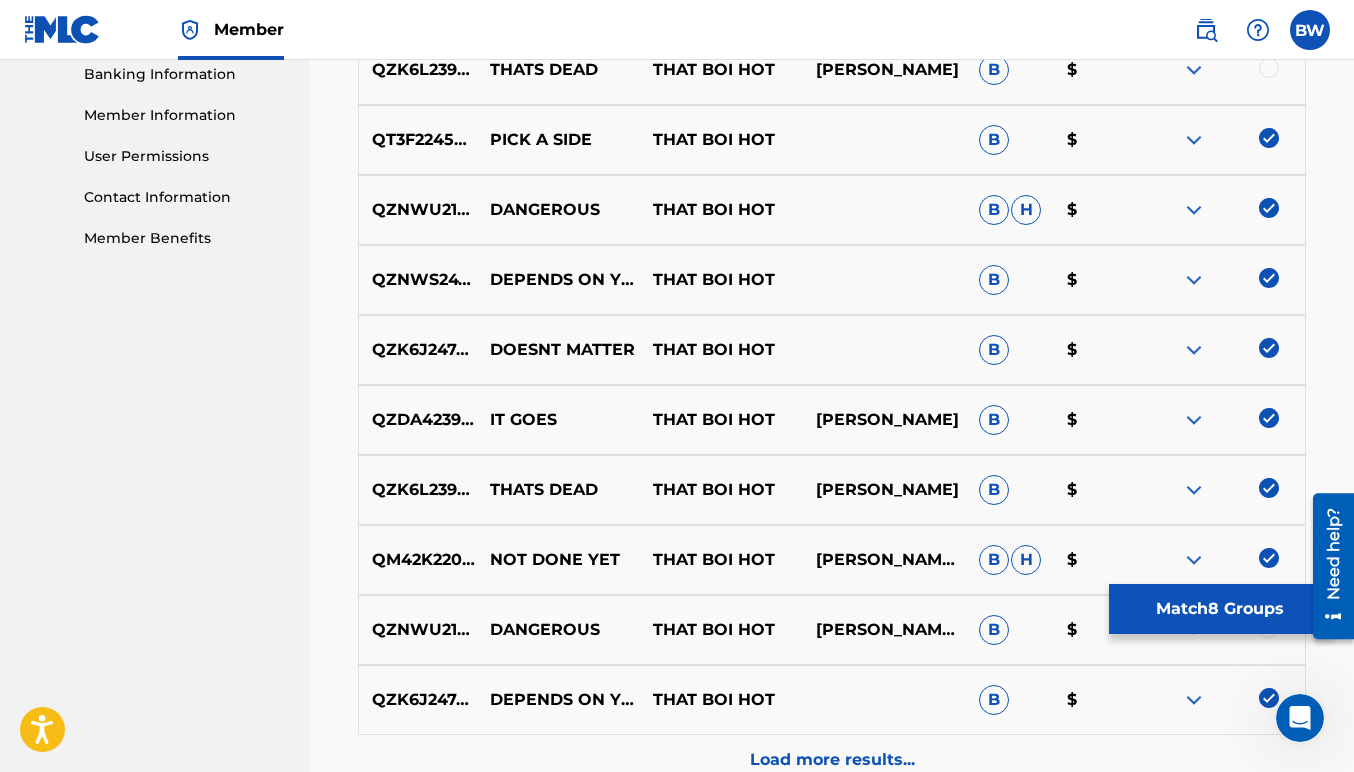 click at bounding box center [1269, 68] 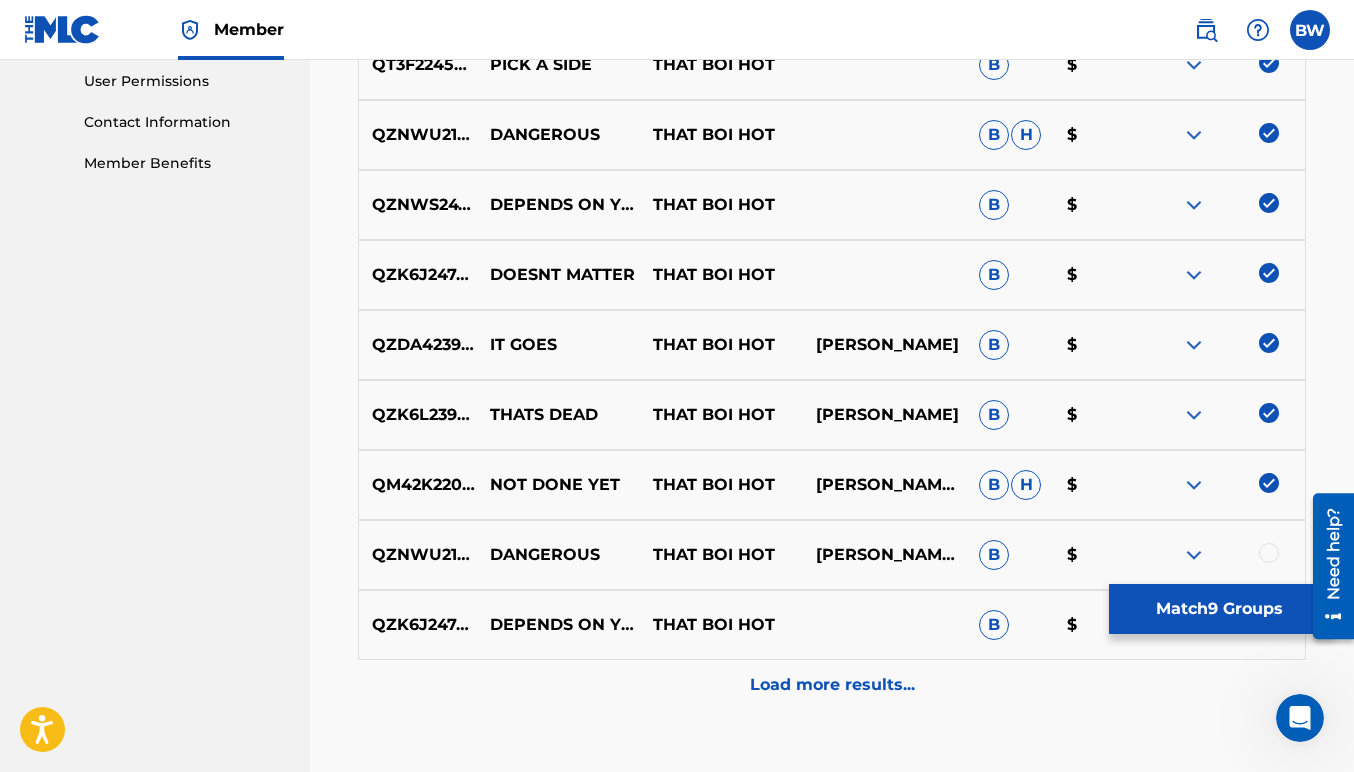 scroll, scrollTop: 1080, scrollLeft: 0, axis: vertical 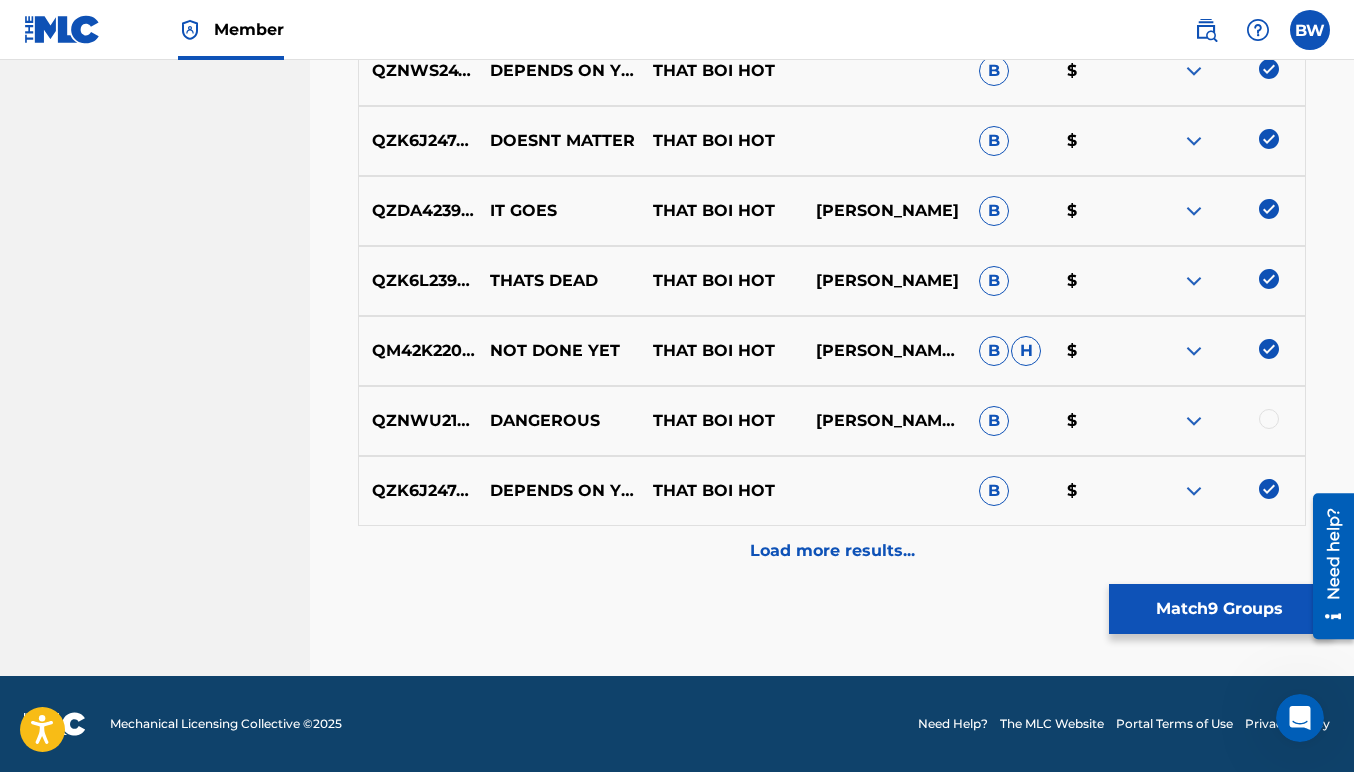 click at bounding box center (1269, 419) 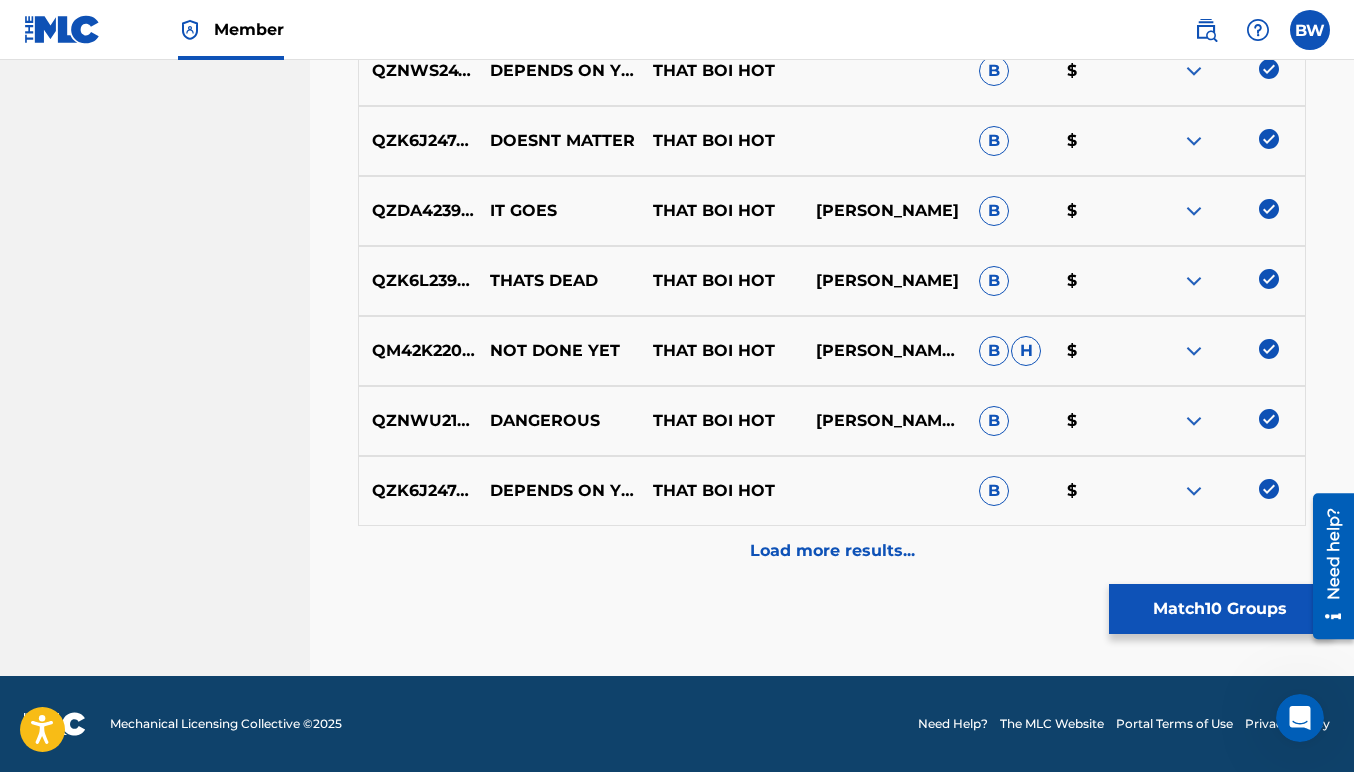click on "Load more results..." at bounding box center [832, 551] 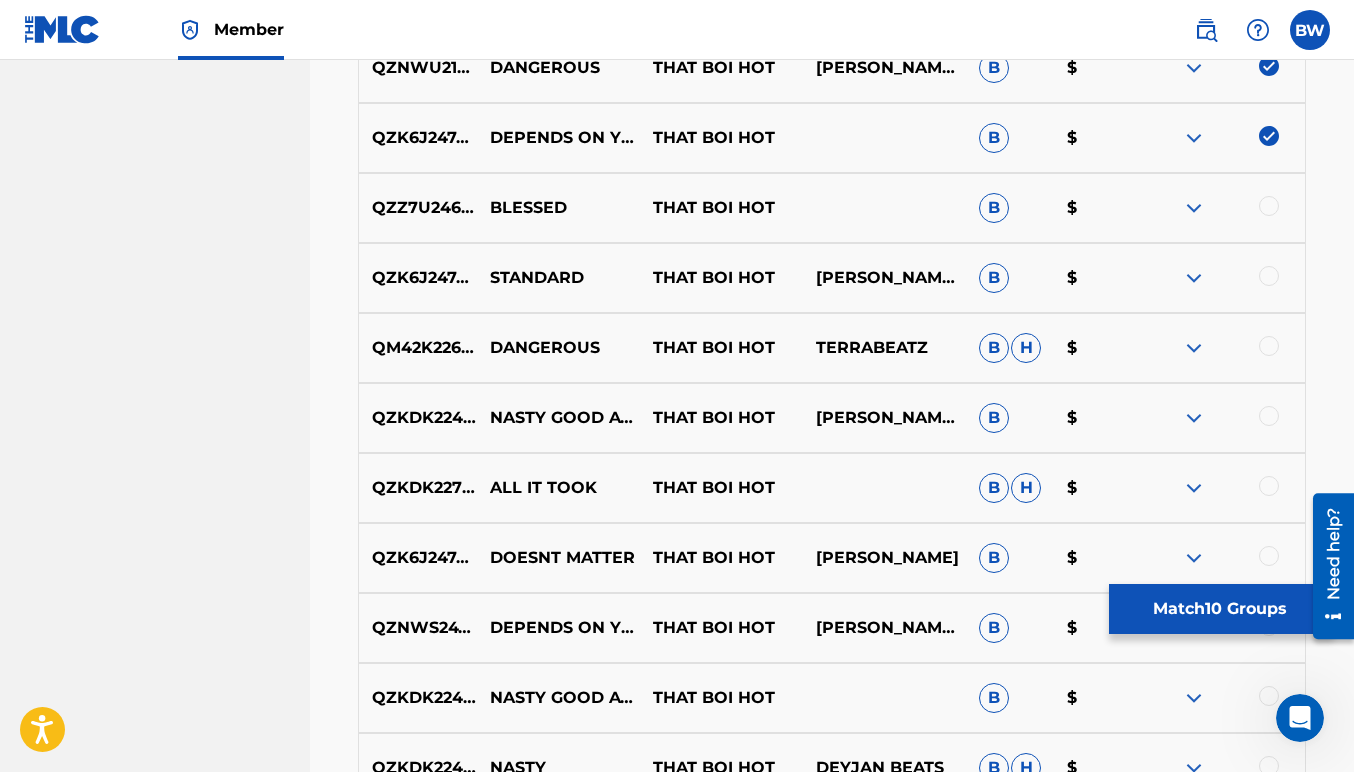 scroll, scrollTop: 1436, scrollLeft: 0, axis: vertical 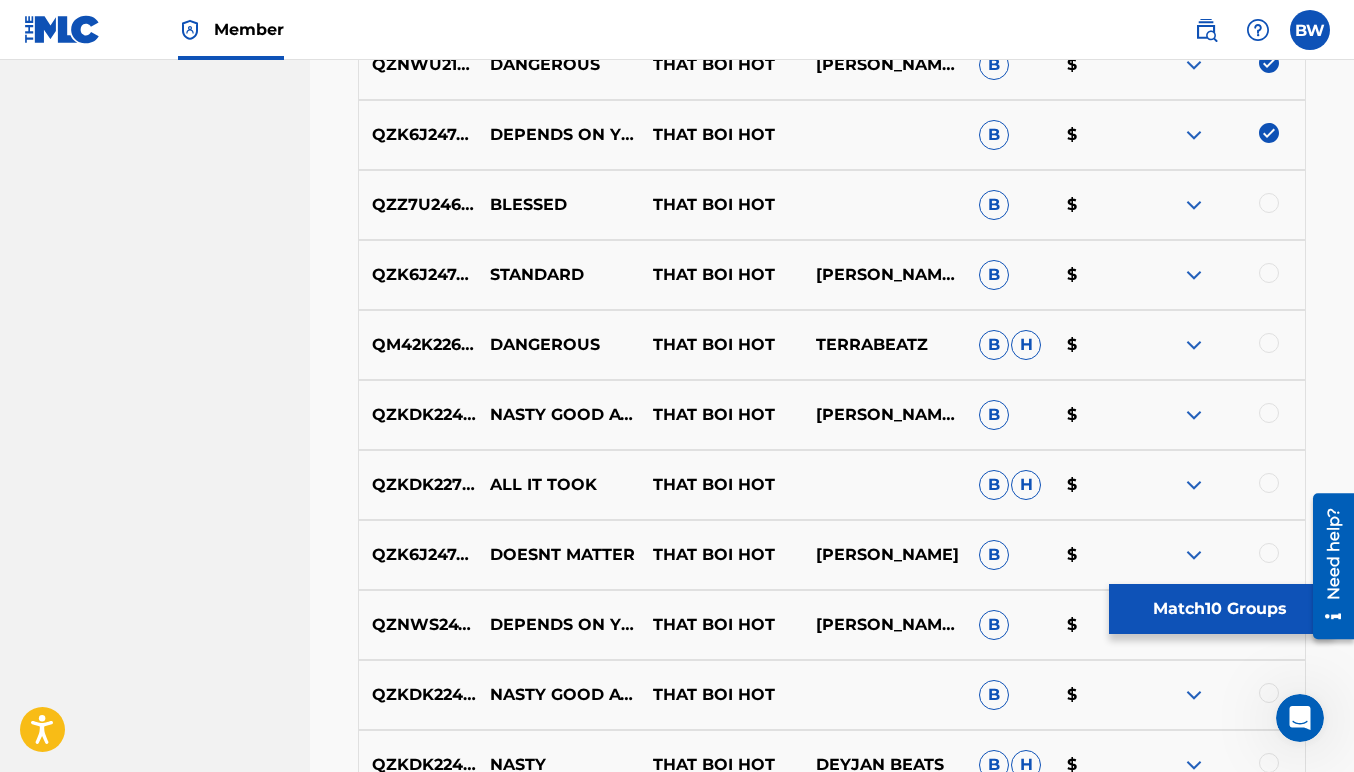 click at bounding box center [1269, 203] 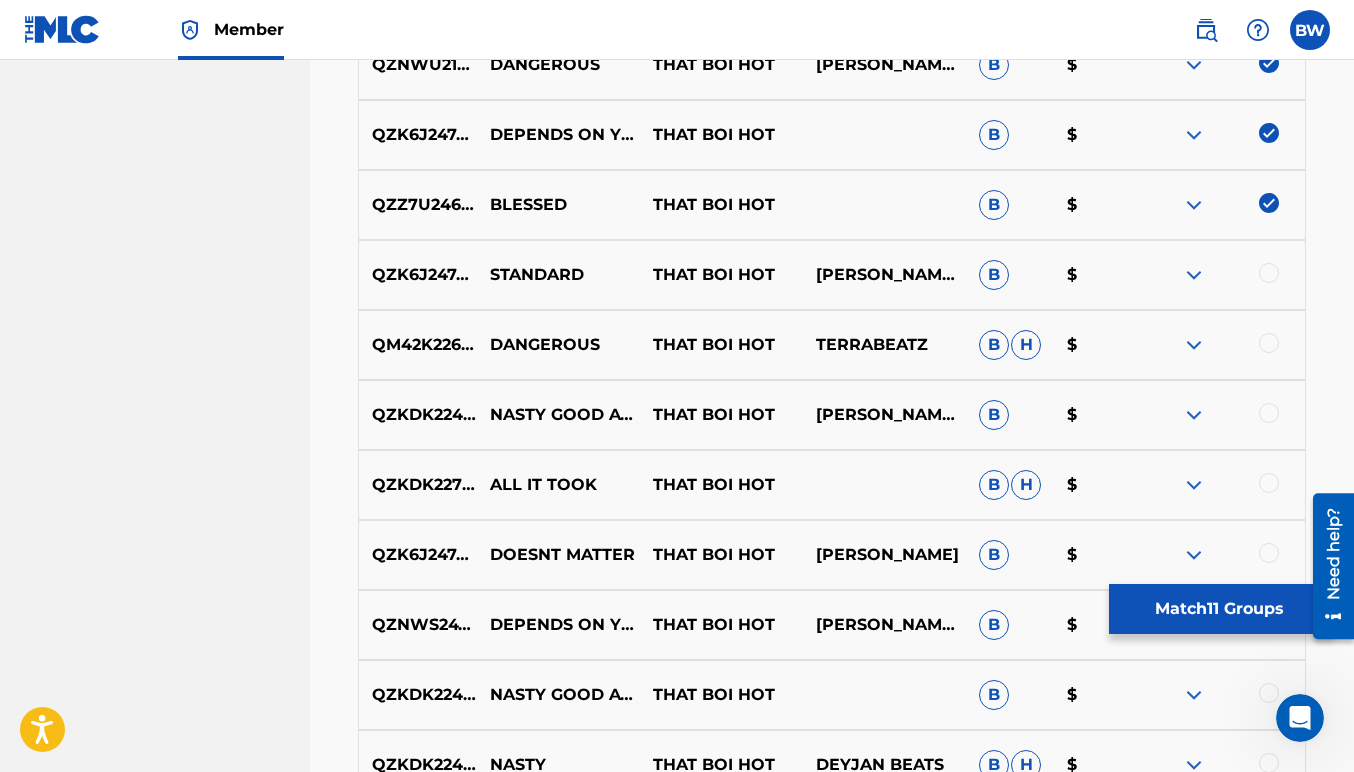 click at bounding box center [1269, 273] 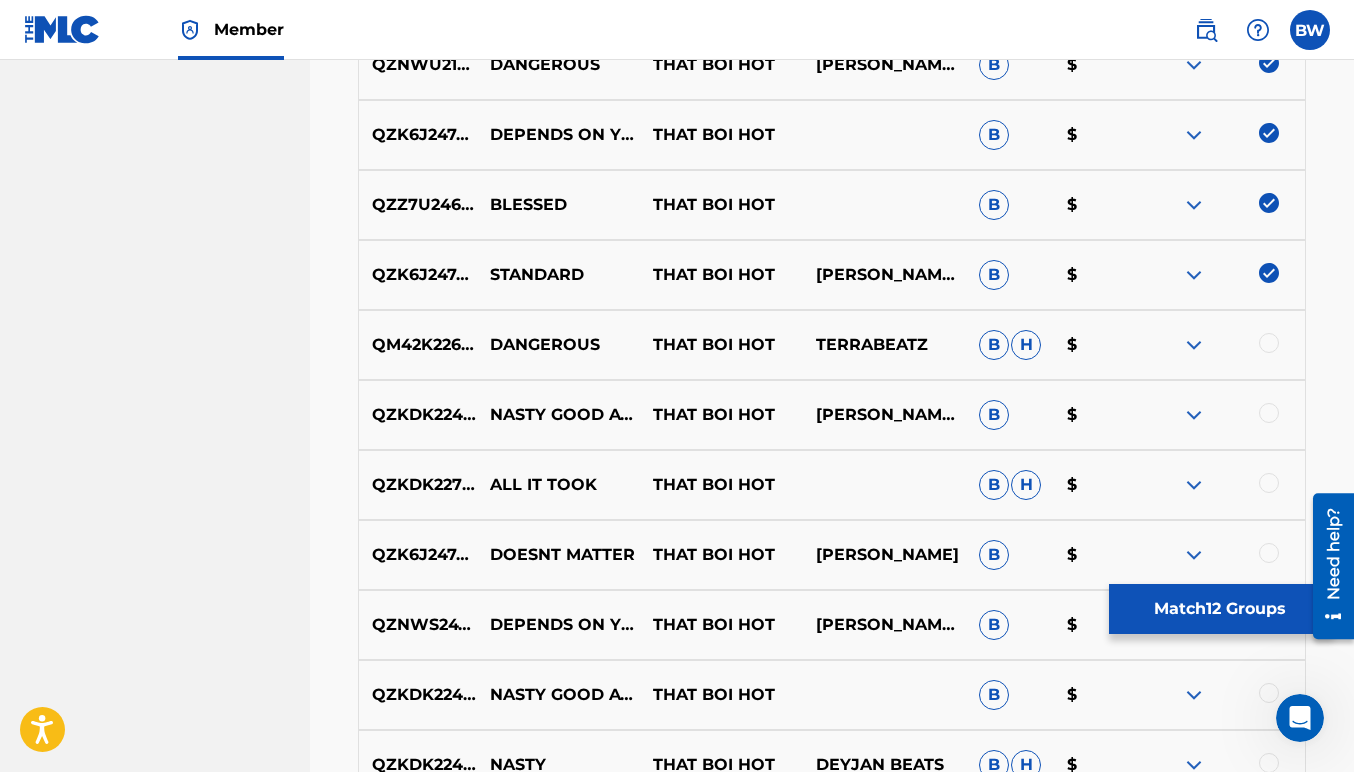 click at bounding box center [1269, 343] 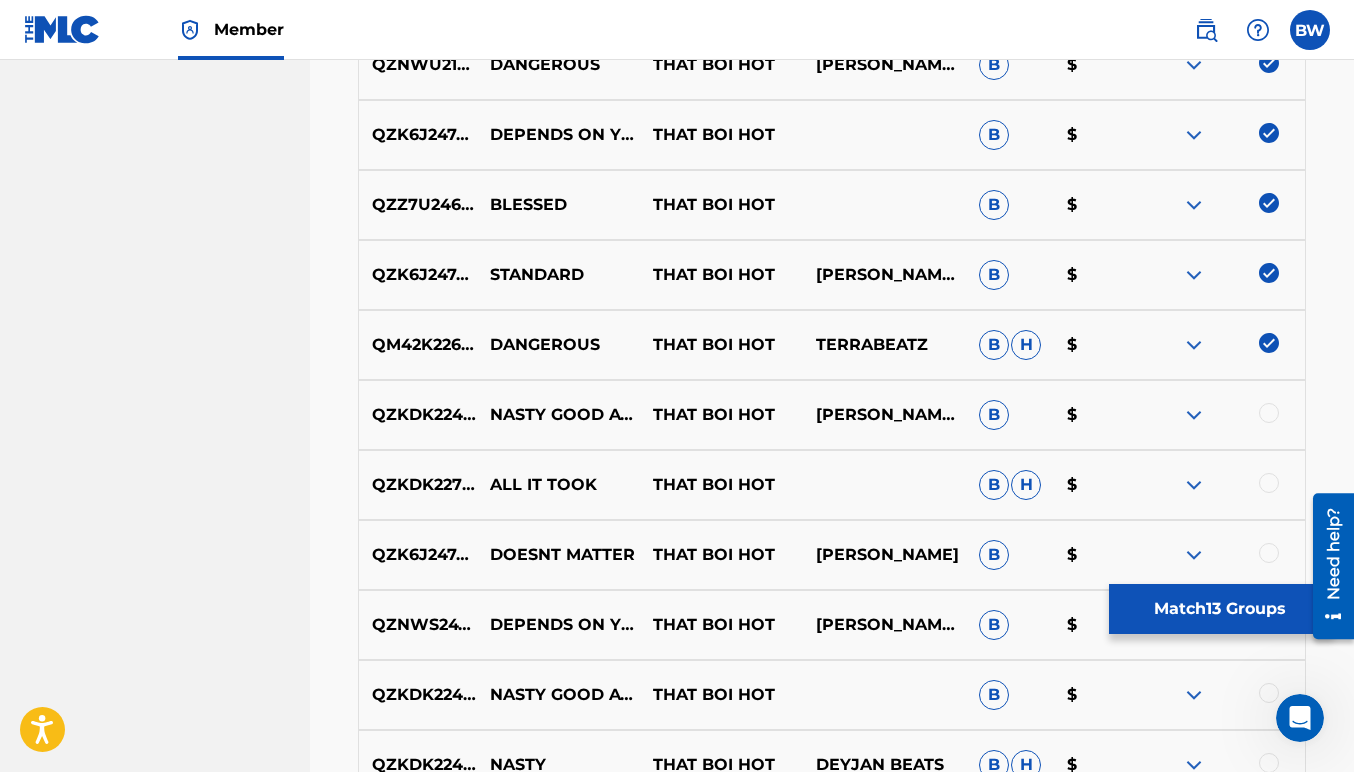 click at bounding box center (1269, 413) 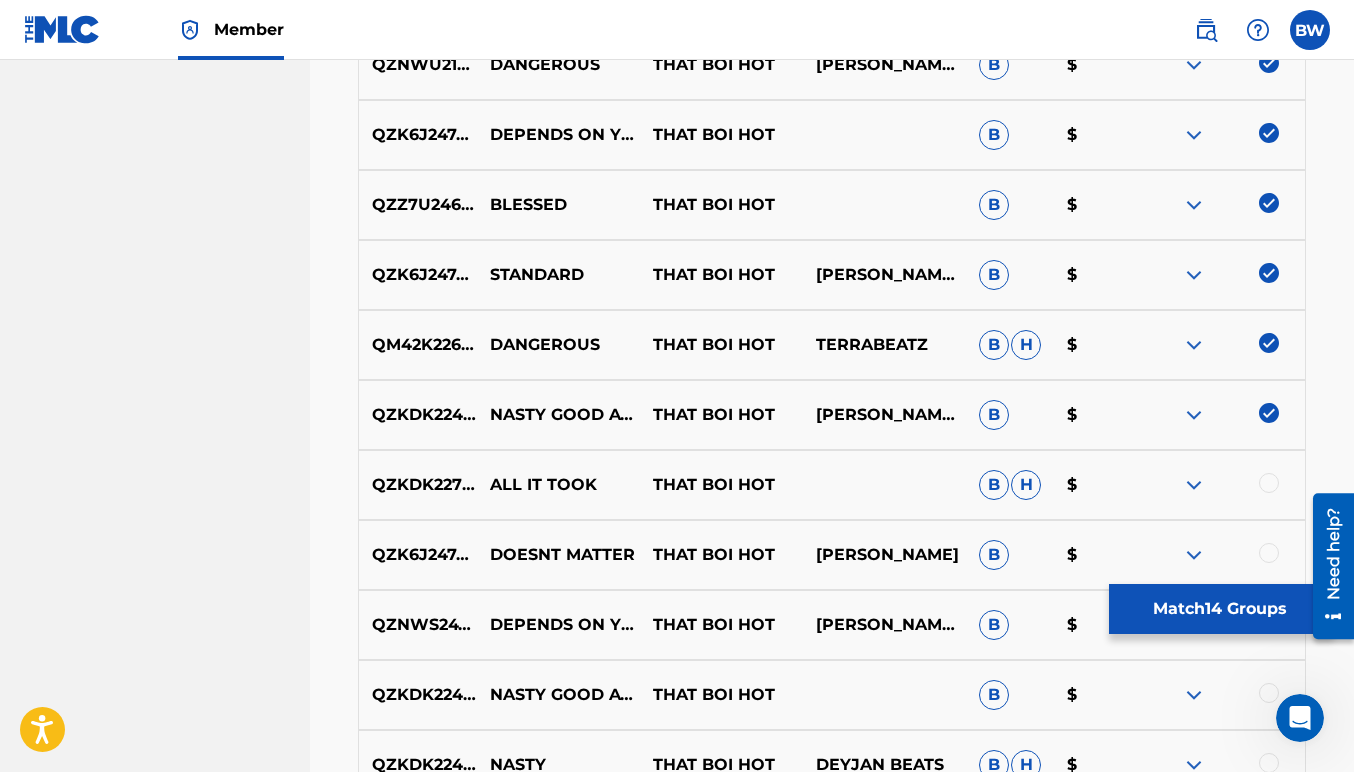 click at bounding box center [1269, 483] 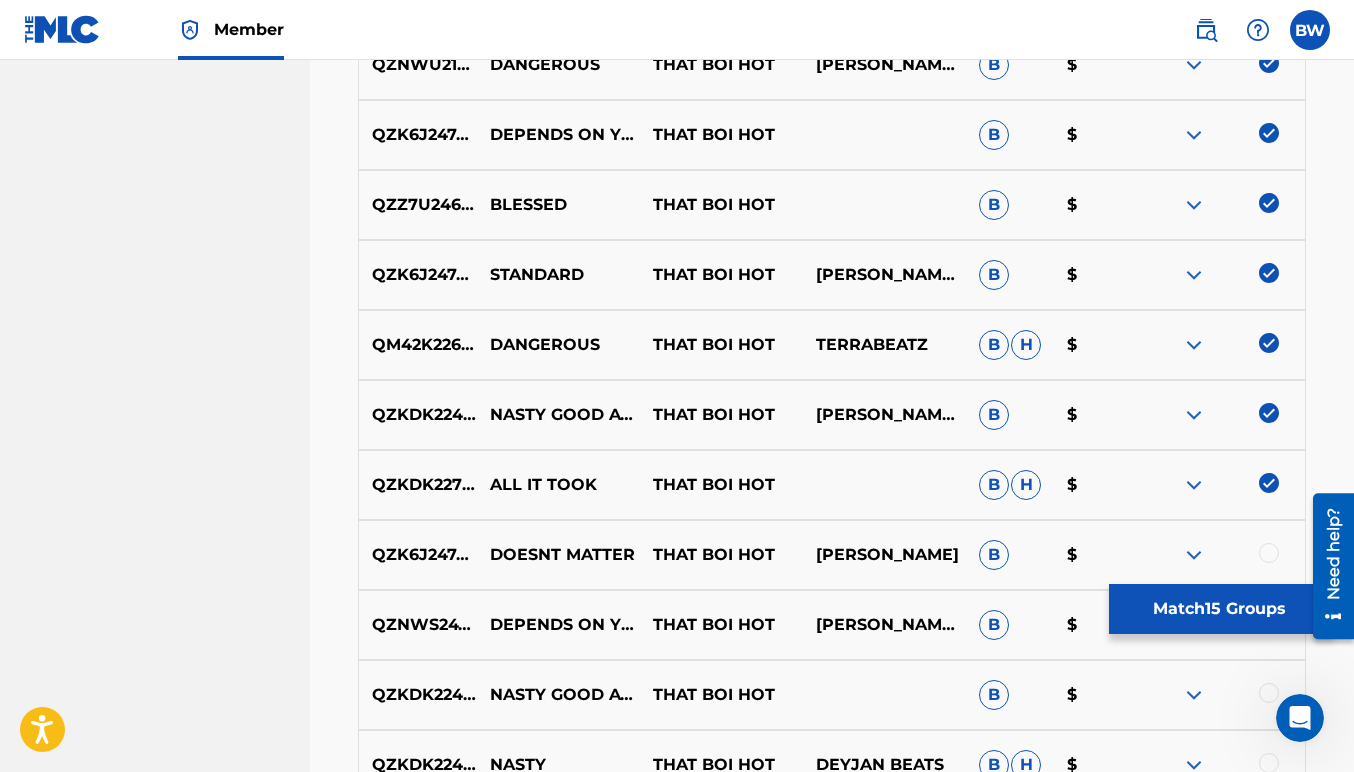 click at bounding box center [1269, 553] 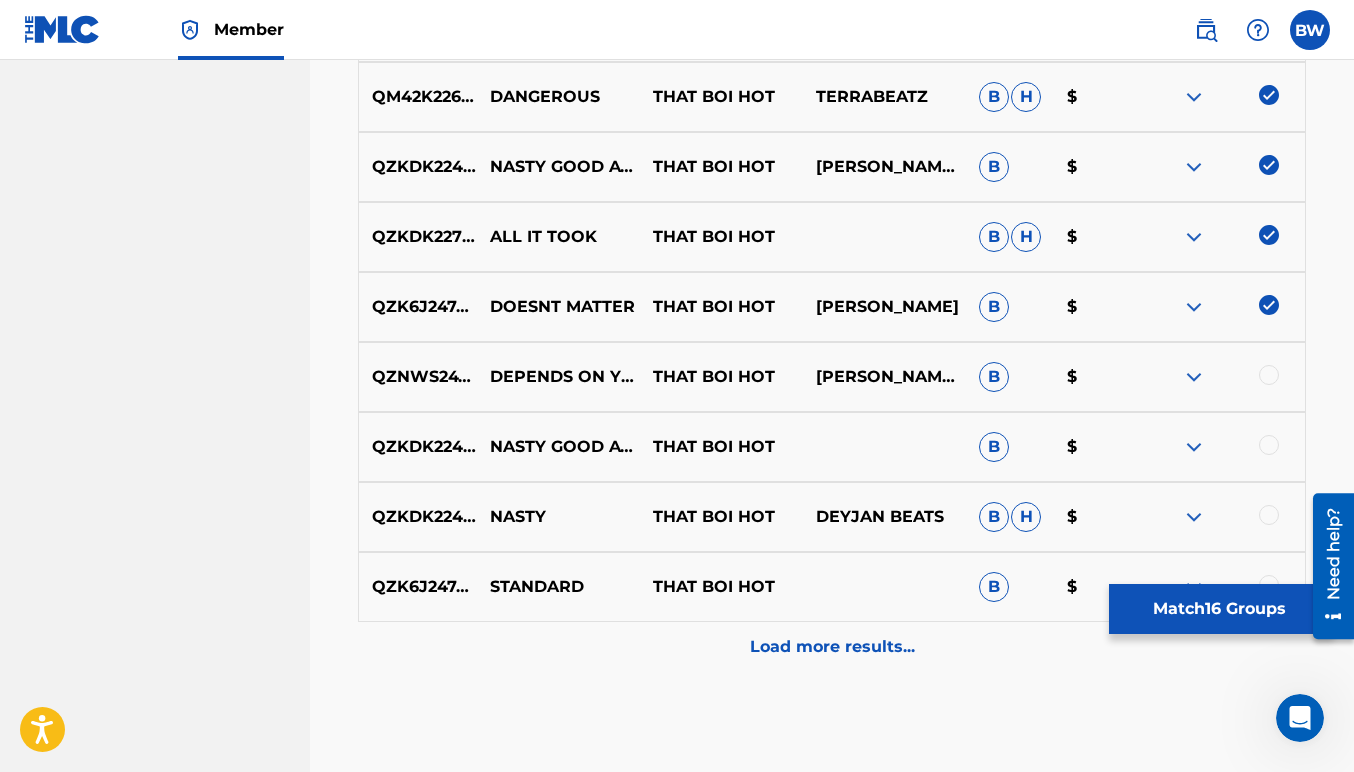 scroll, scrollTop: 1780, scrollLeft: 0, axis: vertical 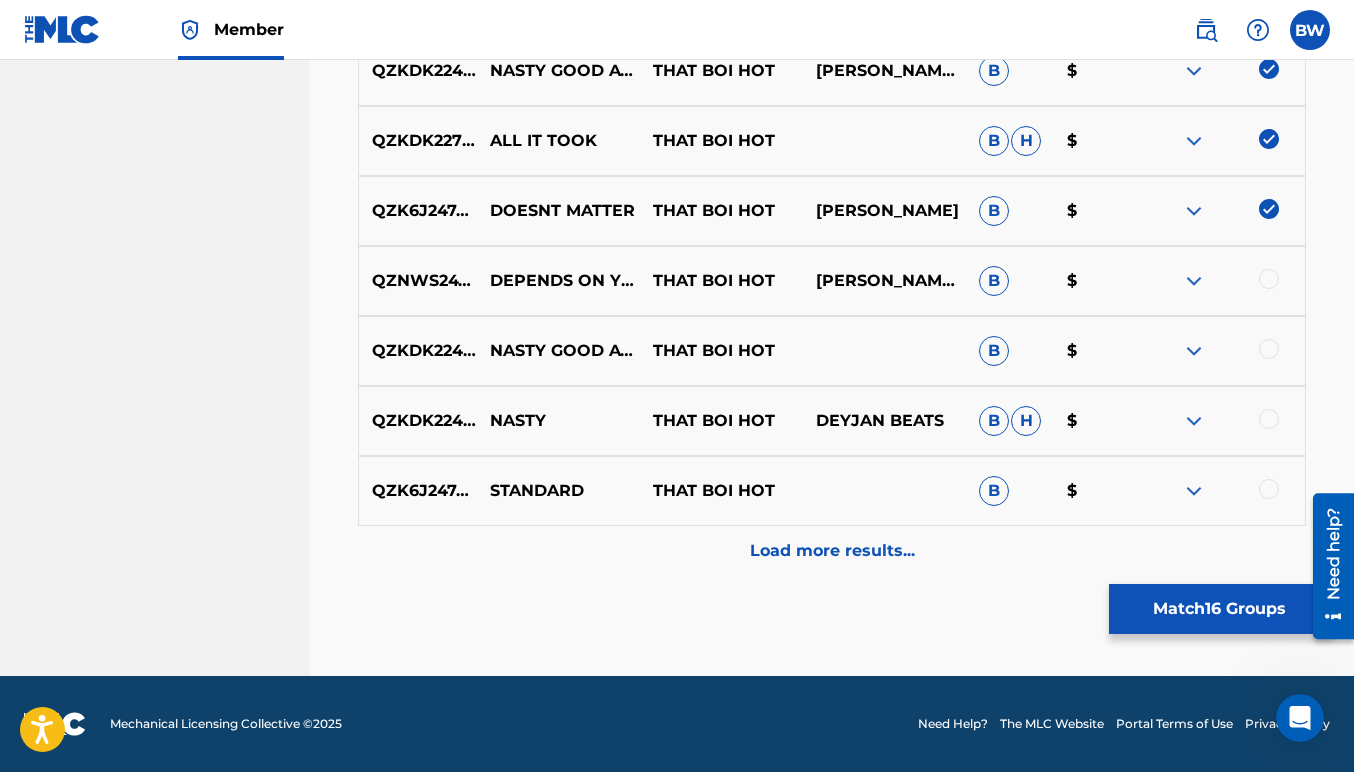 click at bounding box center (1269, 489) 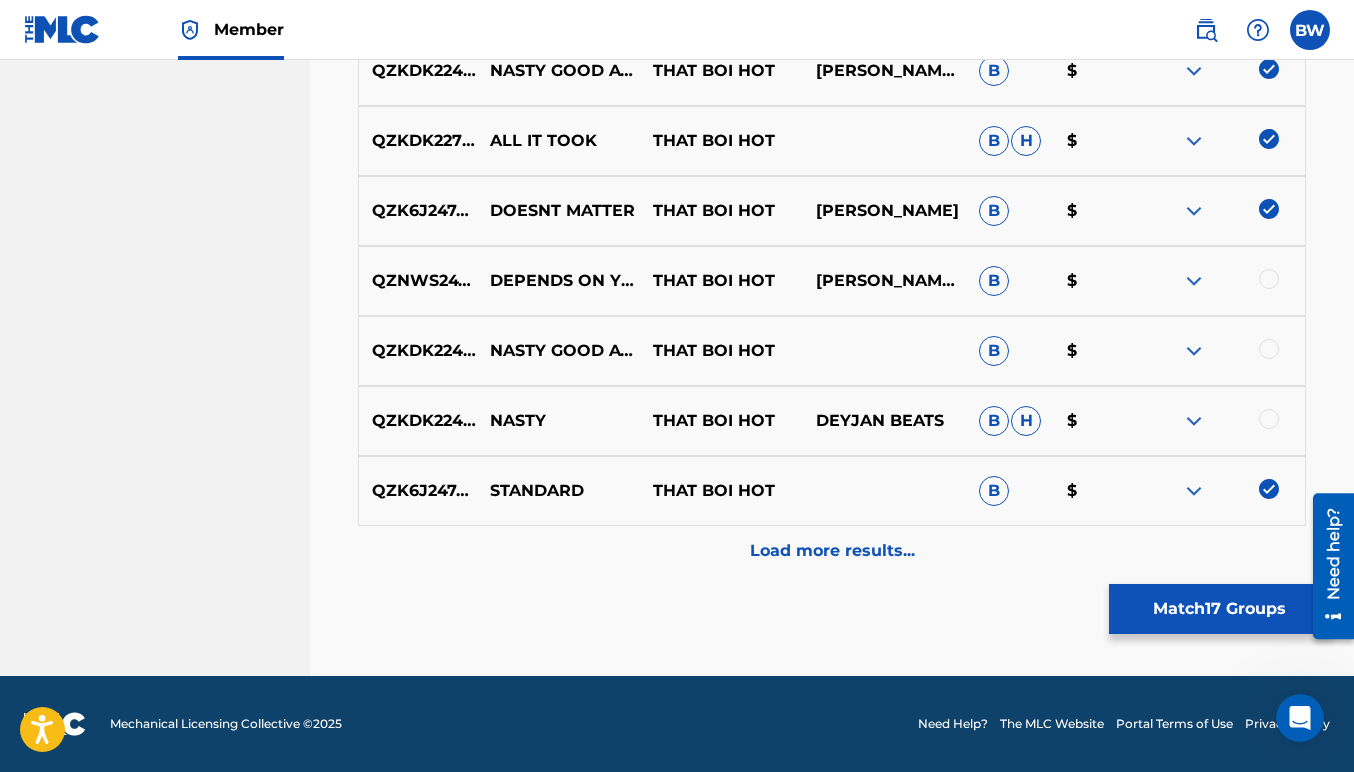 click at bounding box center (1223, 421) 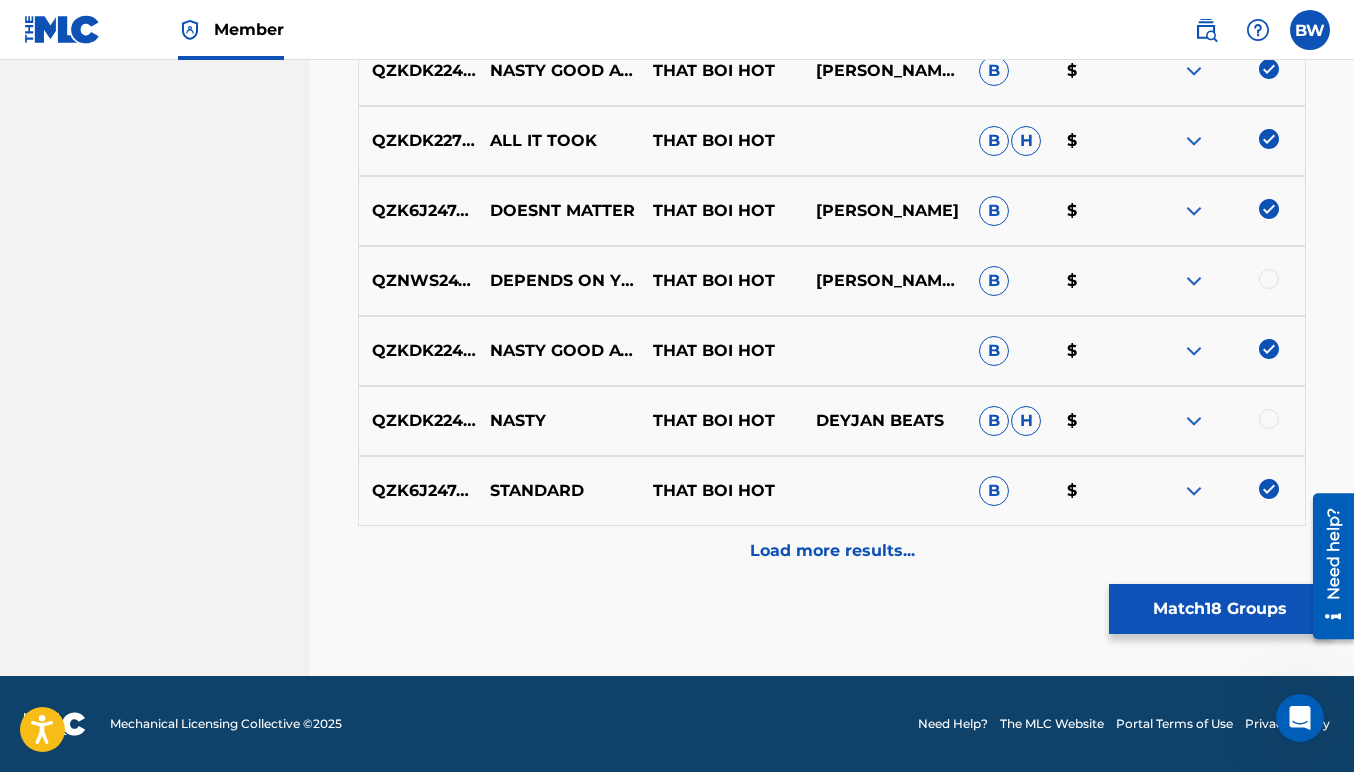 click at bounding box center (1269, 279) 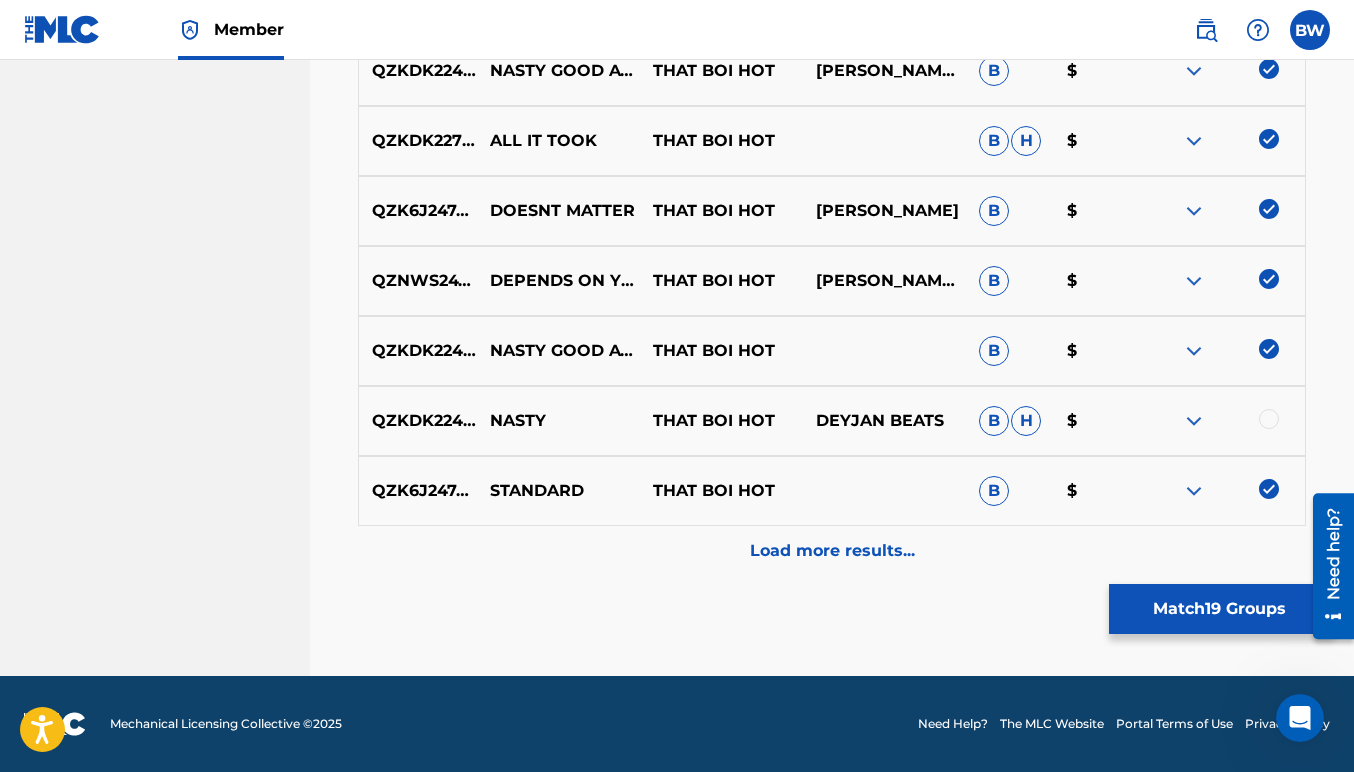 click at bounding box center (1194, 281) 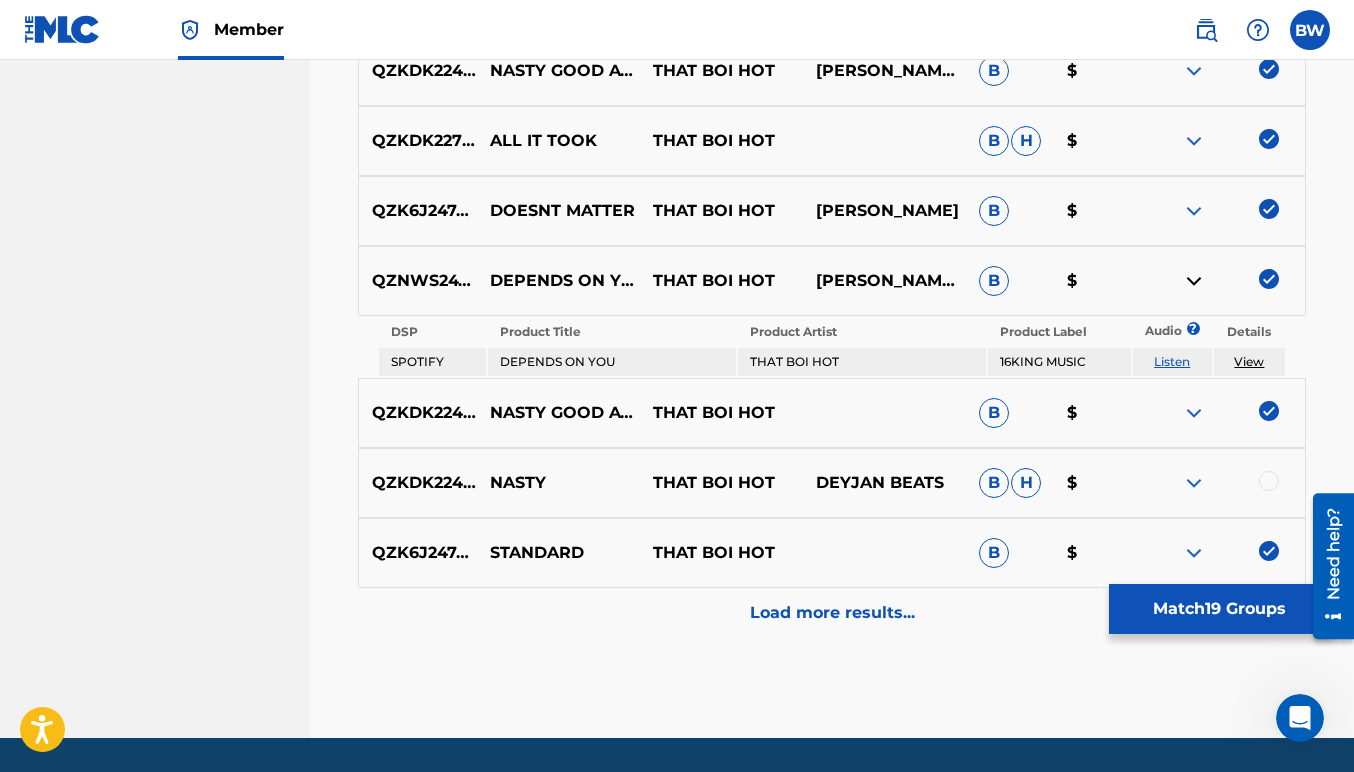 click at bounding box center (1194, 281) 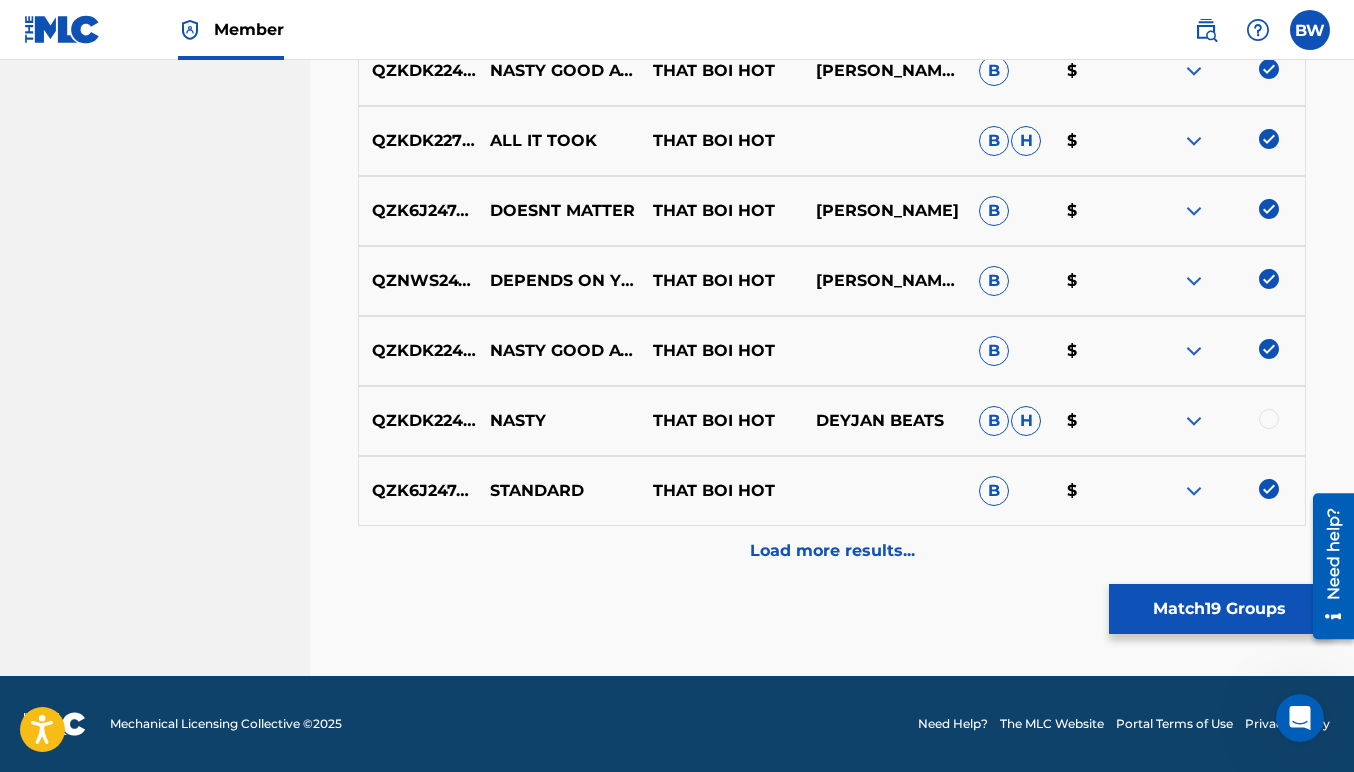 click at bounding box center (1269, 419) 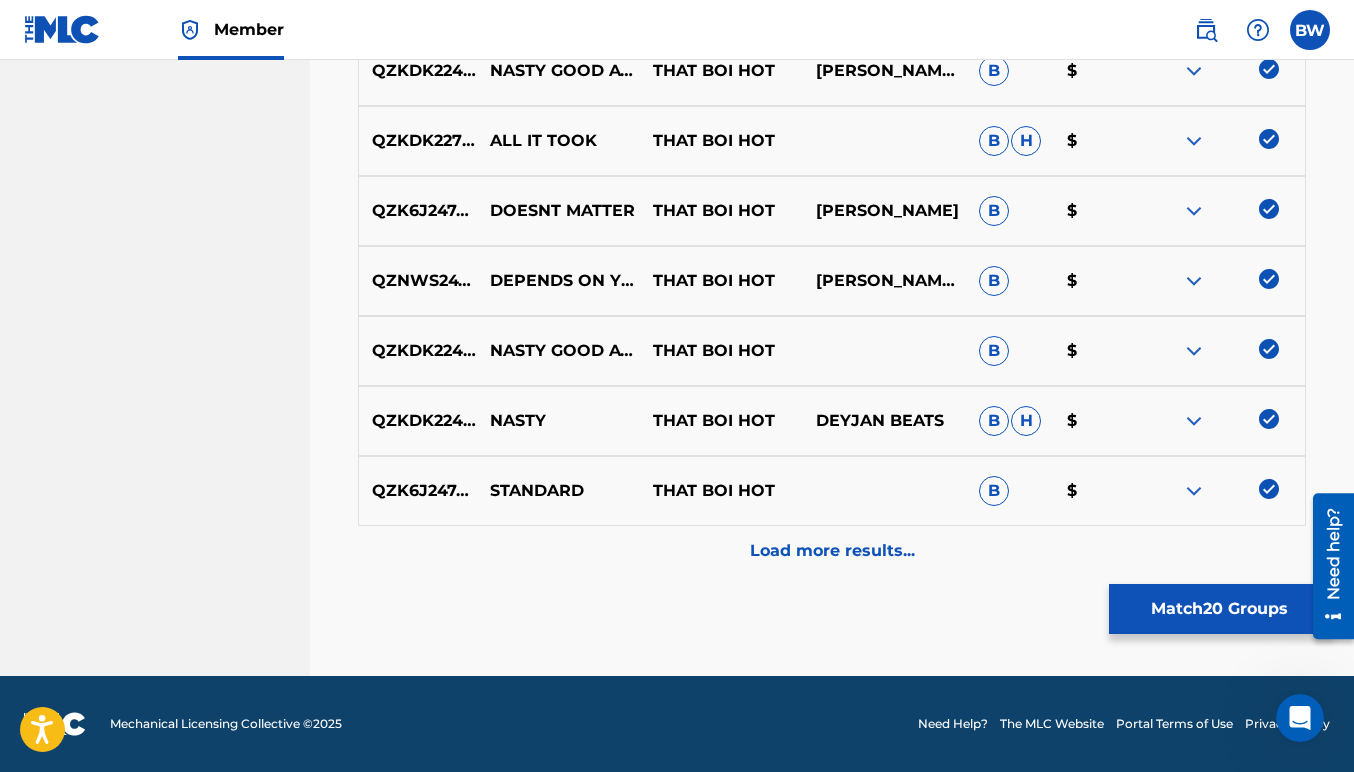 click on "Load more results..." at bounding box center (832, 551) 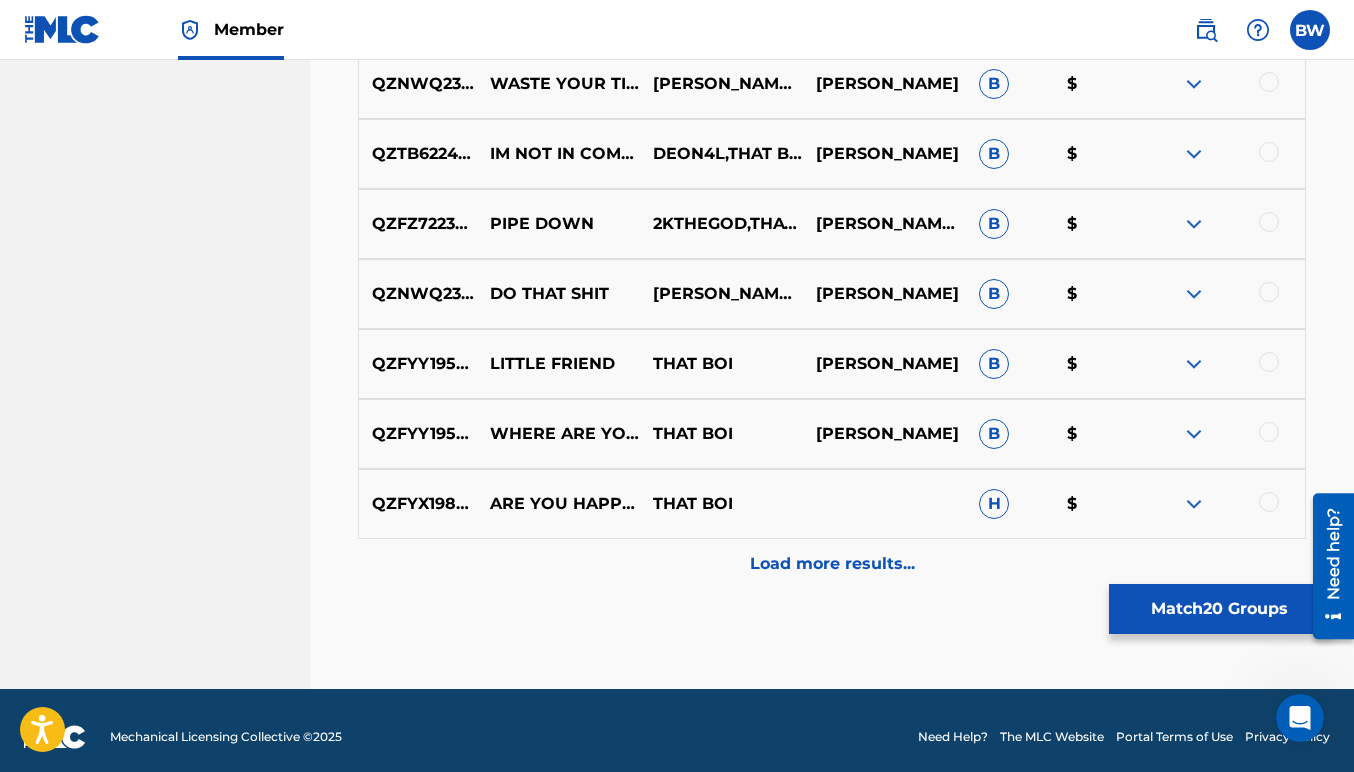 scroll, scrollTop: 2472, scrollLeft: 0, axis: vertical 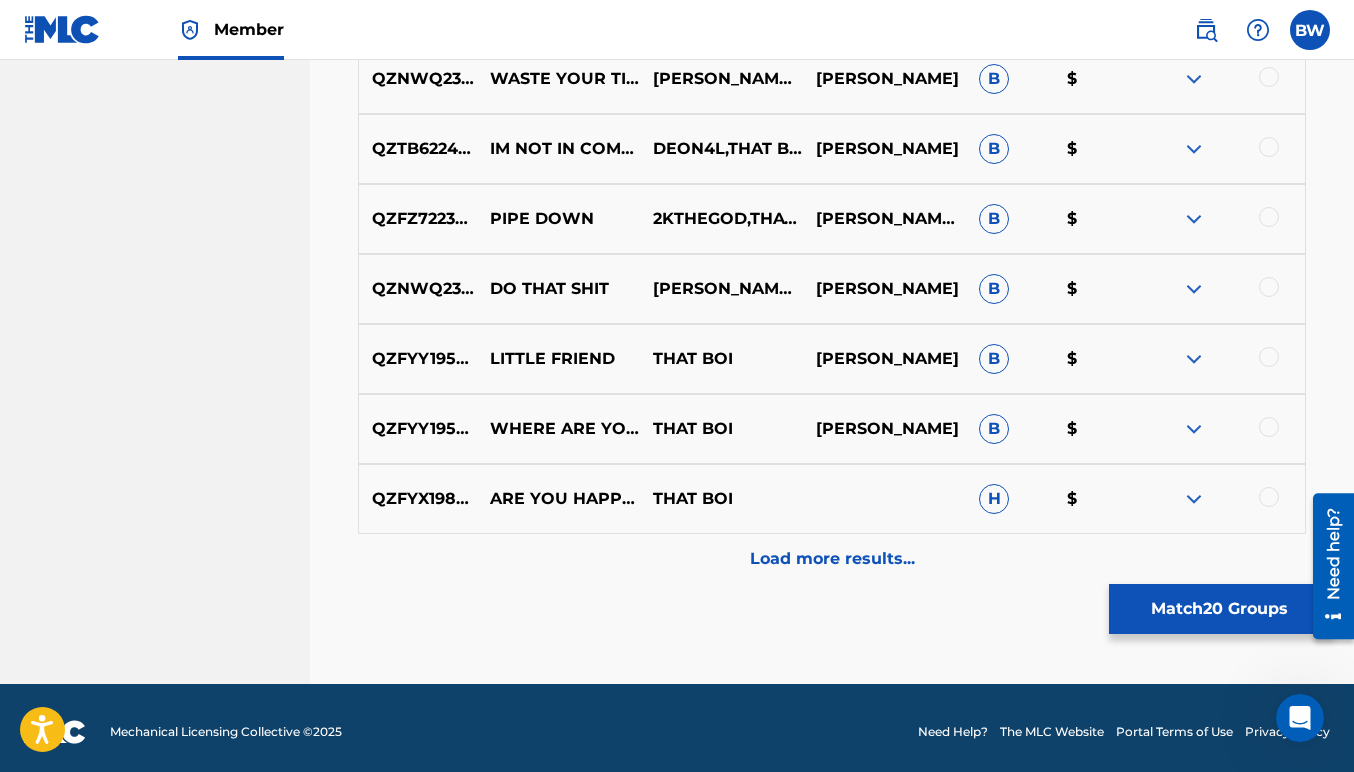 click at bounding box center [1269, 497] 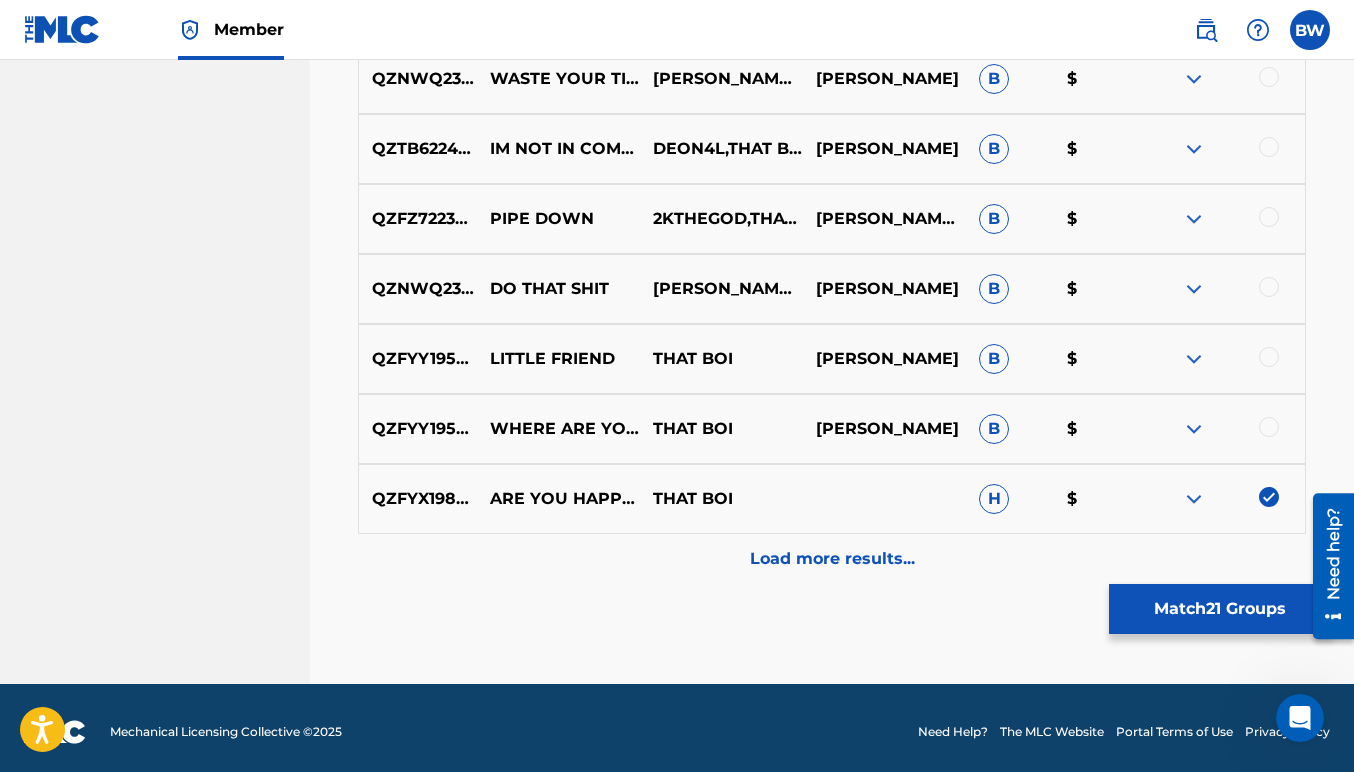 click at bounding box center (1269, 287) 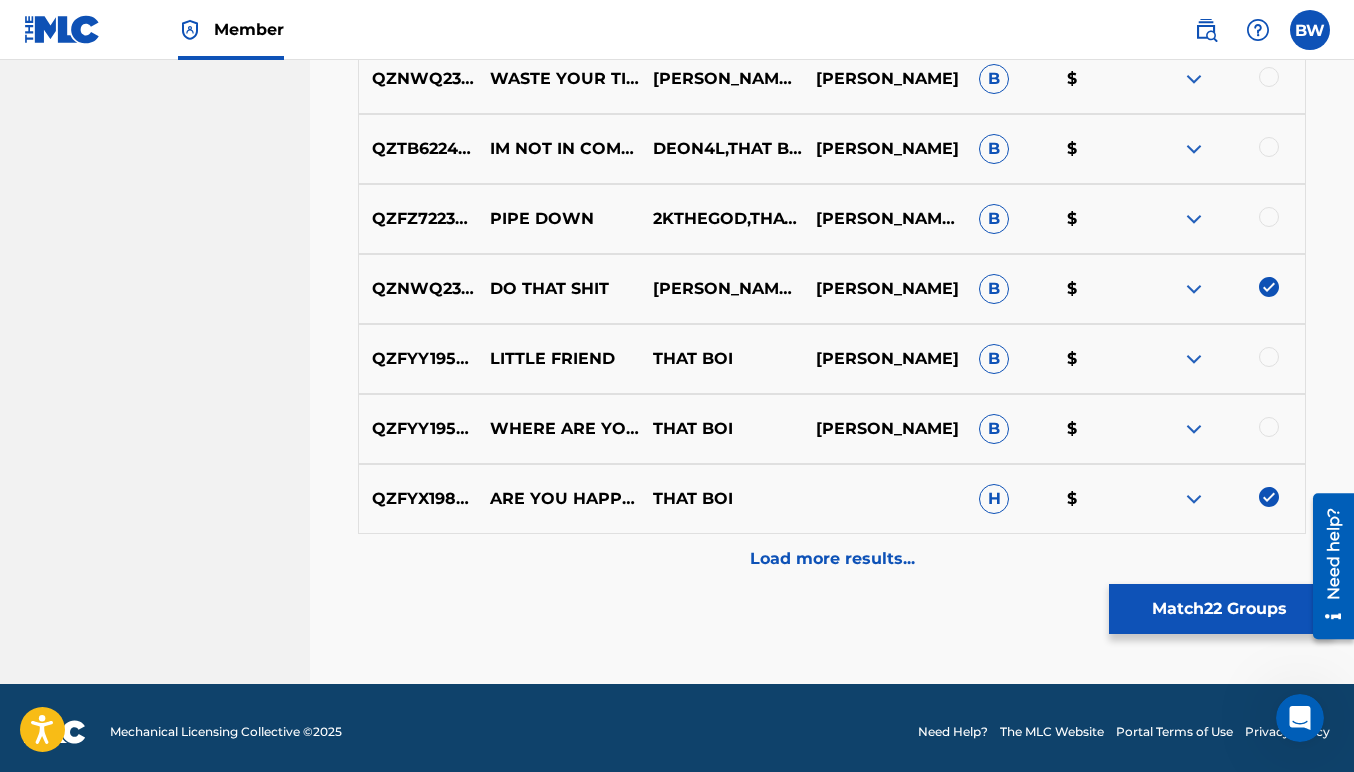 click at bounding box center [1269, 217] 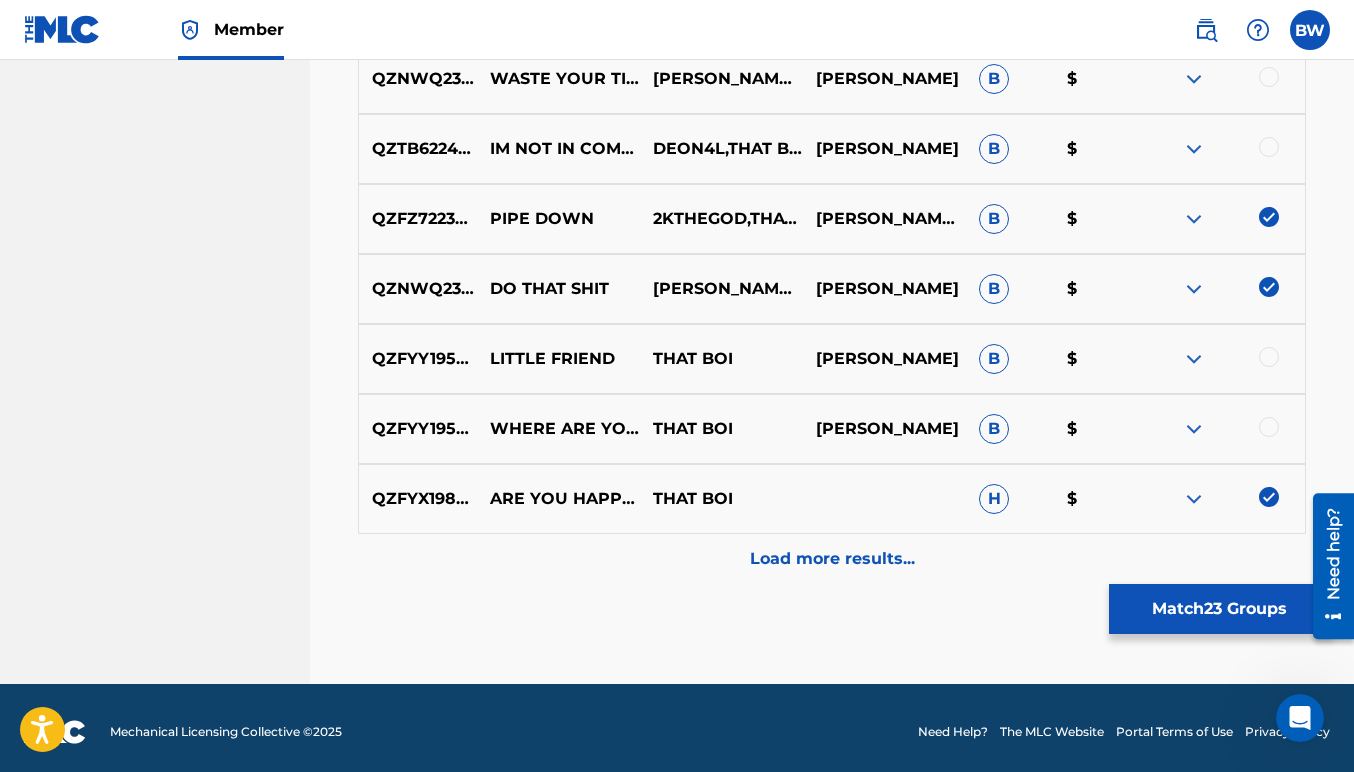 click at bounding box center [1269, 147] 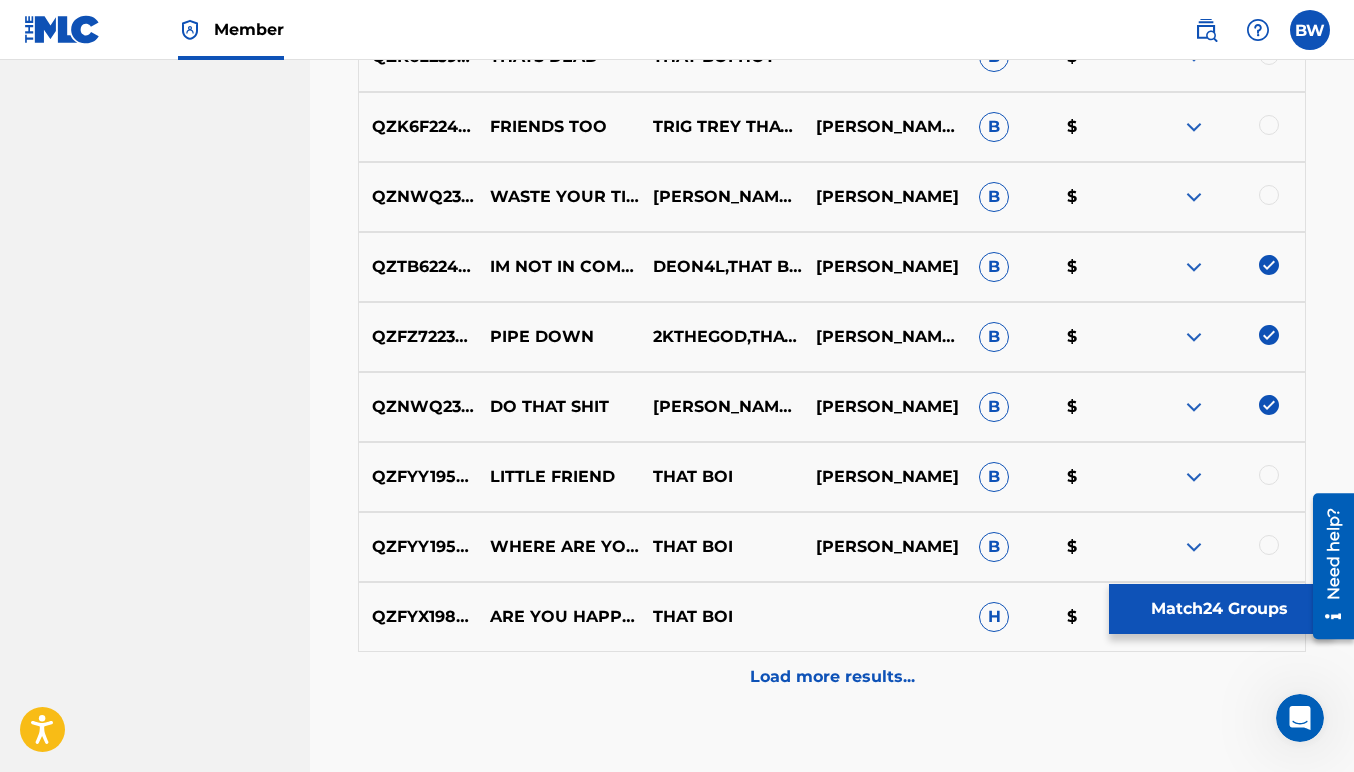 scroll, scrollTop: 2349, scrollLeft: 0, axis: vertical 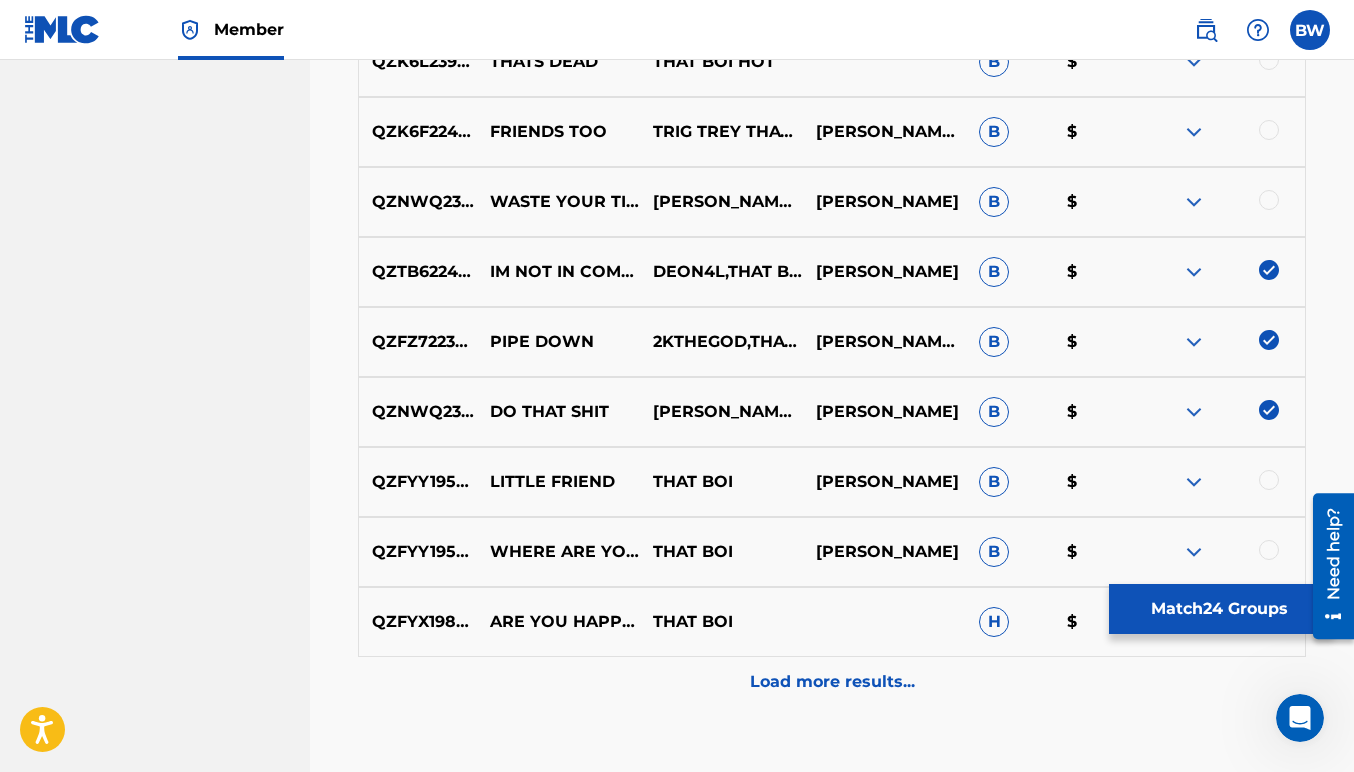 click at bounding box center [1194, 272] 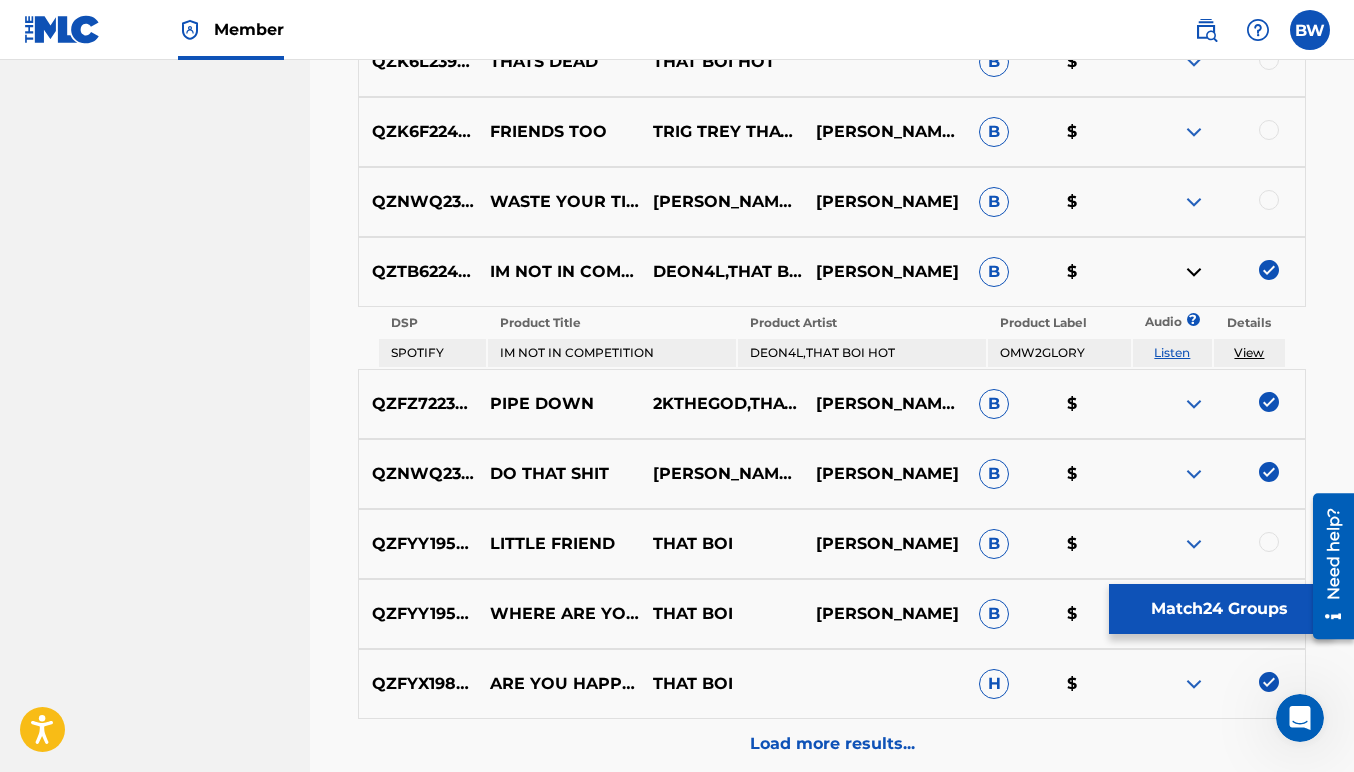 click at bounding box center (1194, 272) 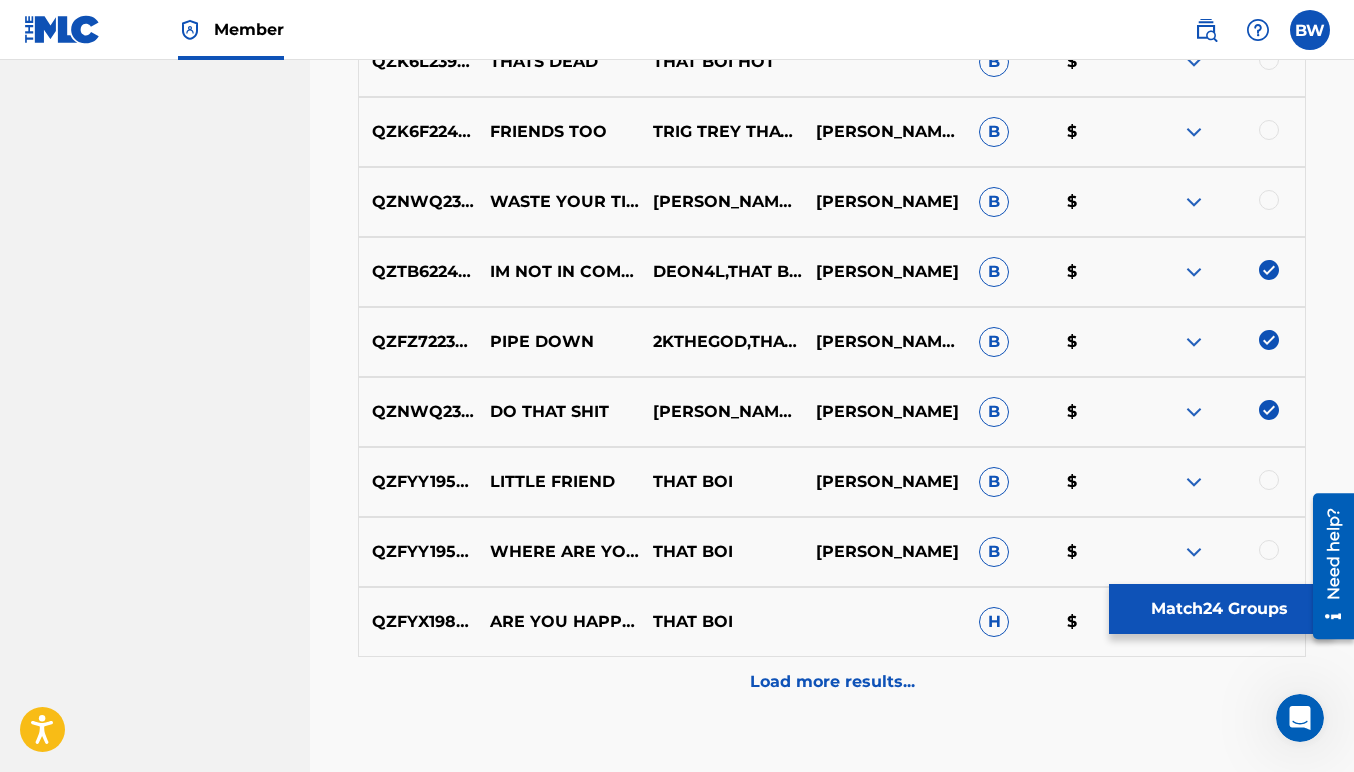 click at bounding box center [1269, 200] 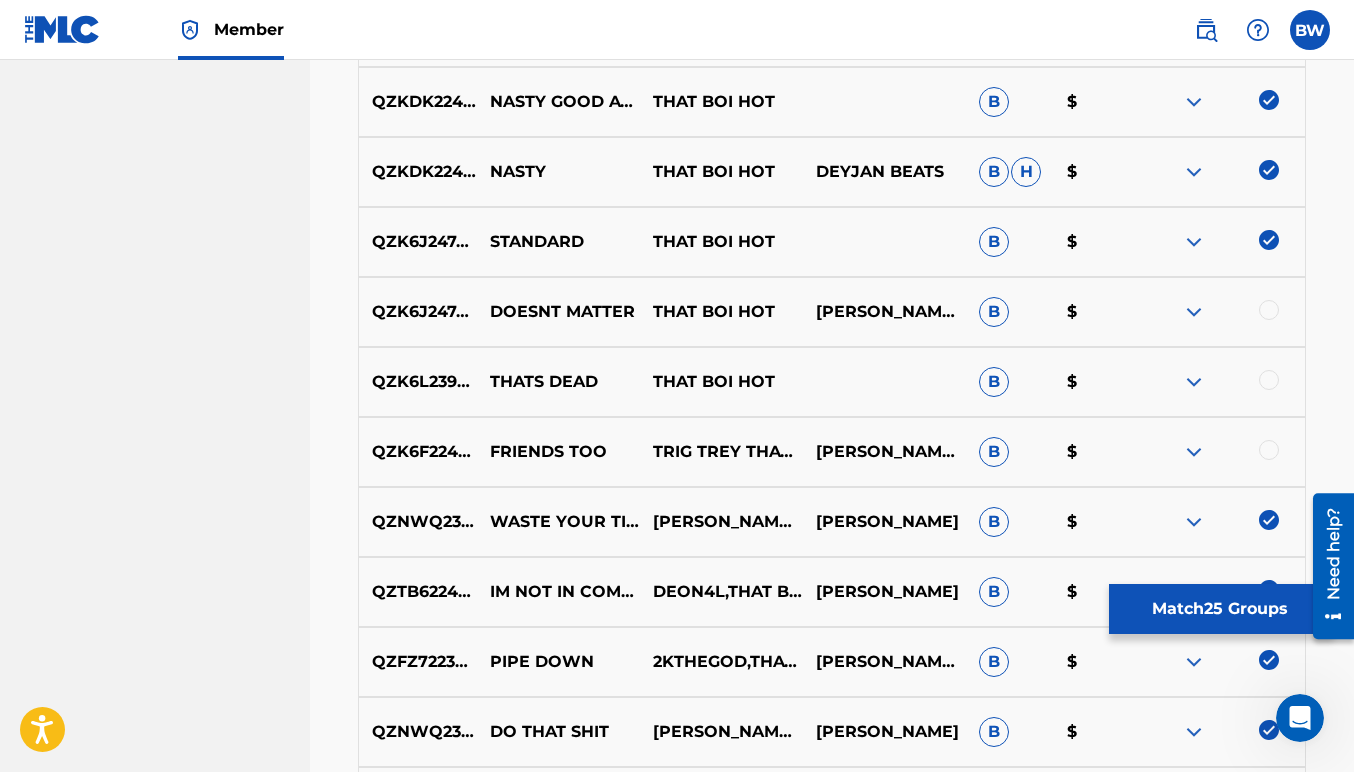 scroll, scrollTop: 1971, scrollLeft: 0, axis: vertical 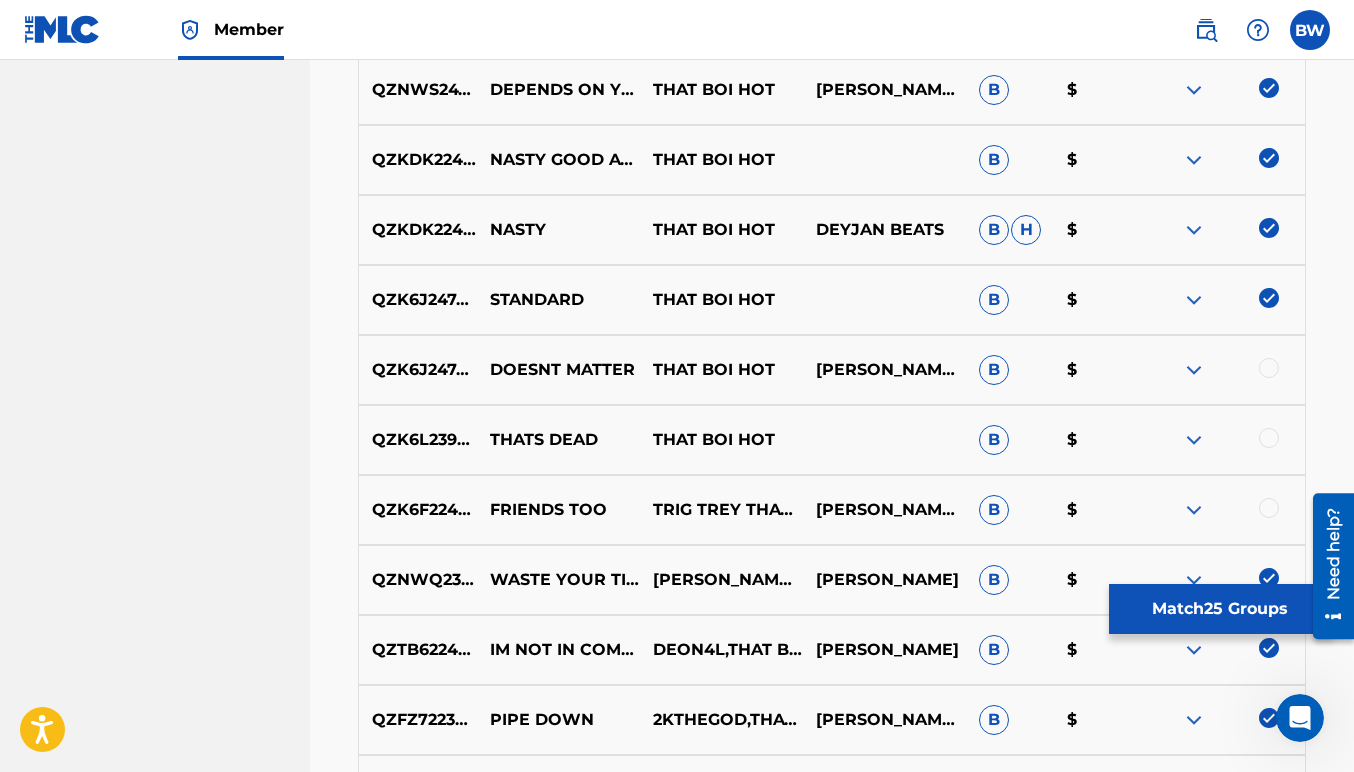 click at bounding box center [1269, 508] 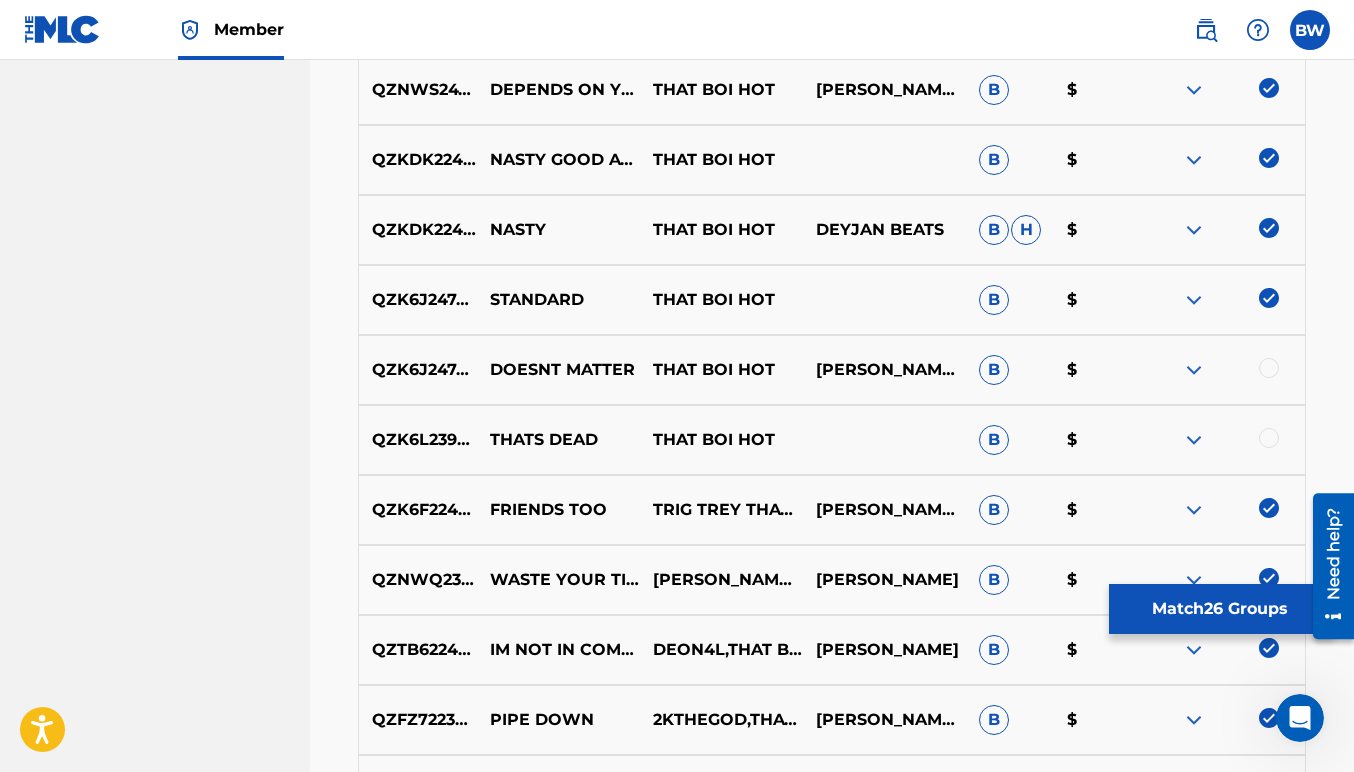 click at bounding box center (1269, 438) 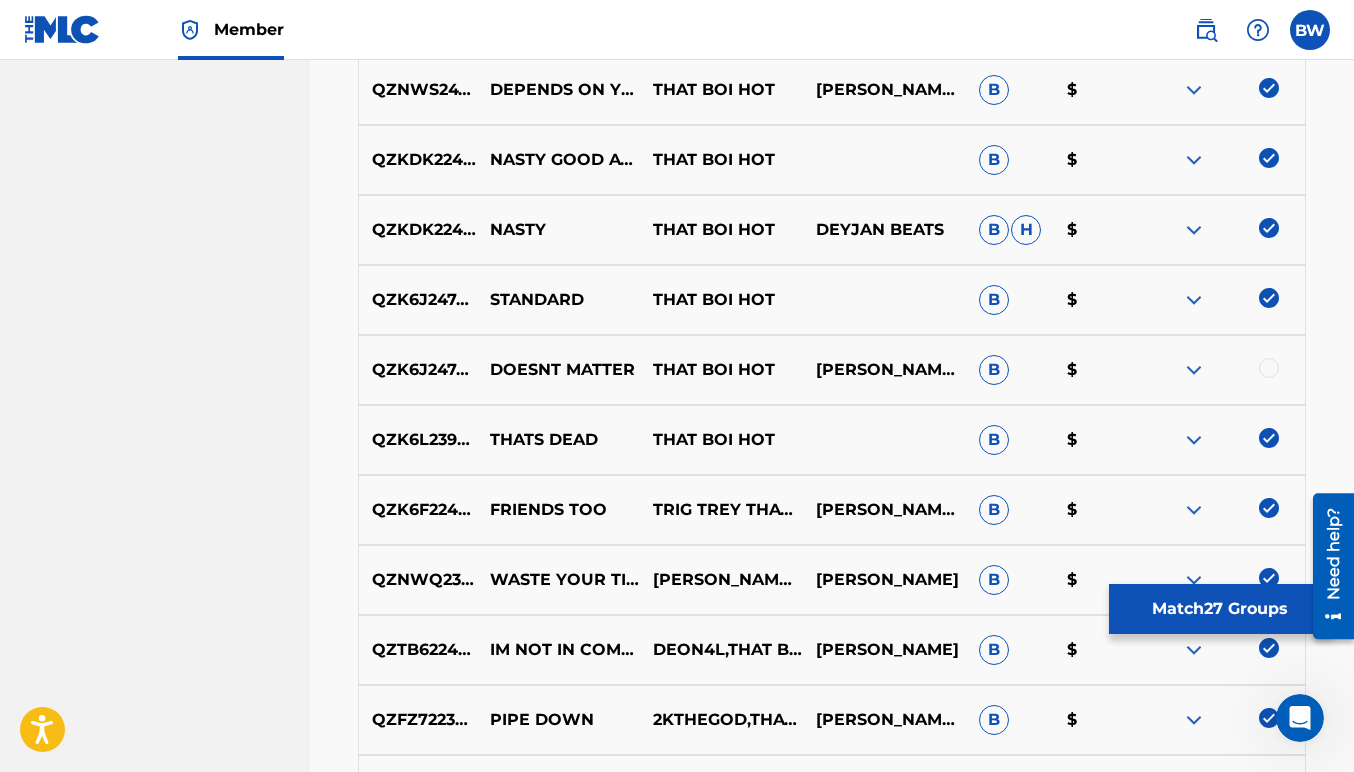 click at bounding box center [1269, 368] 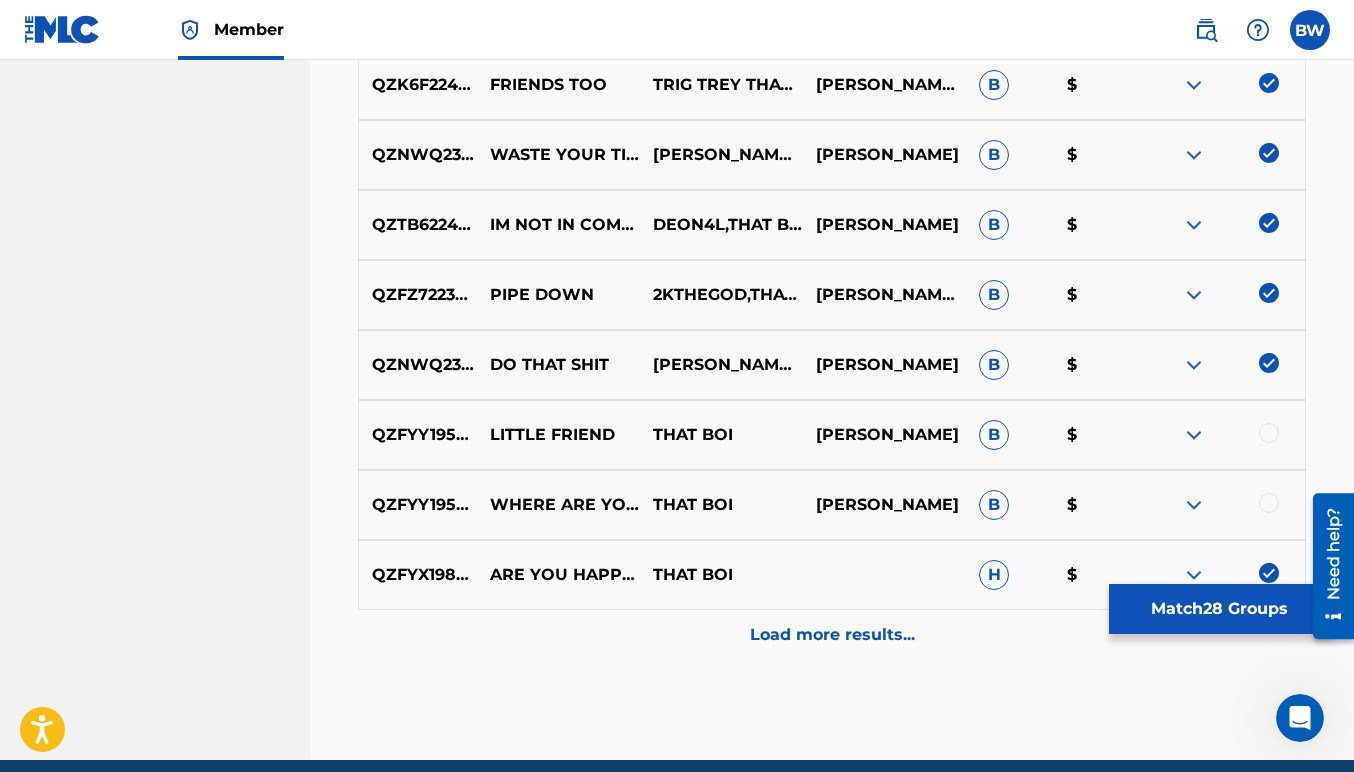 scroll, scrollTop: 2480, scrollLeft: 0, axis: vertical 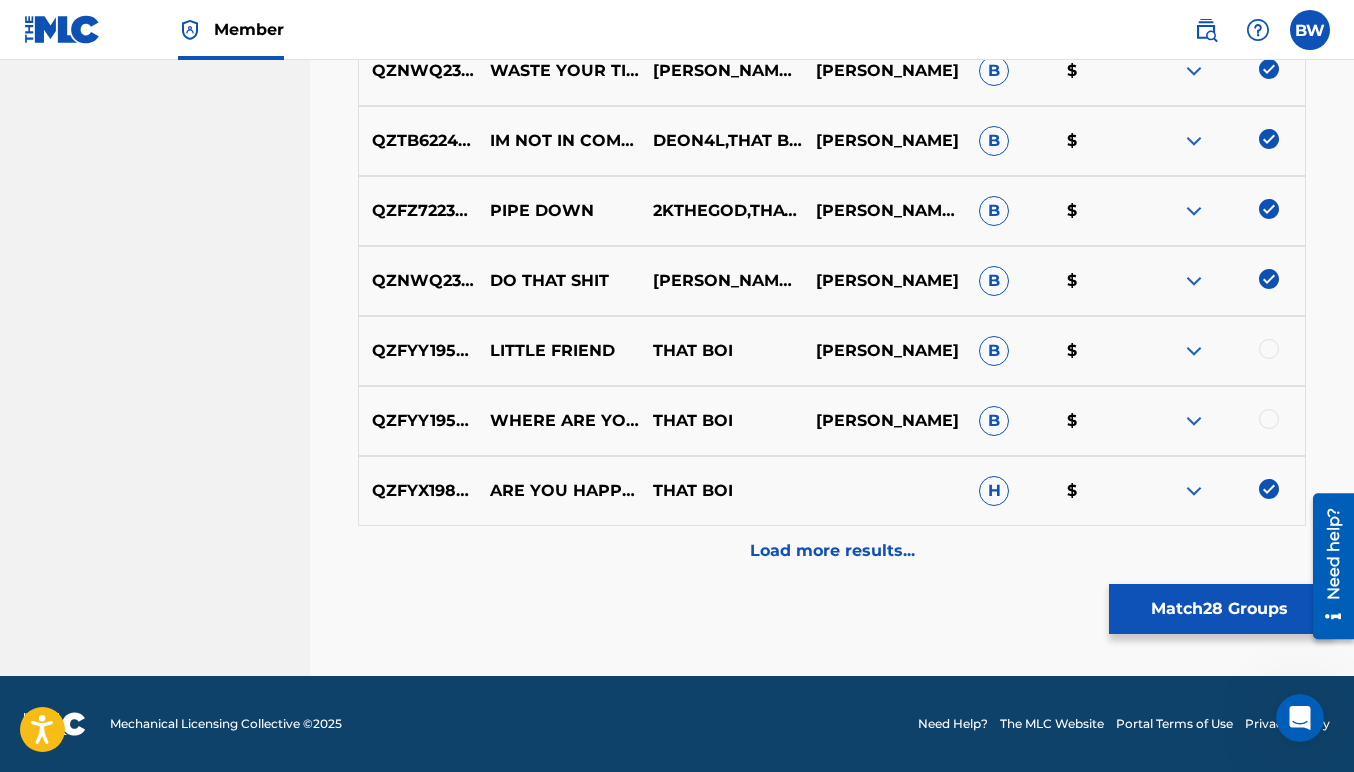 click at bounding box center (1223, 421) 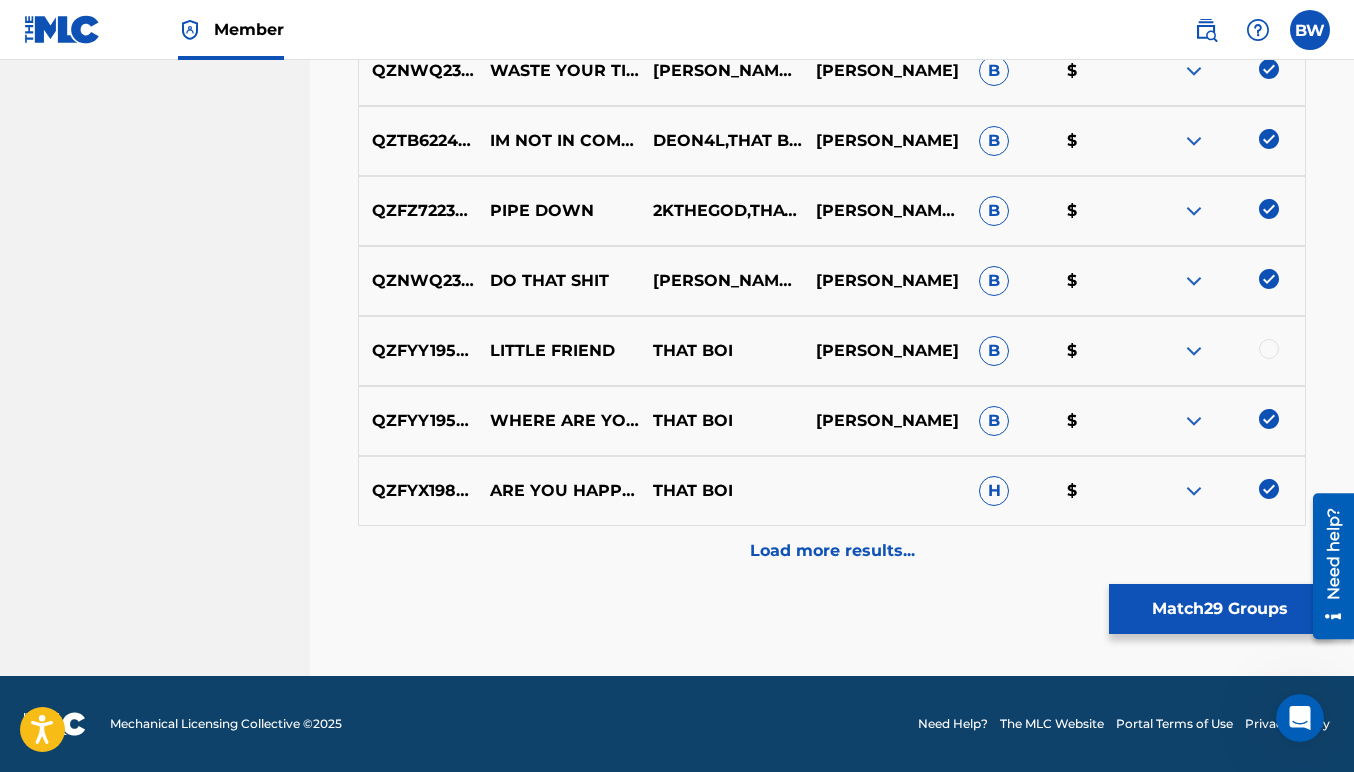 click at bounding box center (1269, 349) 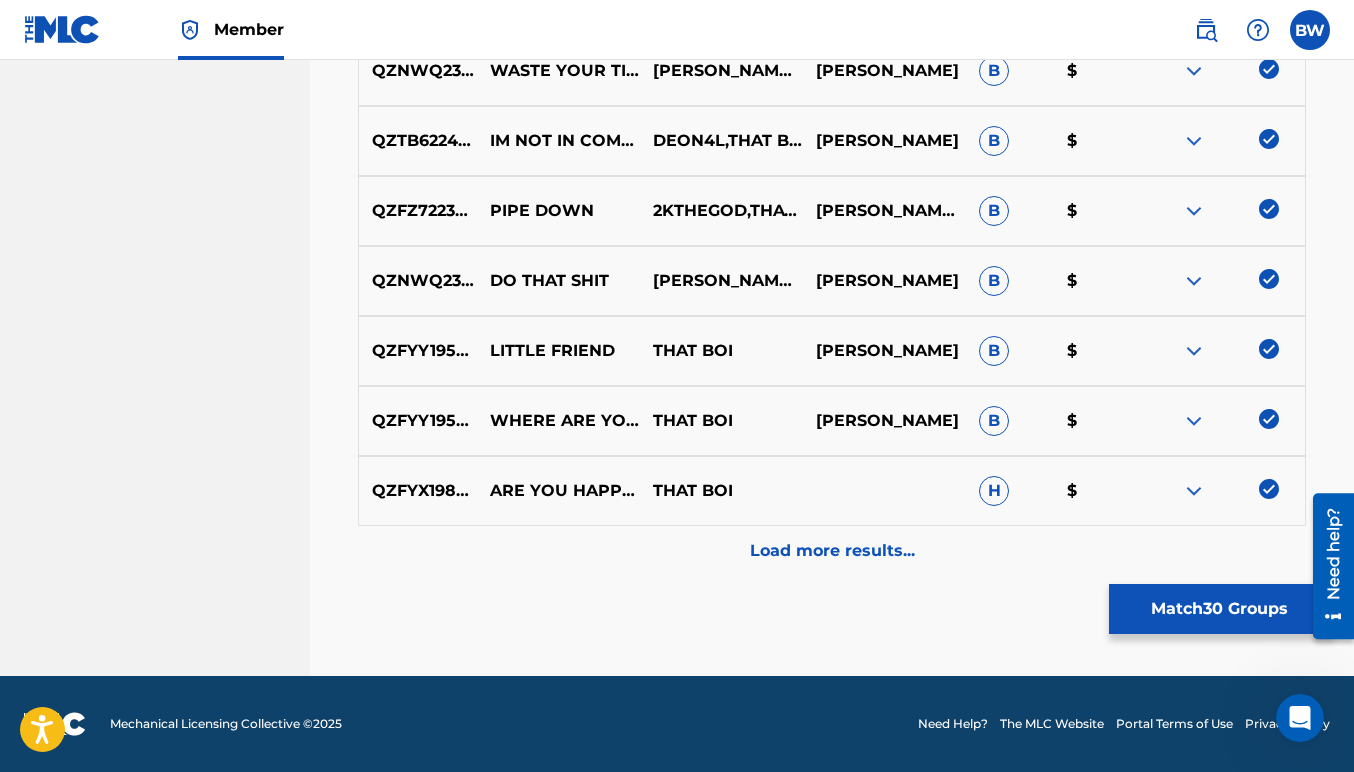 click at bounding box center (1269, 349) 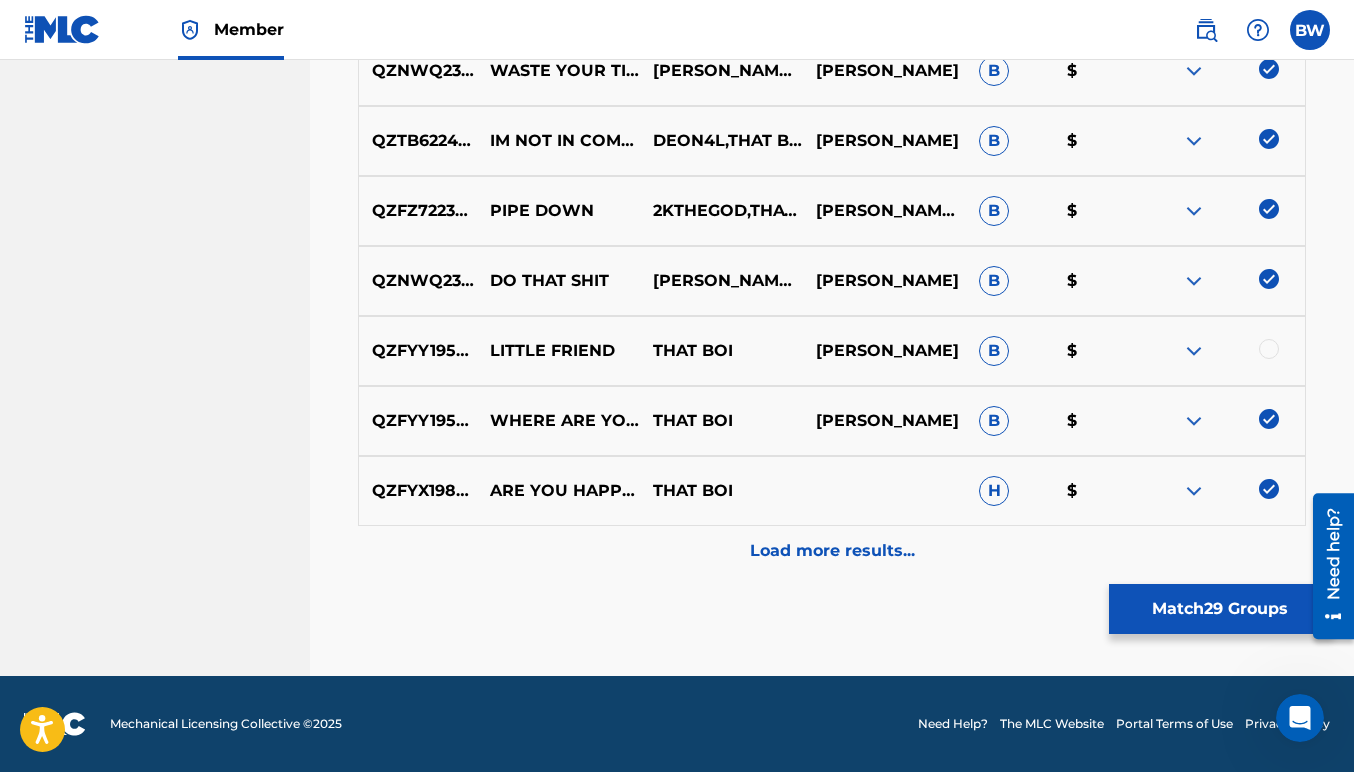 click at bounding box center [1269, 419] 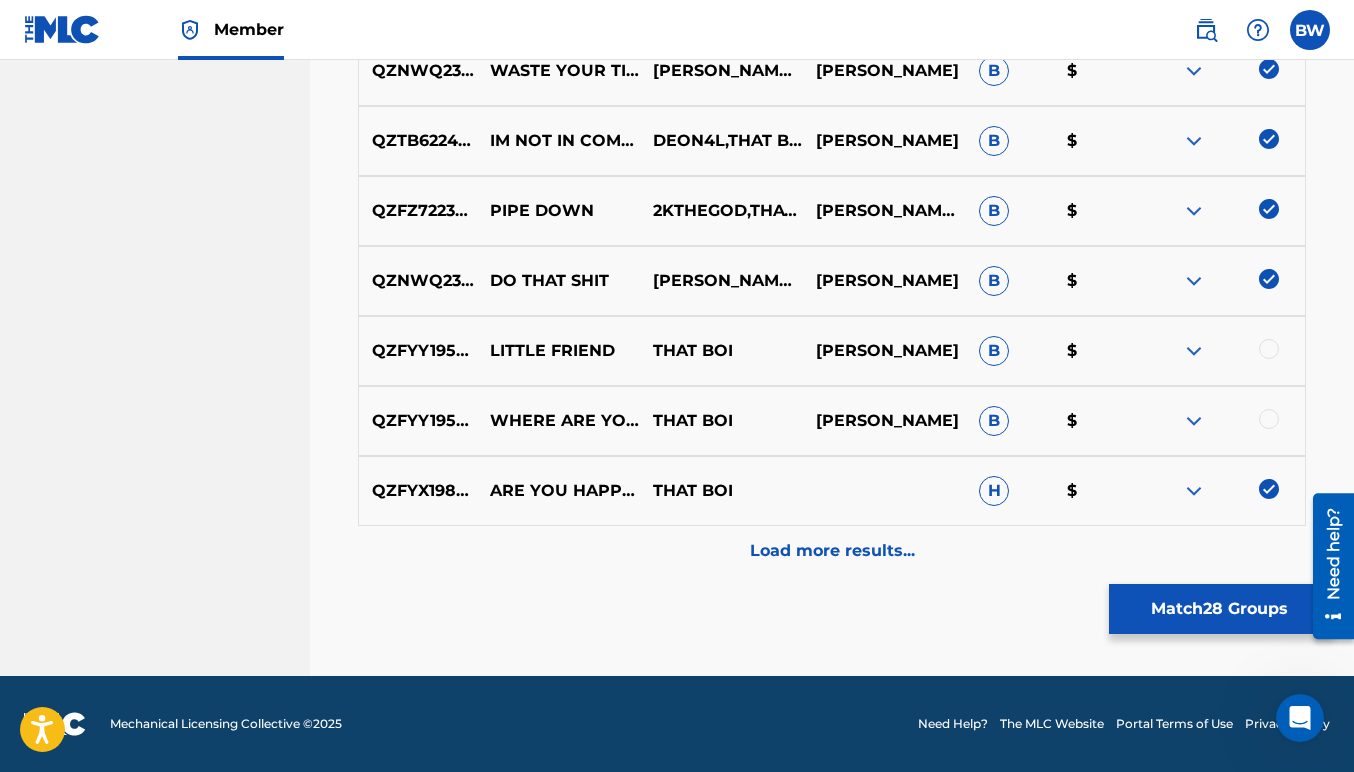 click on "Load more results..." at bounding box center [832, 551] 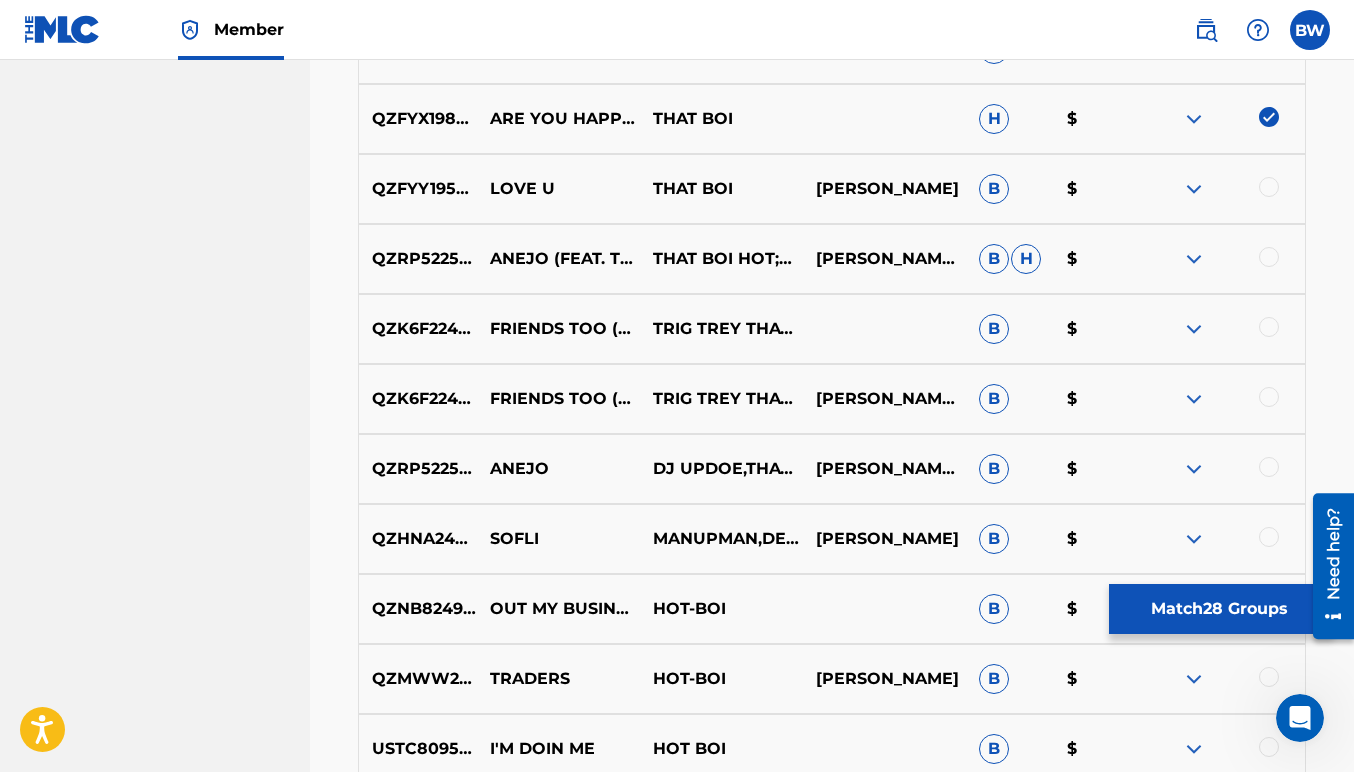 scroll, scrollTop: 2863, scrollLeft: 0, axis: vertical 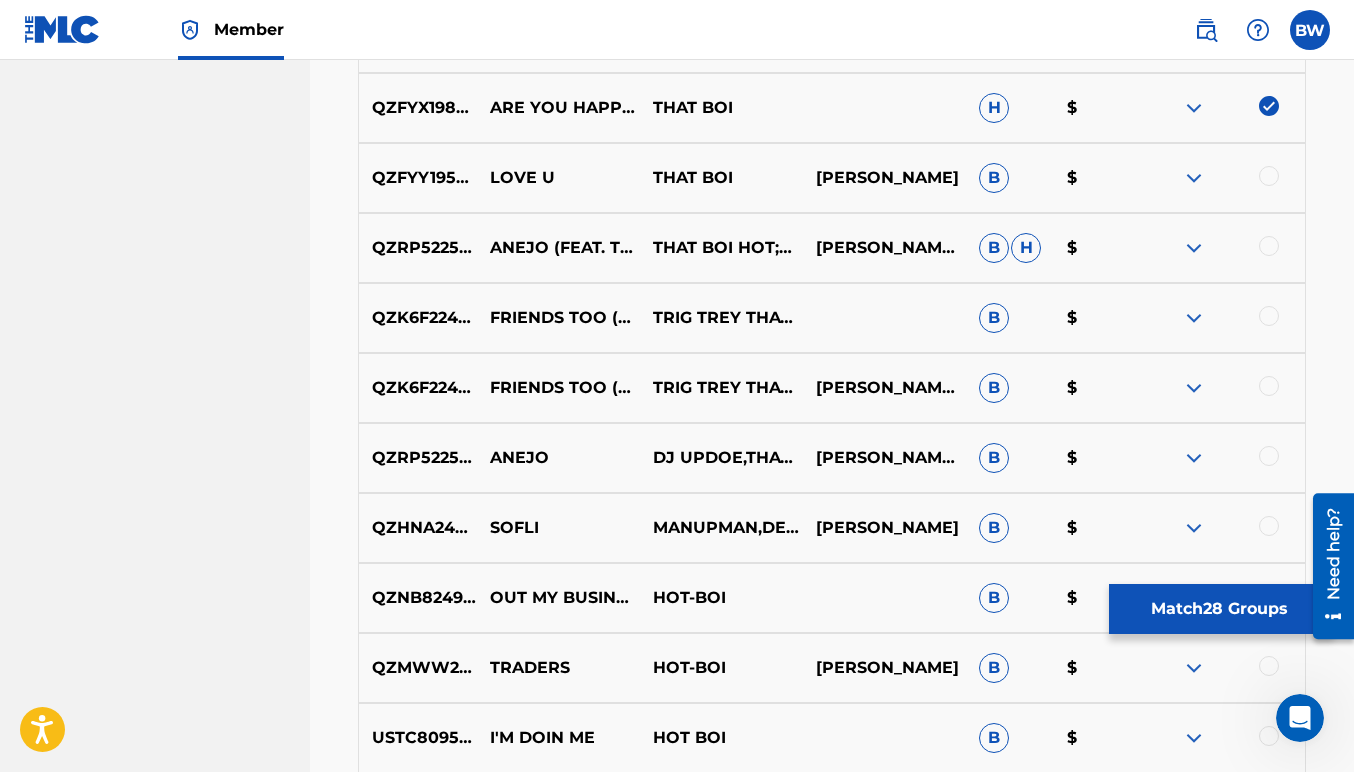 click at bounding box center [1269, 246] 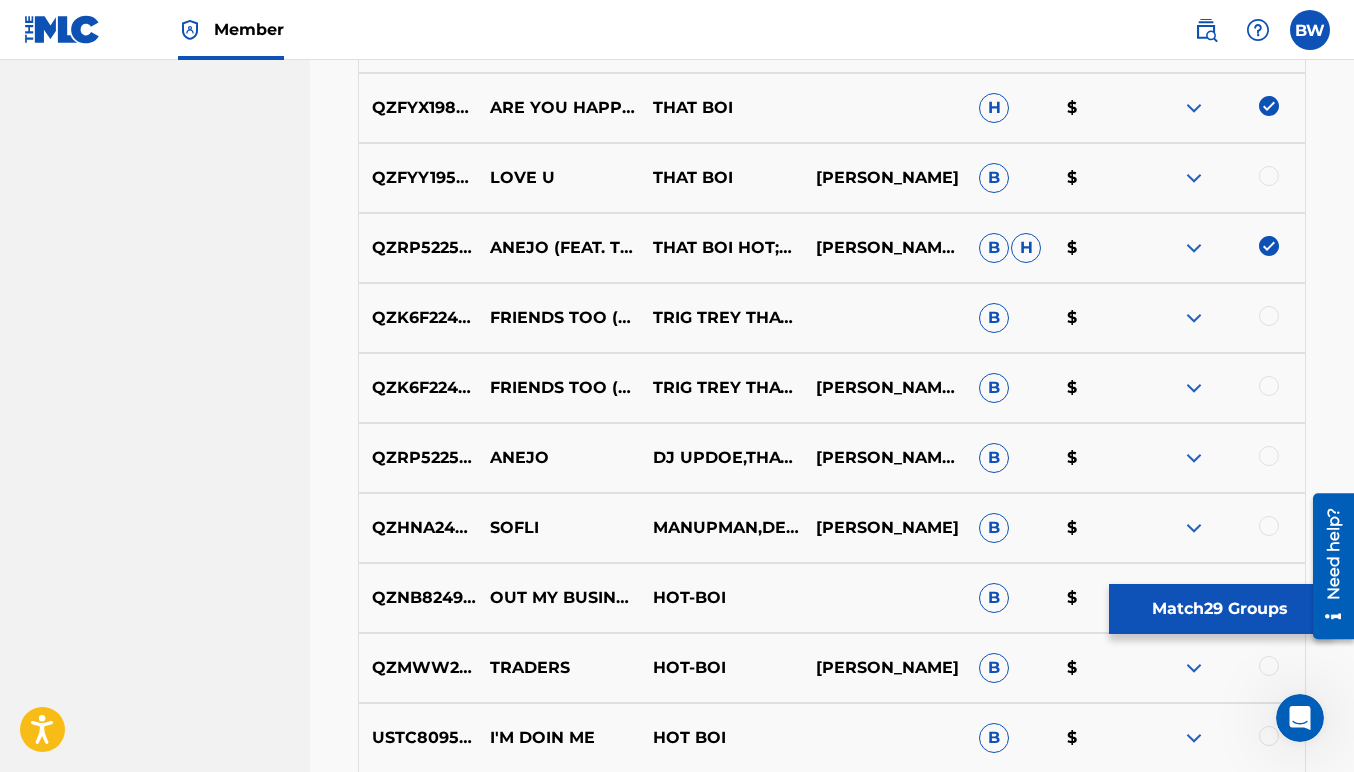 click at bounding box center [1269, 316] 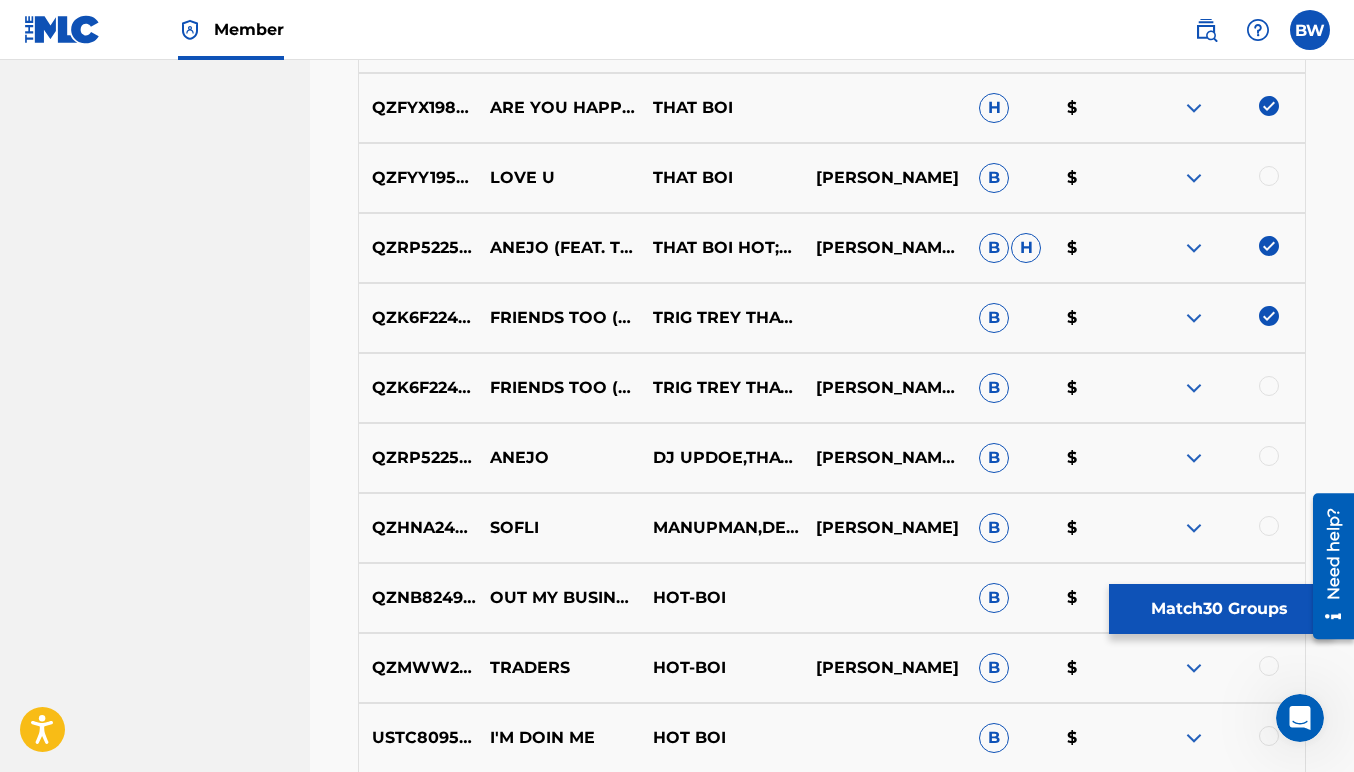 click at bounding box center (1269, 386) 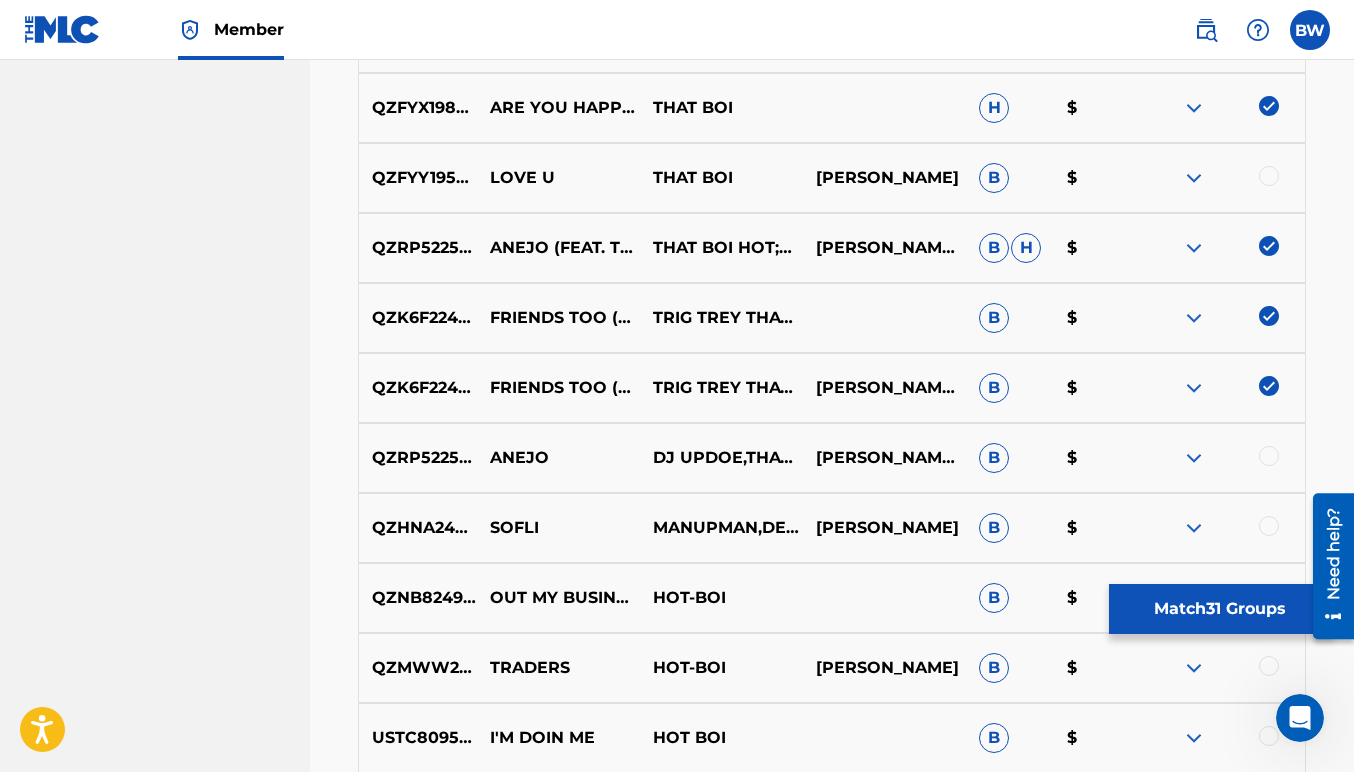drag, startPoint x: 1267, startPoint y: 464, endPoint x: 1266, endPoint y: 482, distance: 18.027756 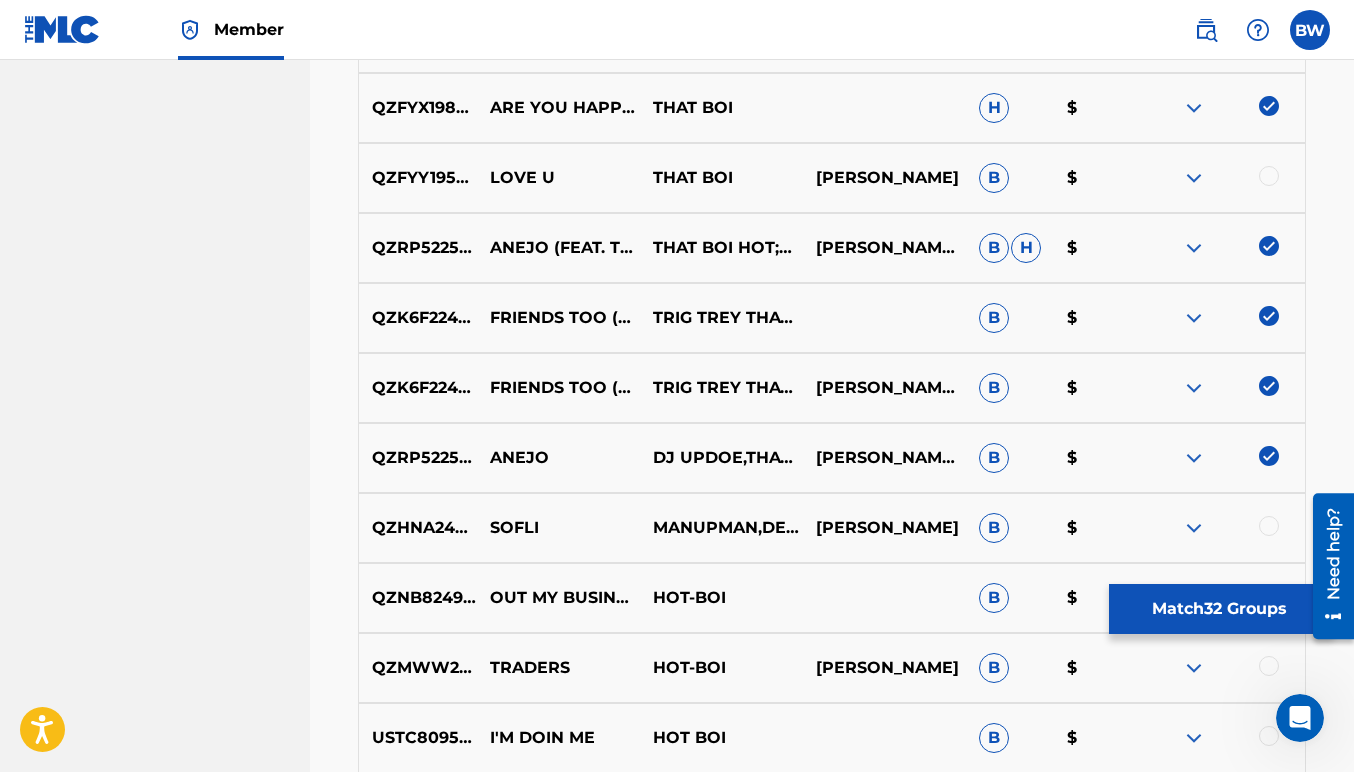 click at bounding box center (1269, 526) 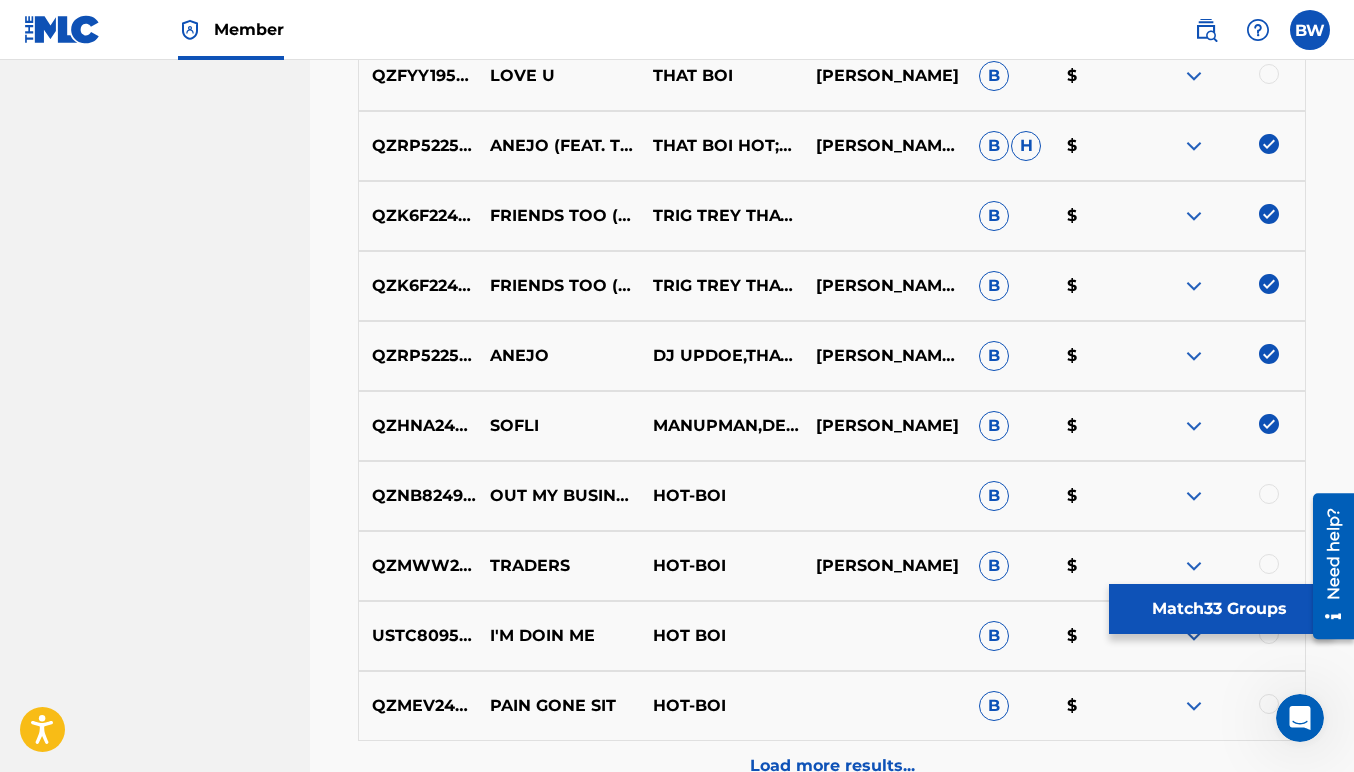 scroll, scrollTop: 3180, scrollLeft: 0, axis: vertical 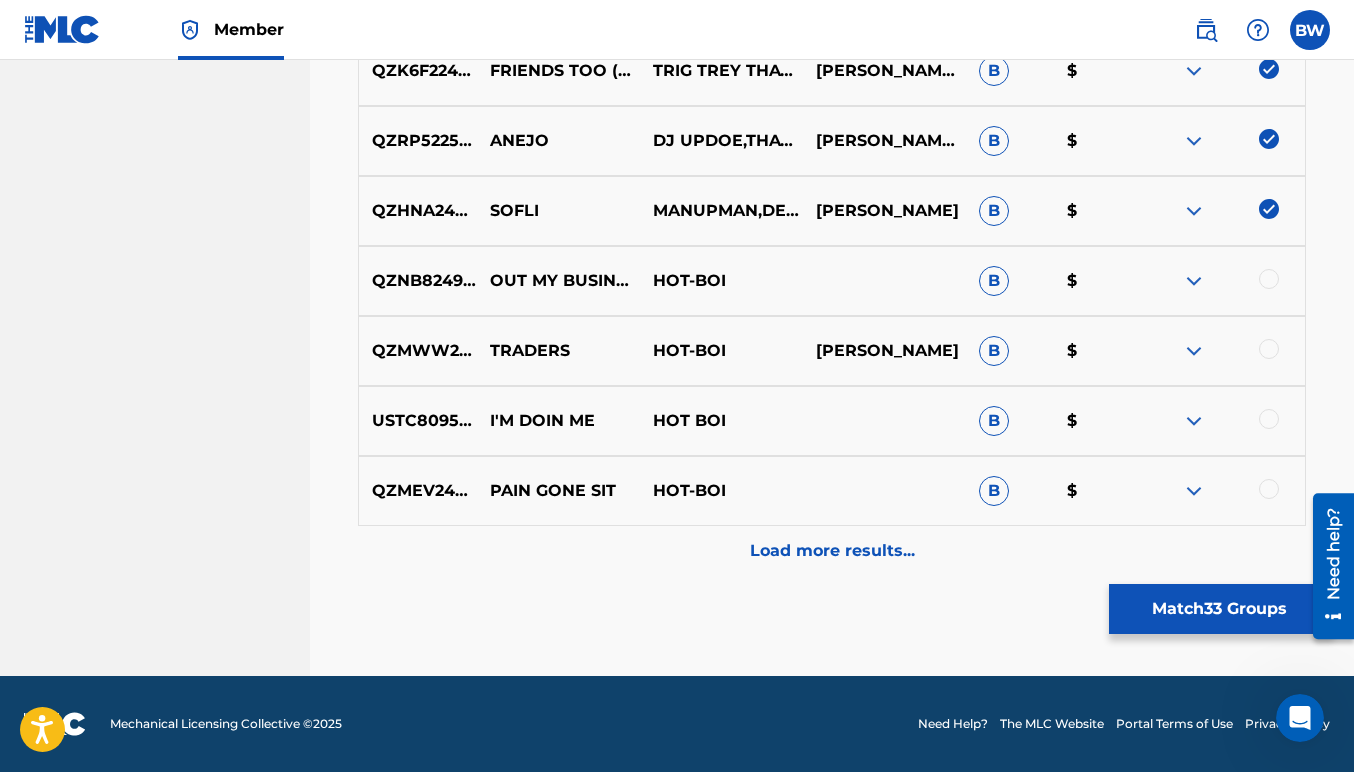 click on "Match  33 Groups" at bounding box center [1219, 609] 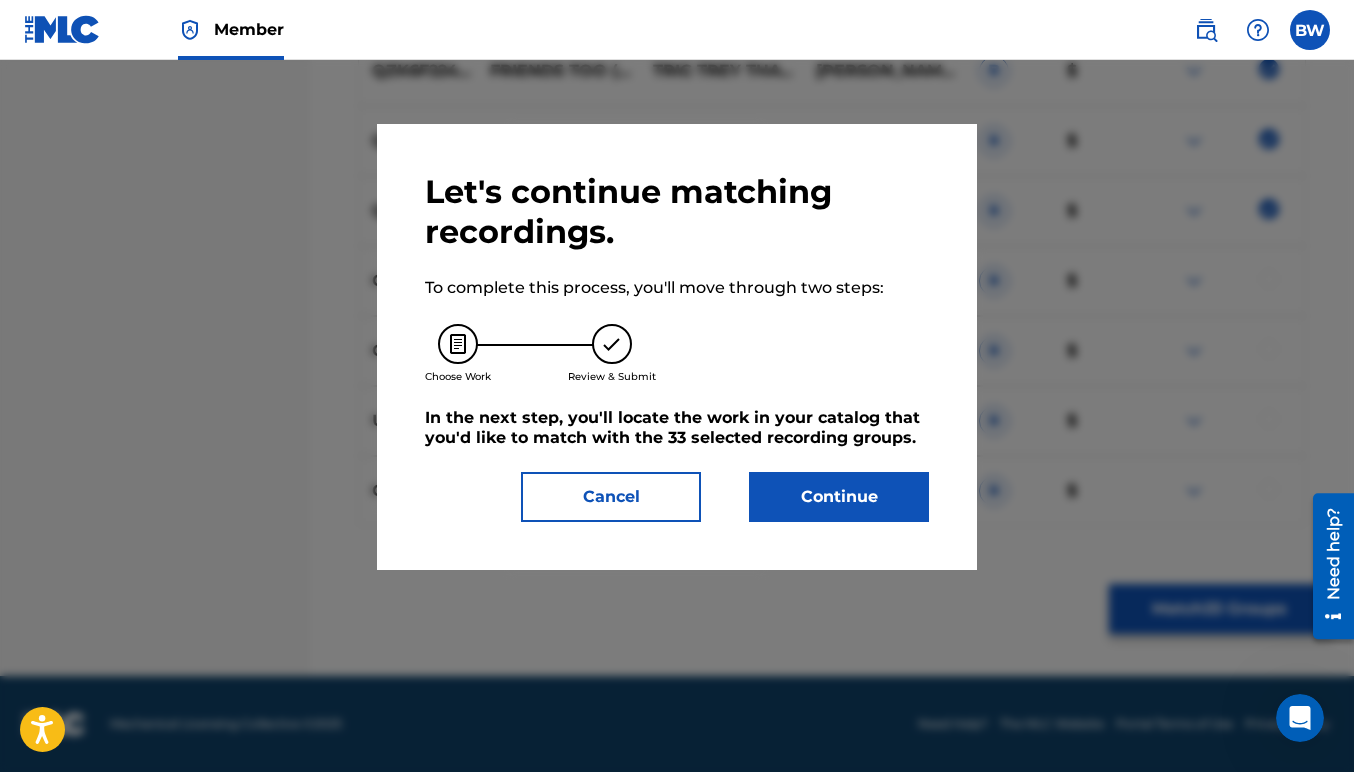 click on "Continue" at bounding box center (839, 497) 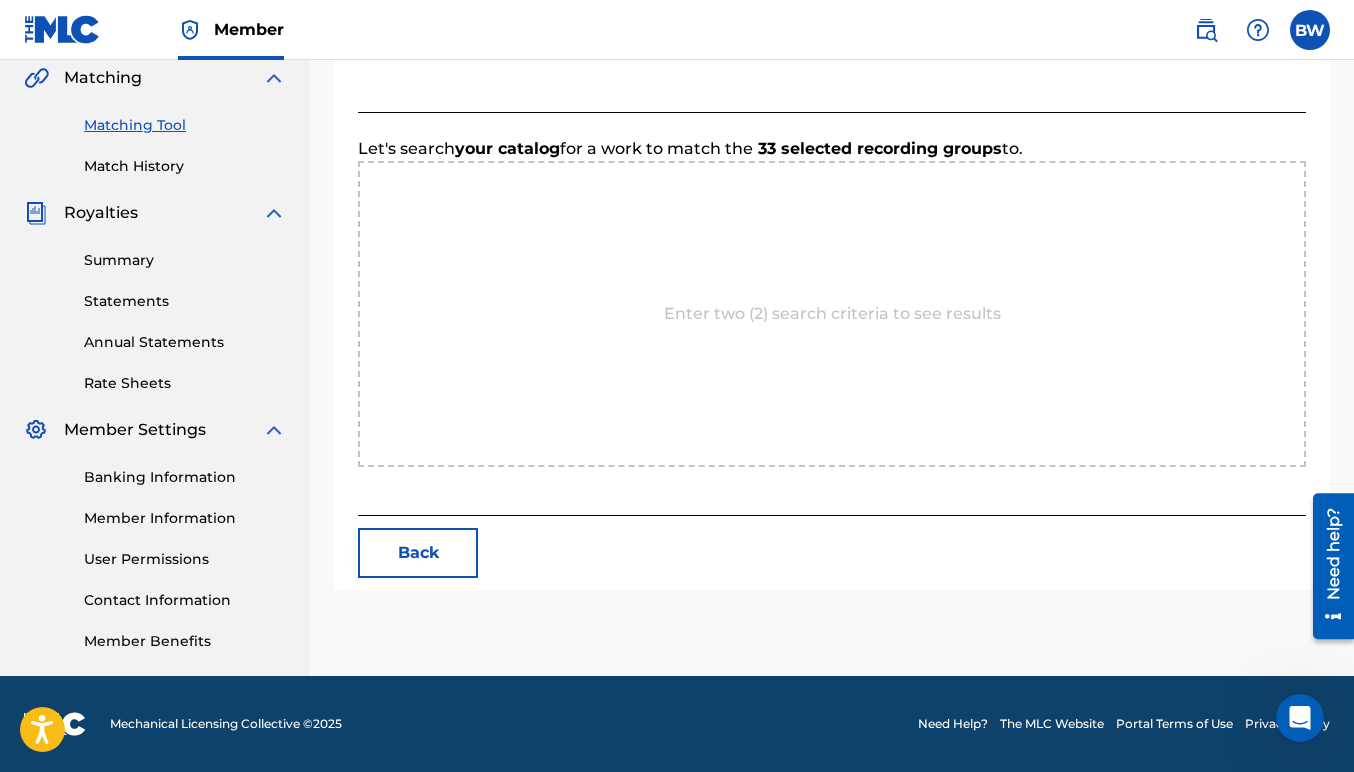 scroll, scrollTop: 468, scrollLeft: 0, axis: vertical 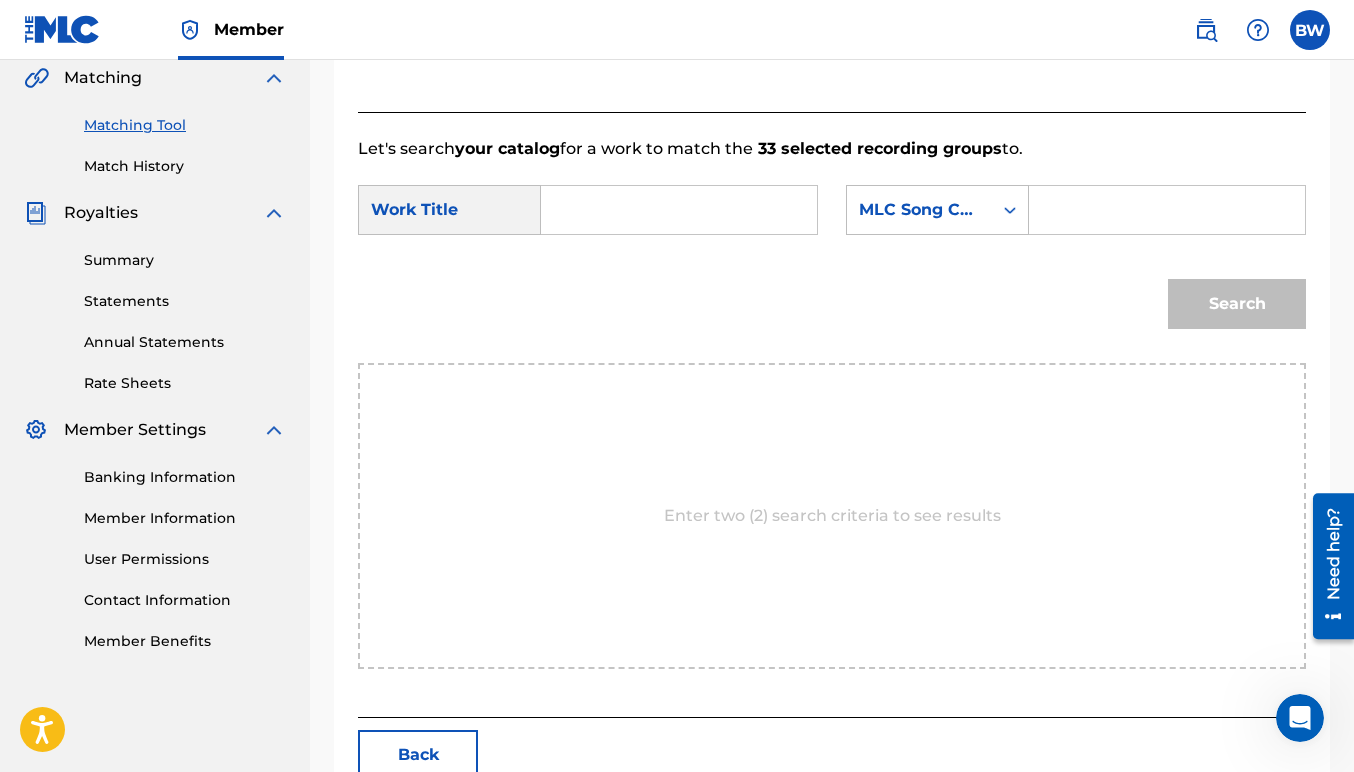 click at bounding box center [679, 210] 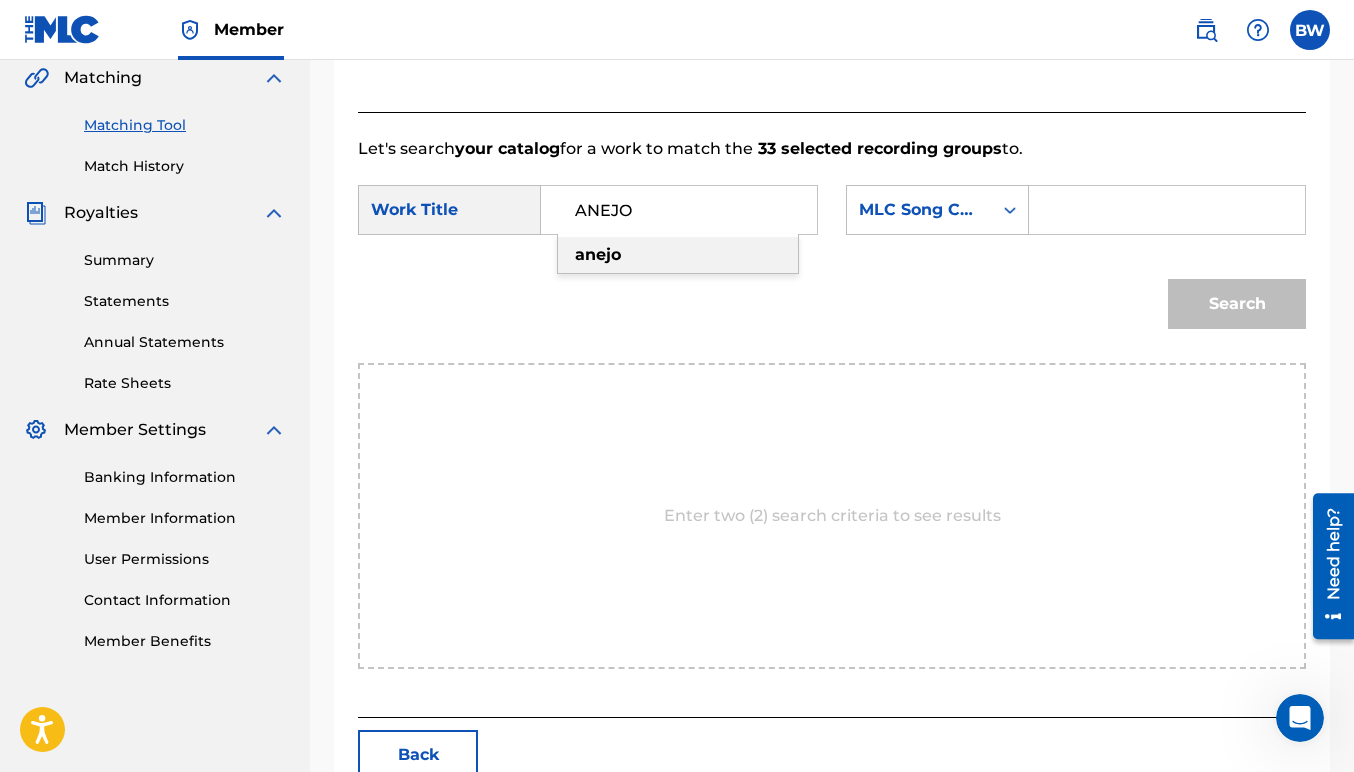 click on "anejo" at bounding box center (598, 254) 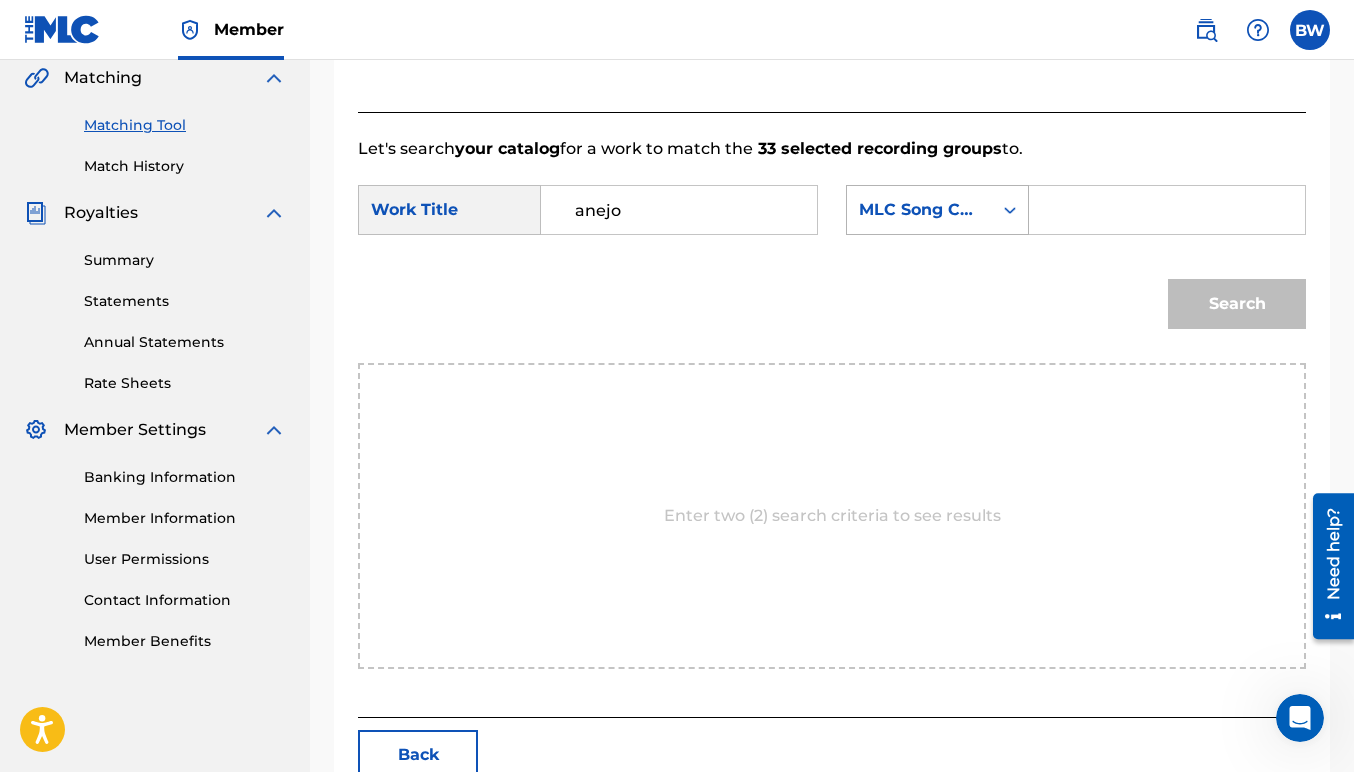 click 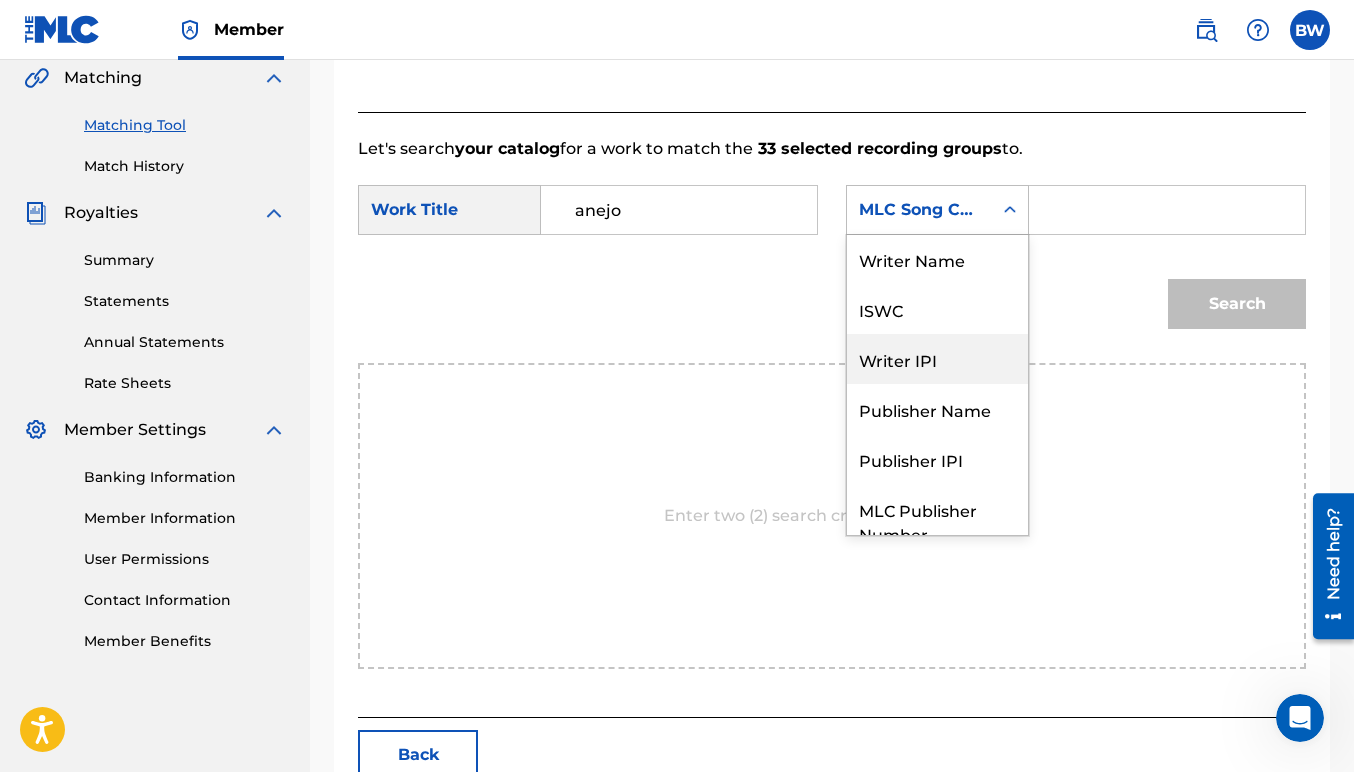 scroll, scrollTop: 0, scrollLeft: 0, axis: both 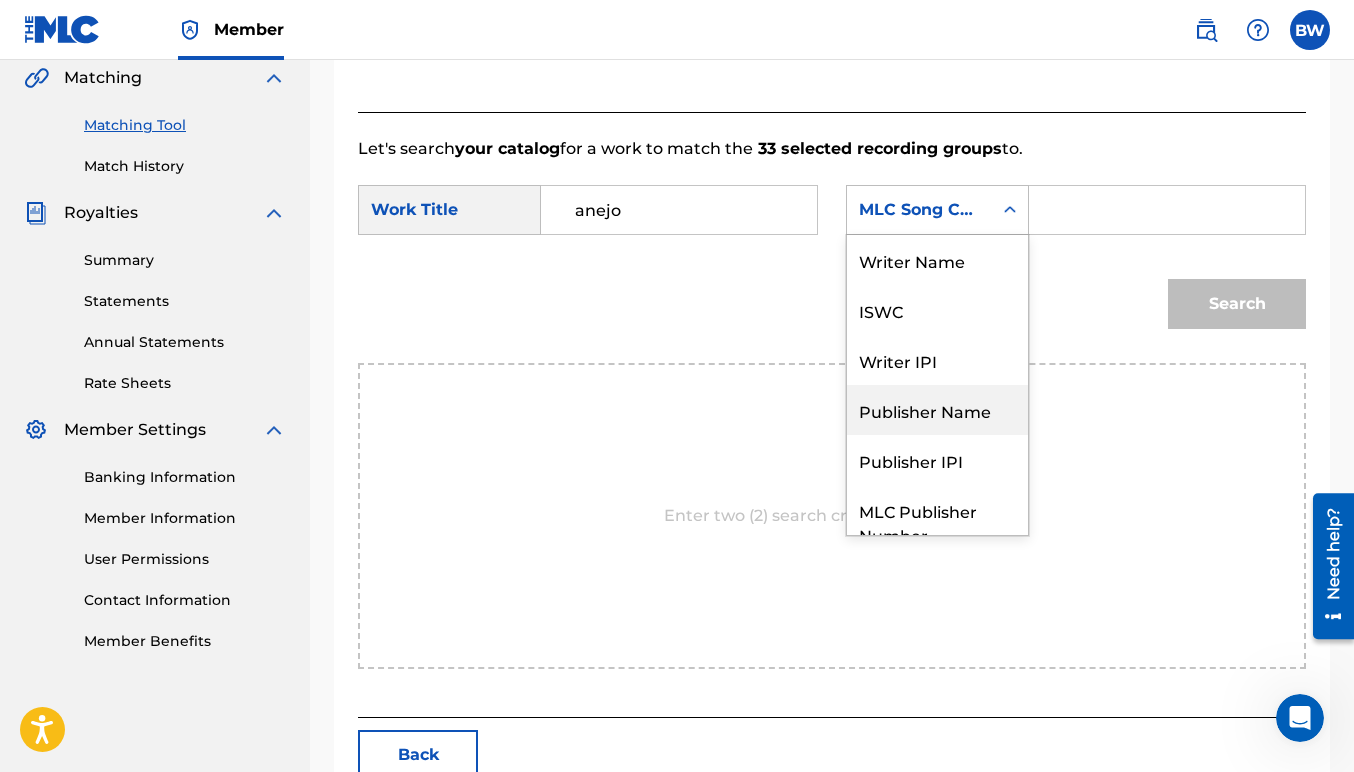 click on "Publisher Name" at bounding box center (937, 410) 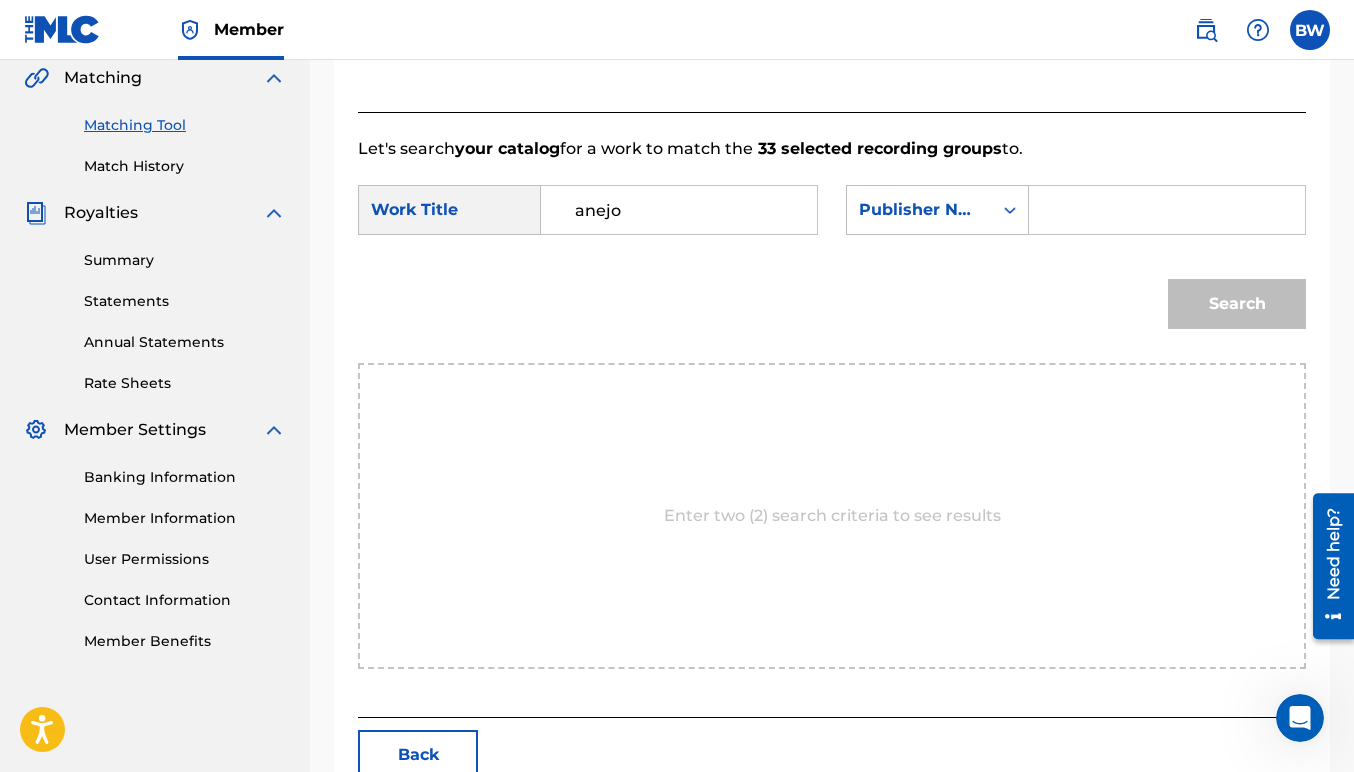 click at bounding box center [1167, 210] 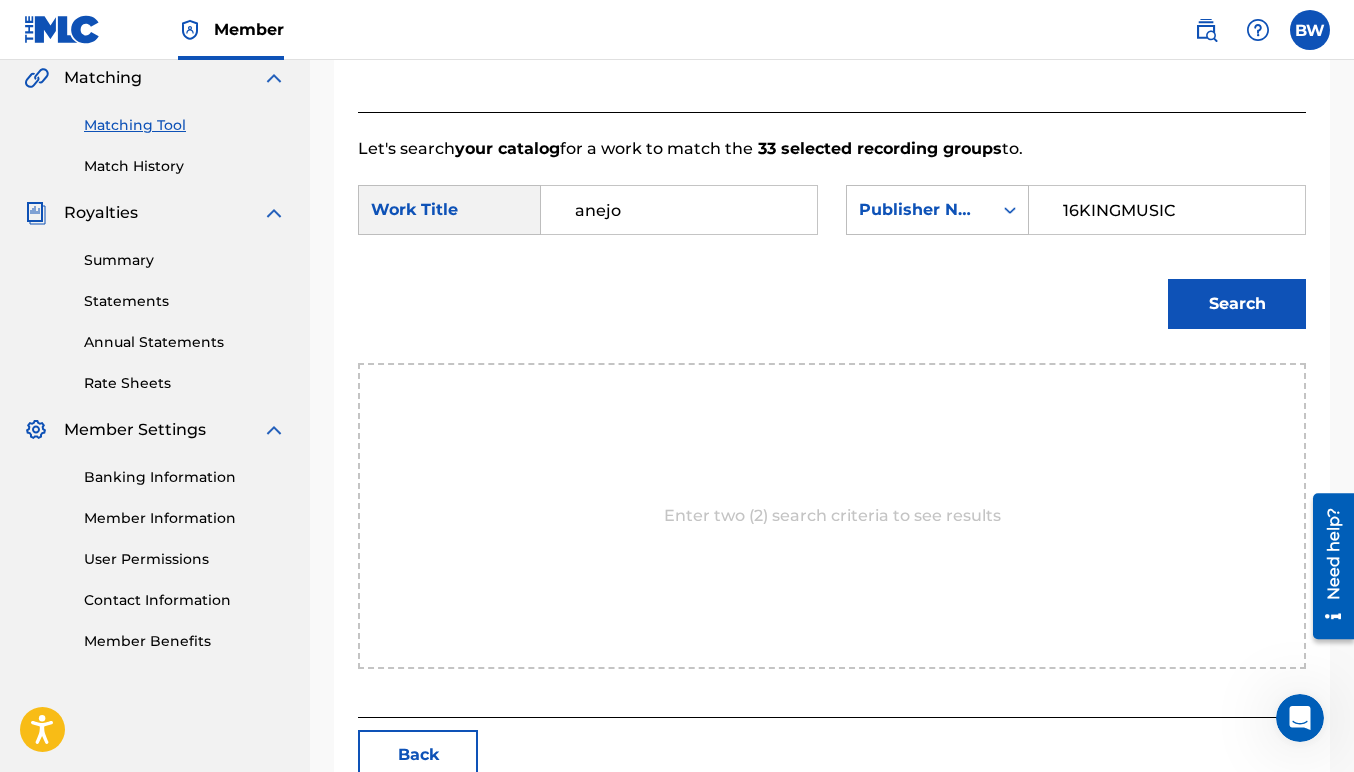 type on "16KINGMUSIC" 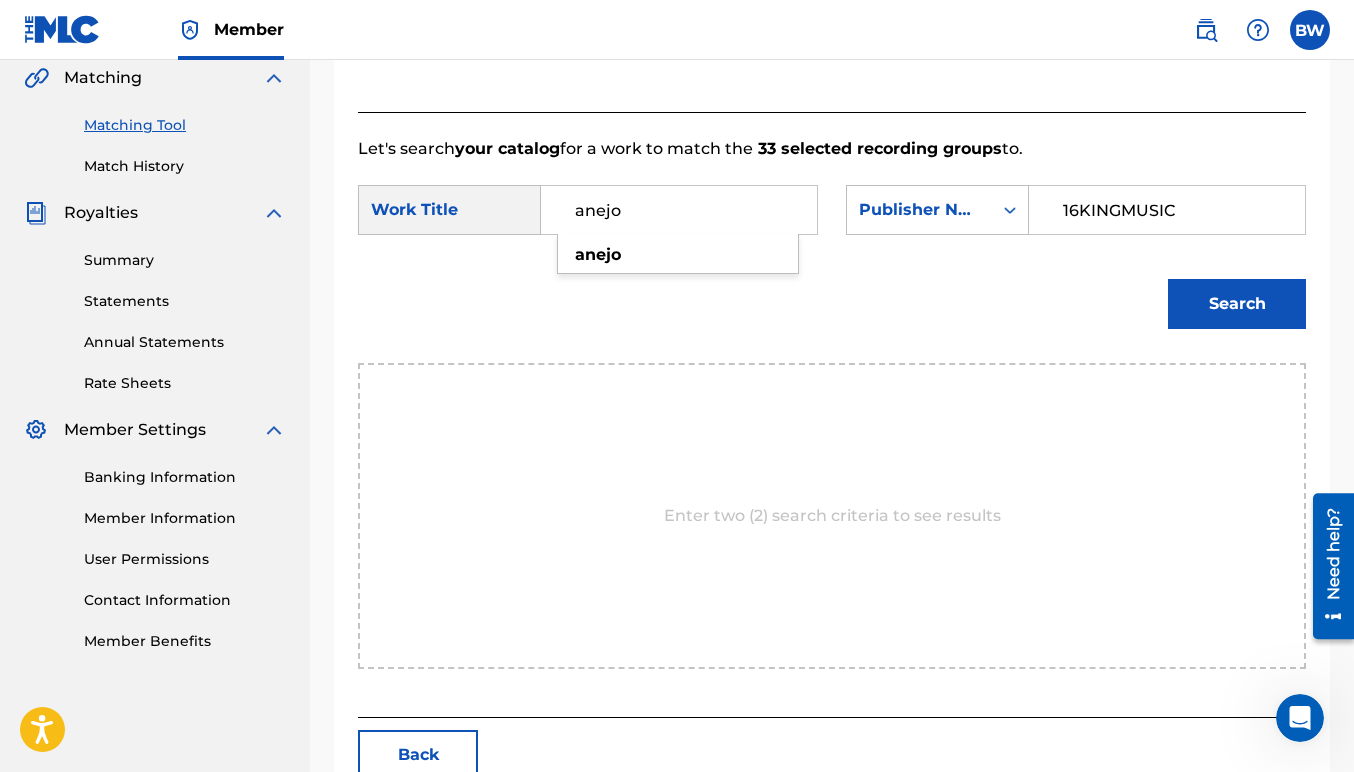 click on "Search" at bounding box center (832, 311) 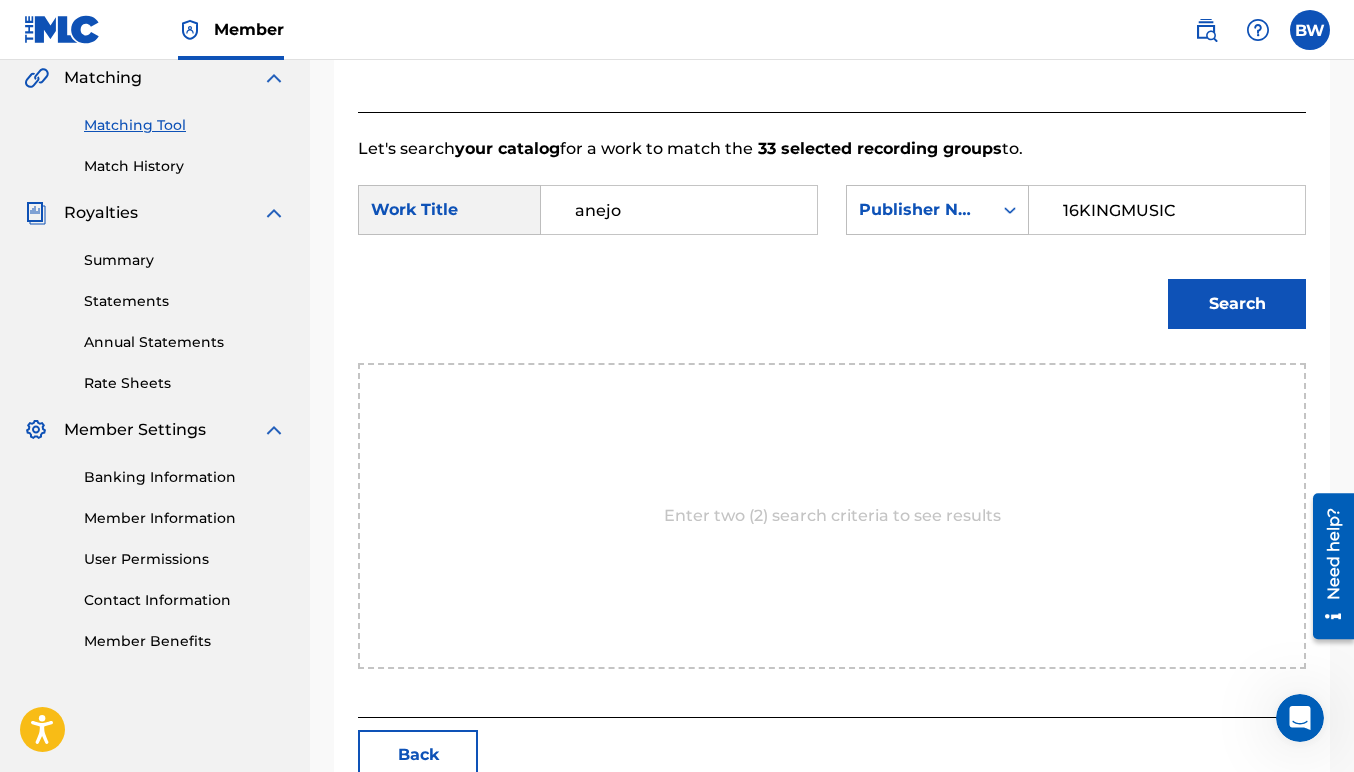 click on "Search" at bounding box center [1237, 304] 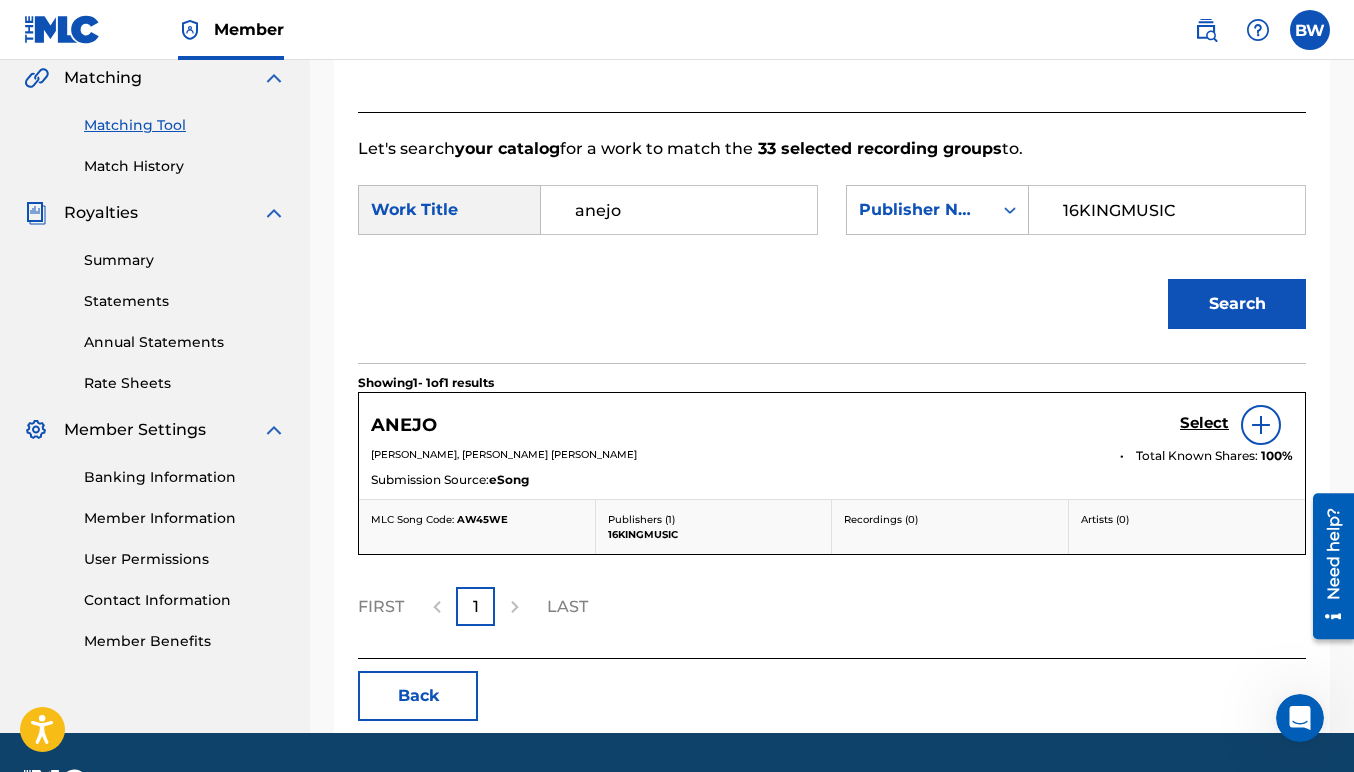 click at bounding box center [1261, 425] 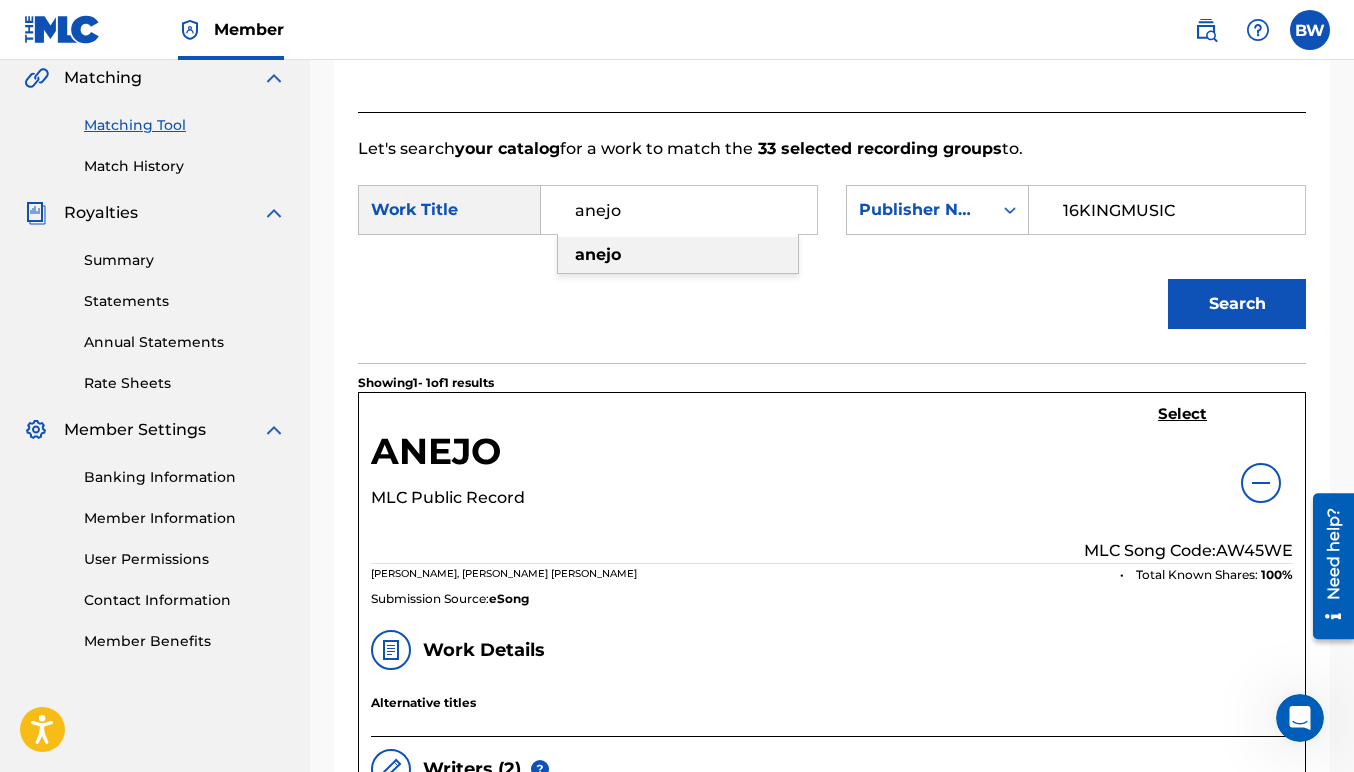 drag, startPoint x: 654, startPoint y: 232, endPoint x: 556, endPoint y: 220, distance: 98.731964 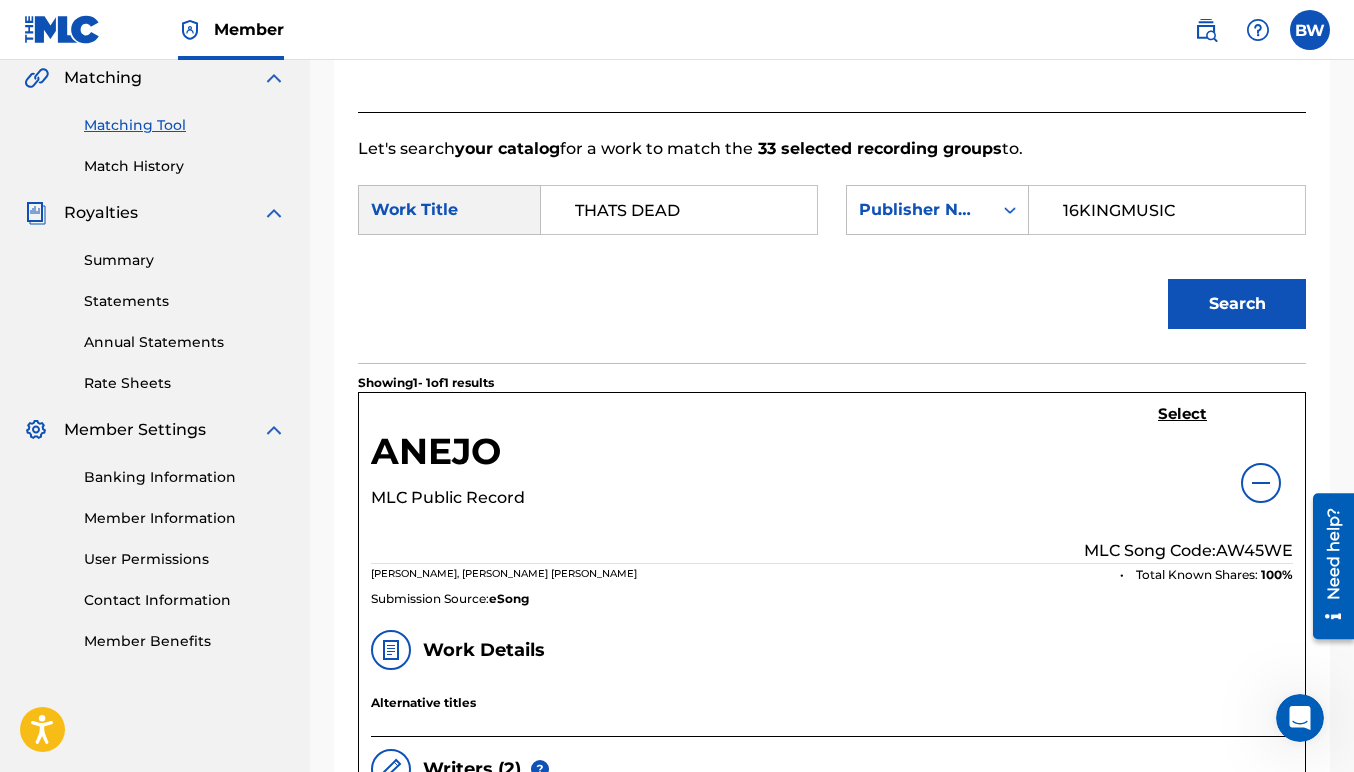 type on "THATS DEAD" 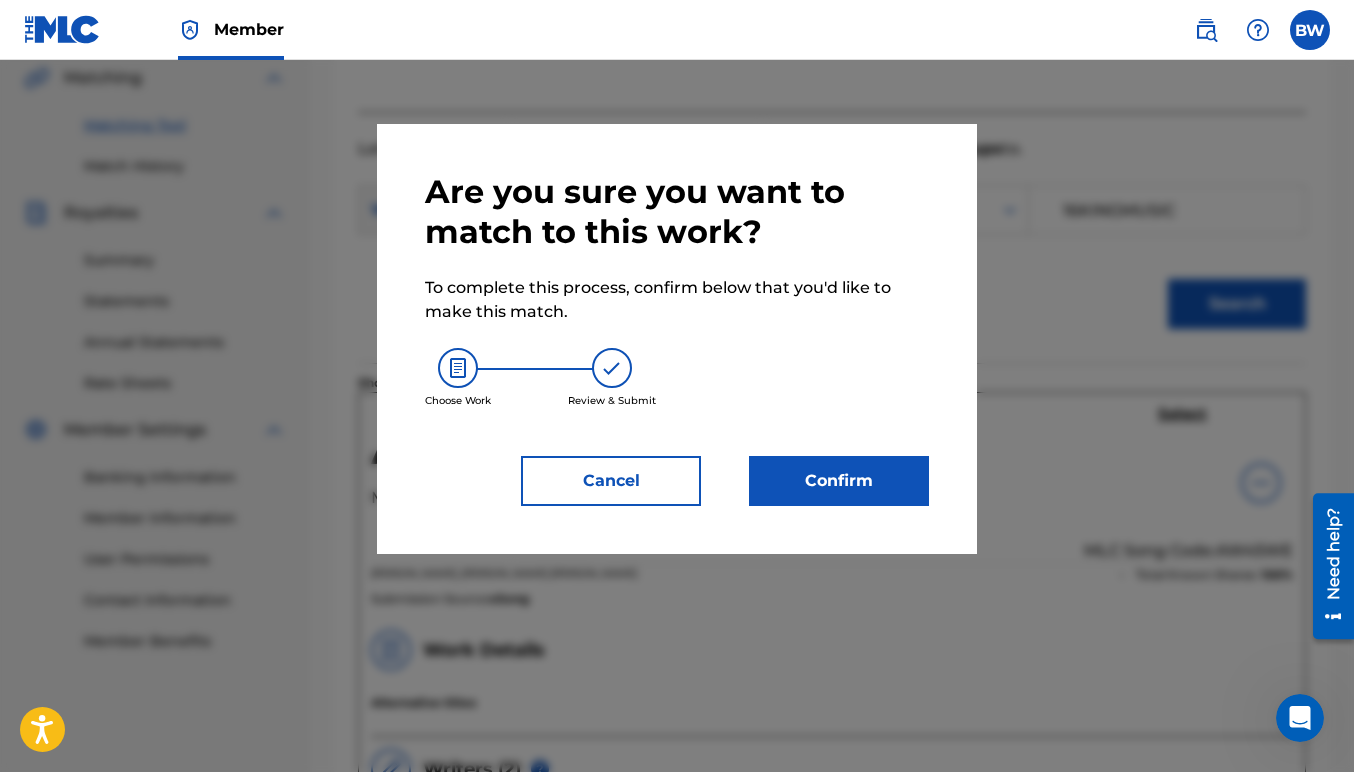 click on "Confirm" at bounding box center [839, 481] 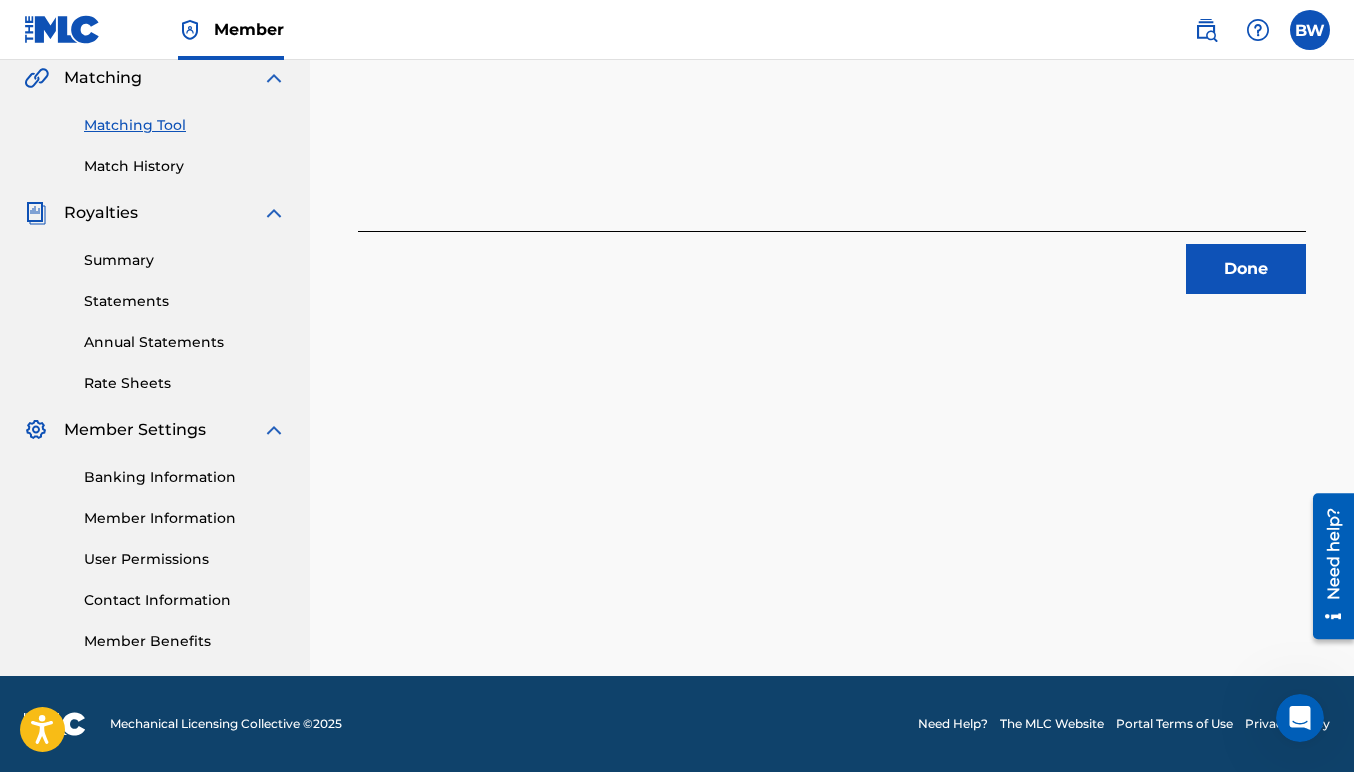 click on "Done" at bounding box center [1246, 269] 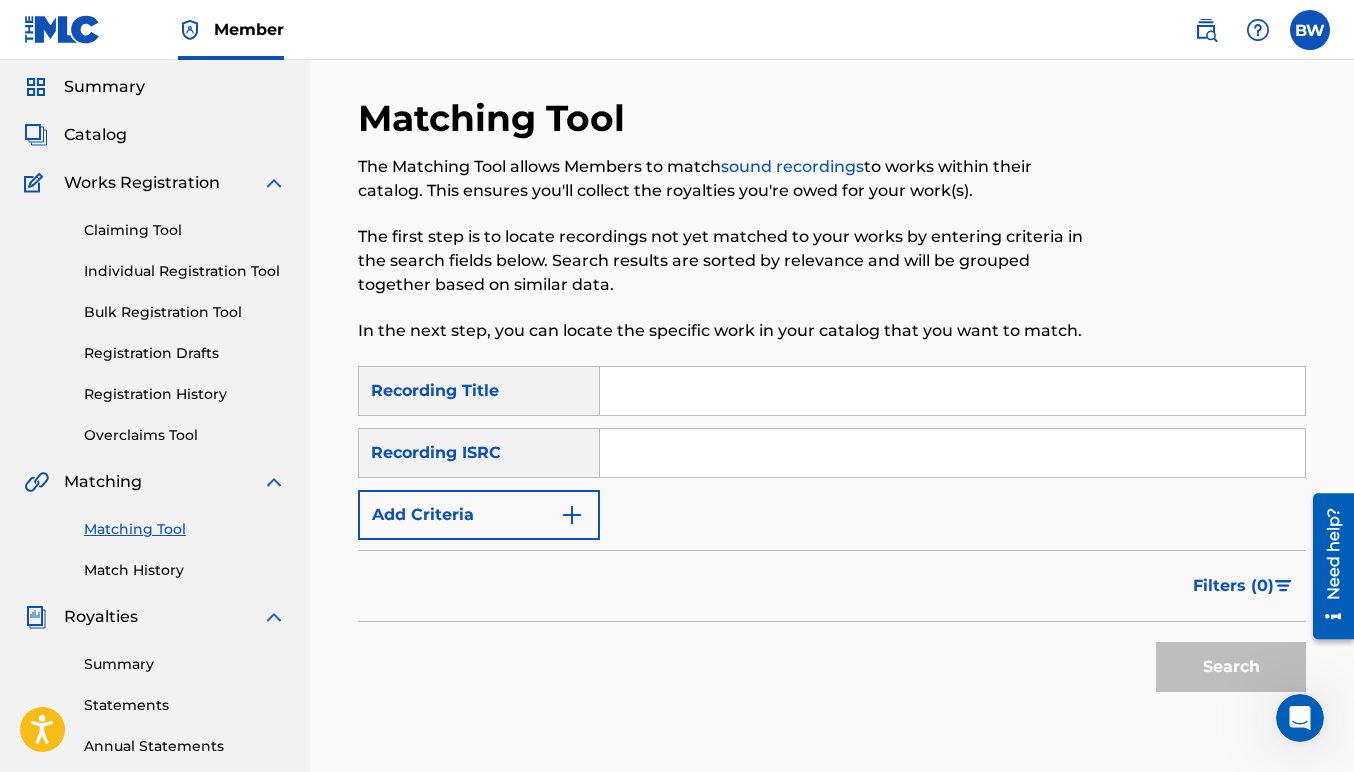 scroll, scrollTop: 58, scrollLeft: 0, axis: vertical 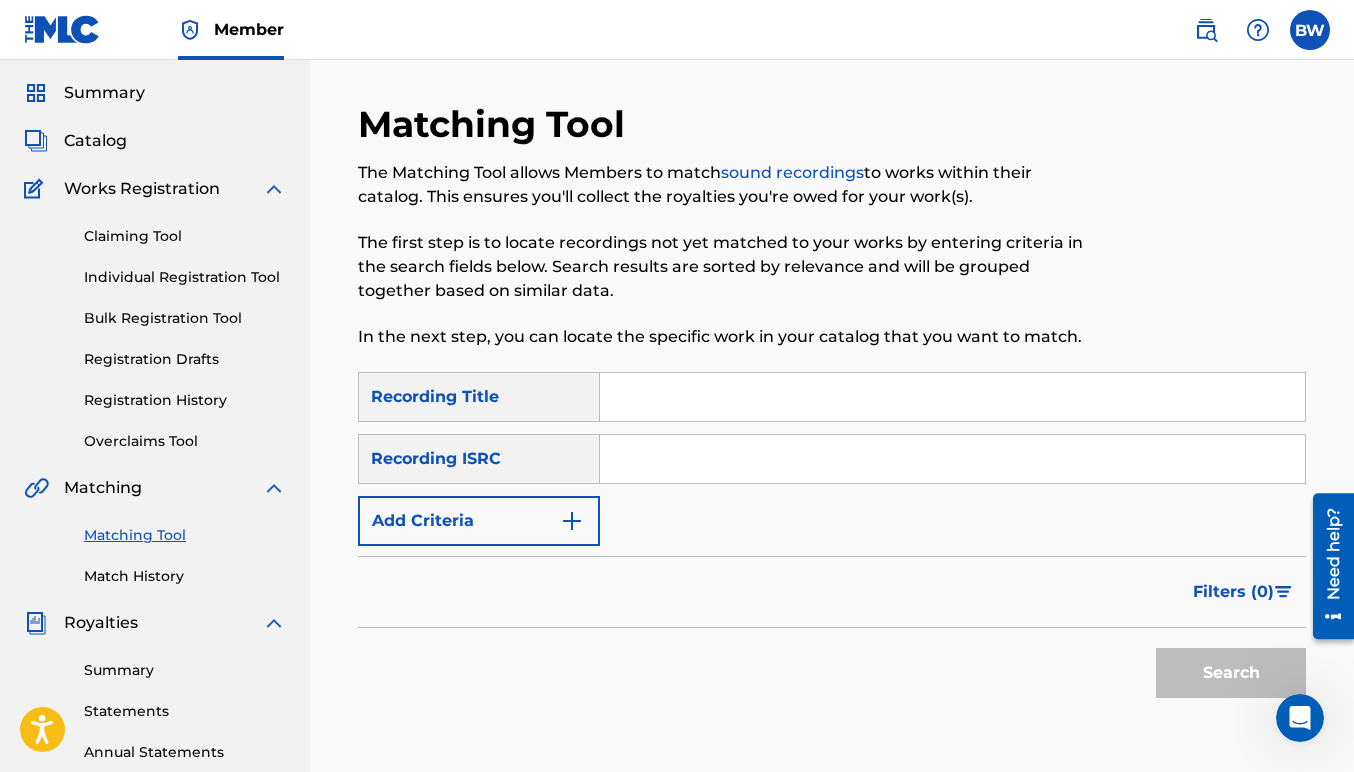 click on "Overclaims Tool" at bounding box center [185, 441] 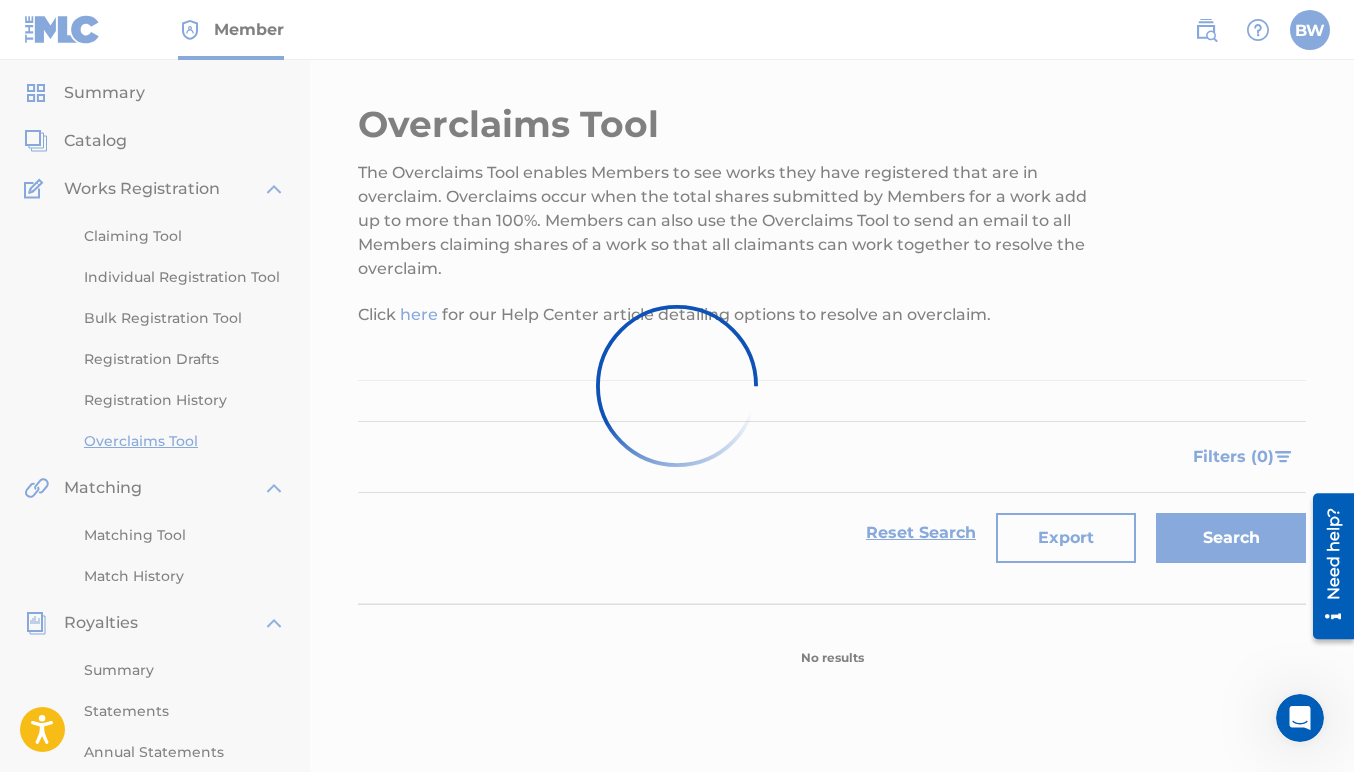 scroll, scrollTop: 0, scrollLeft: 0, axis: both 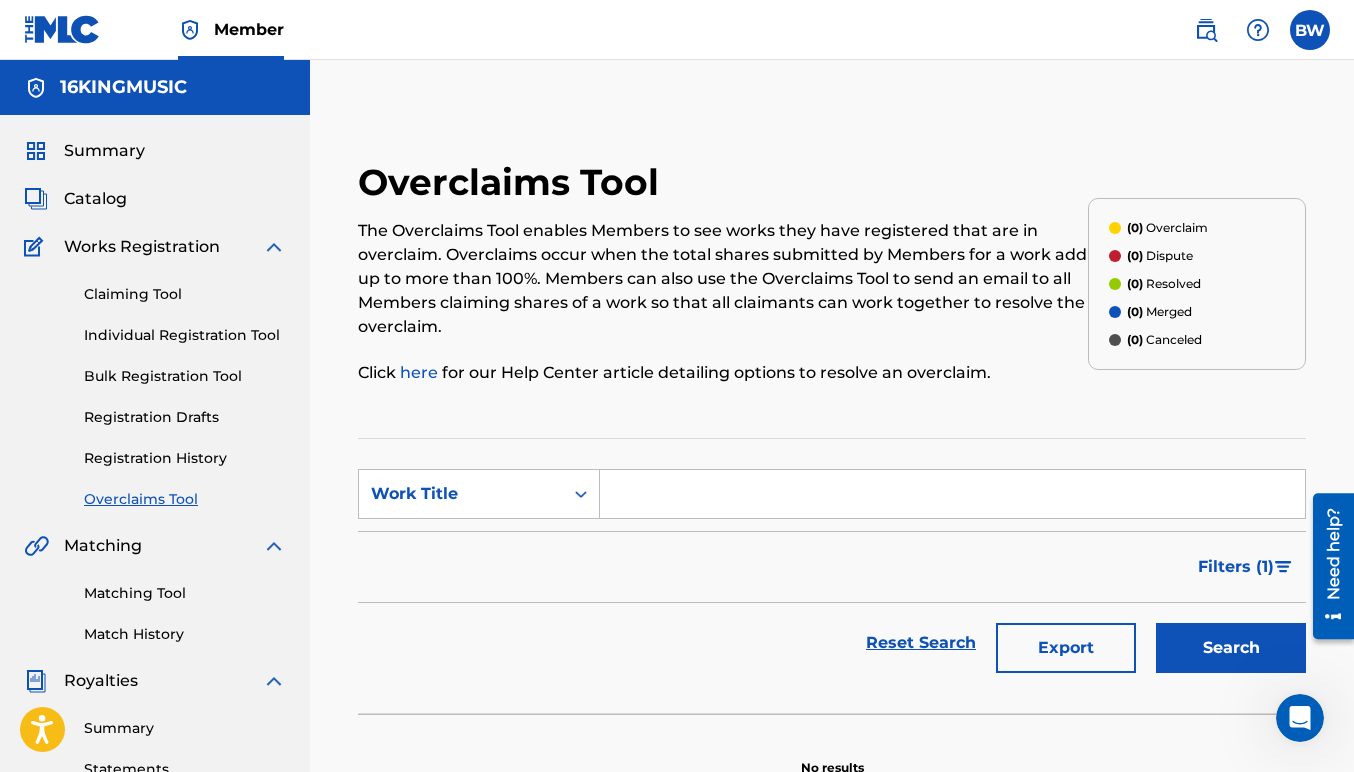 click on "Registration History" at bounding box center [185, 458] 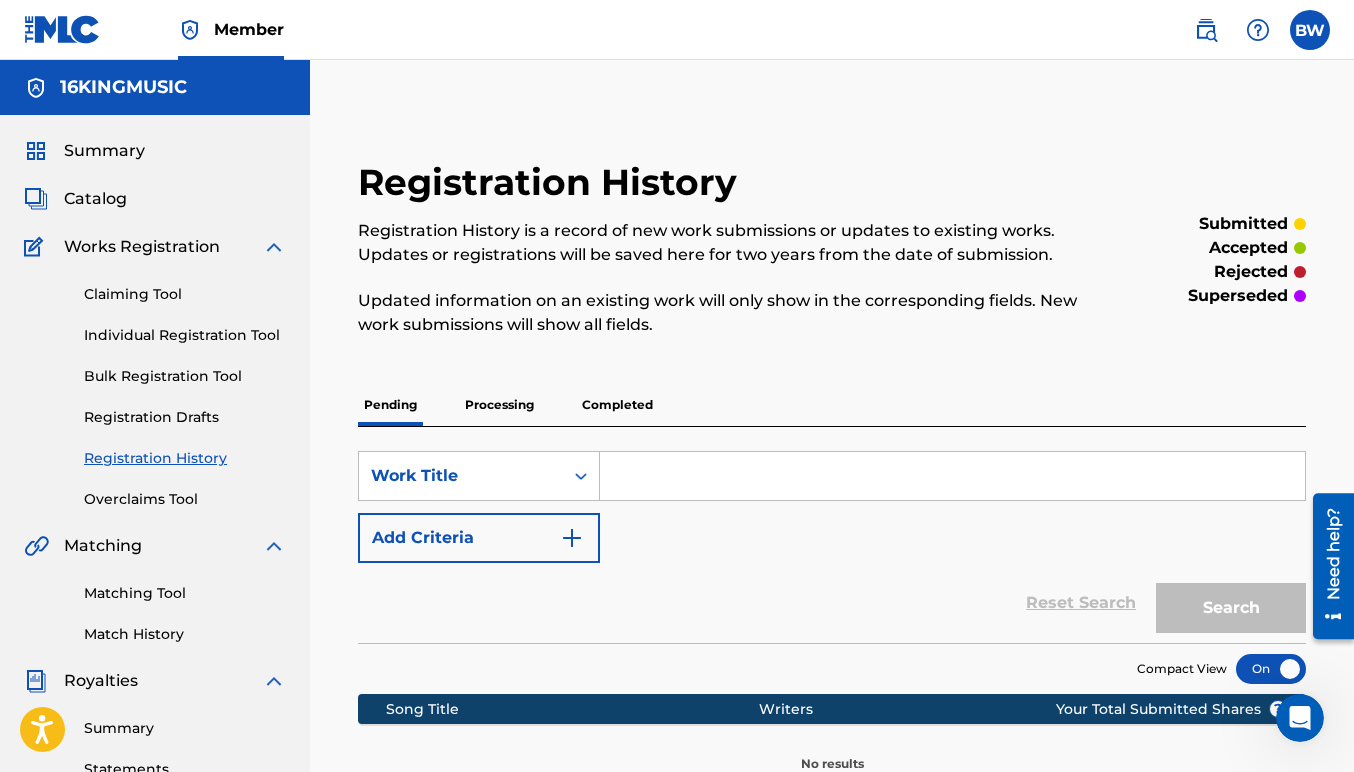 click on "Registration Drafts" at bounding box center (185, 417) 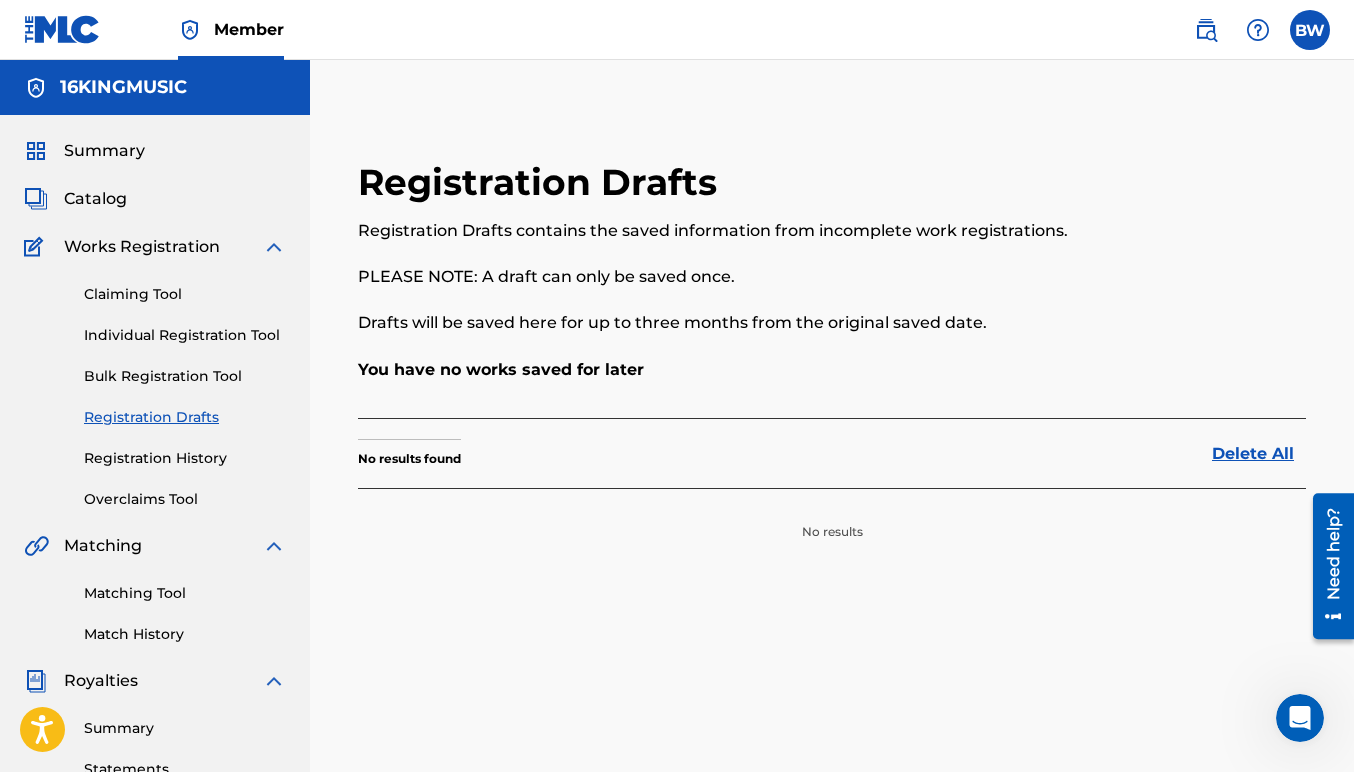 click on "Bulk Registration Tool" at bounding box center (185, 376) 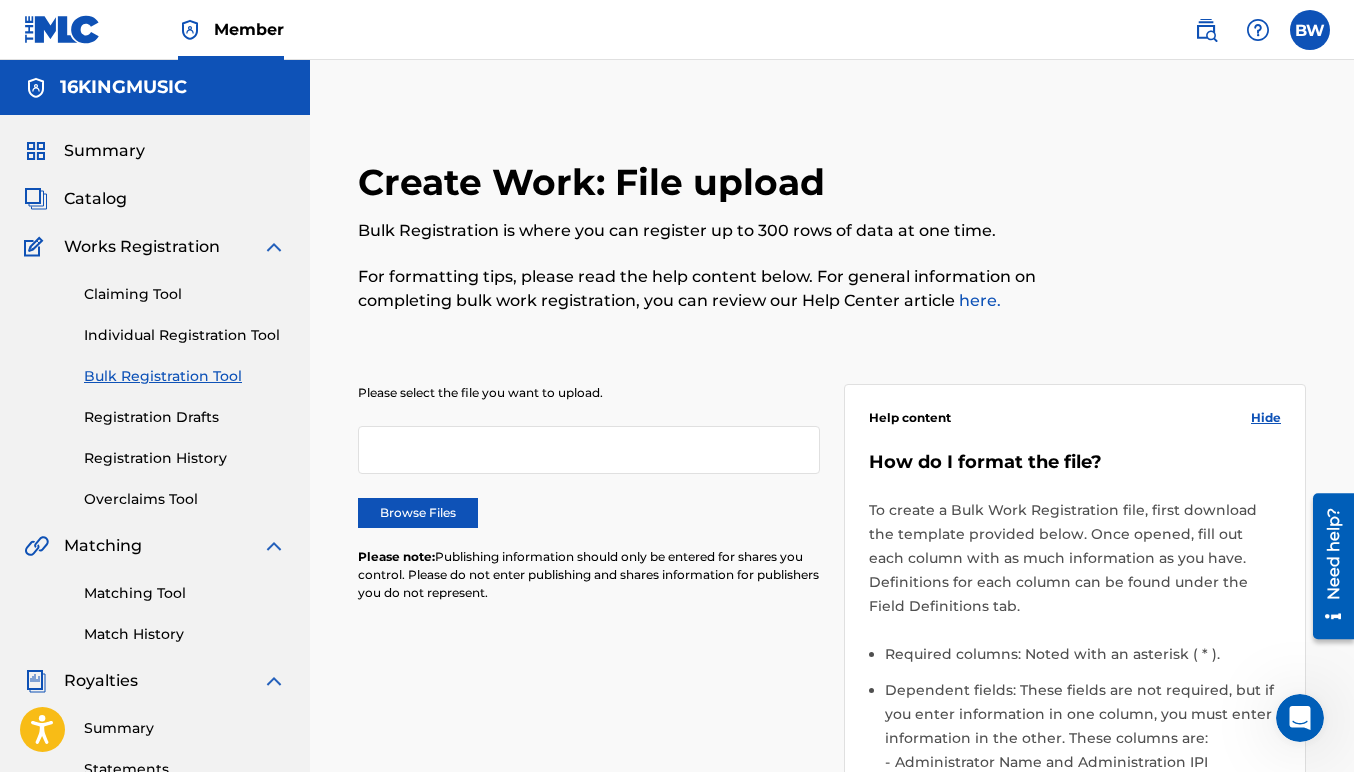 click on "Claiming Tool Individual Registration Tool Bulk Registration Tool Registration Drafts Registration History Overclaims Tool" at bounding box center [155, 384] 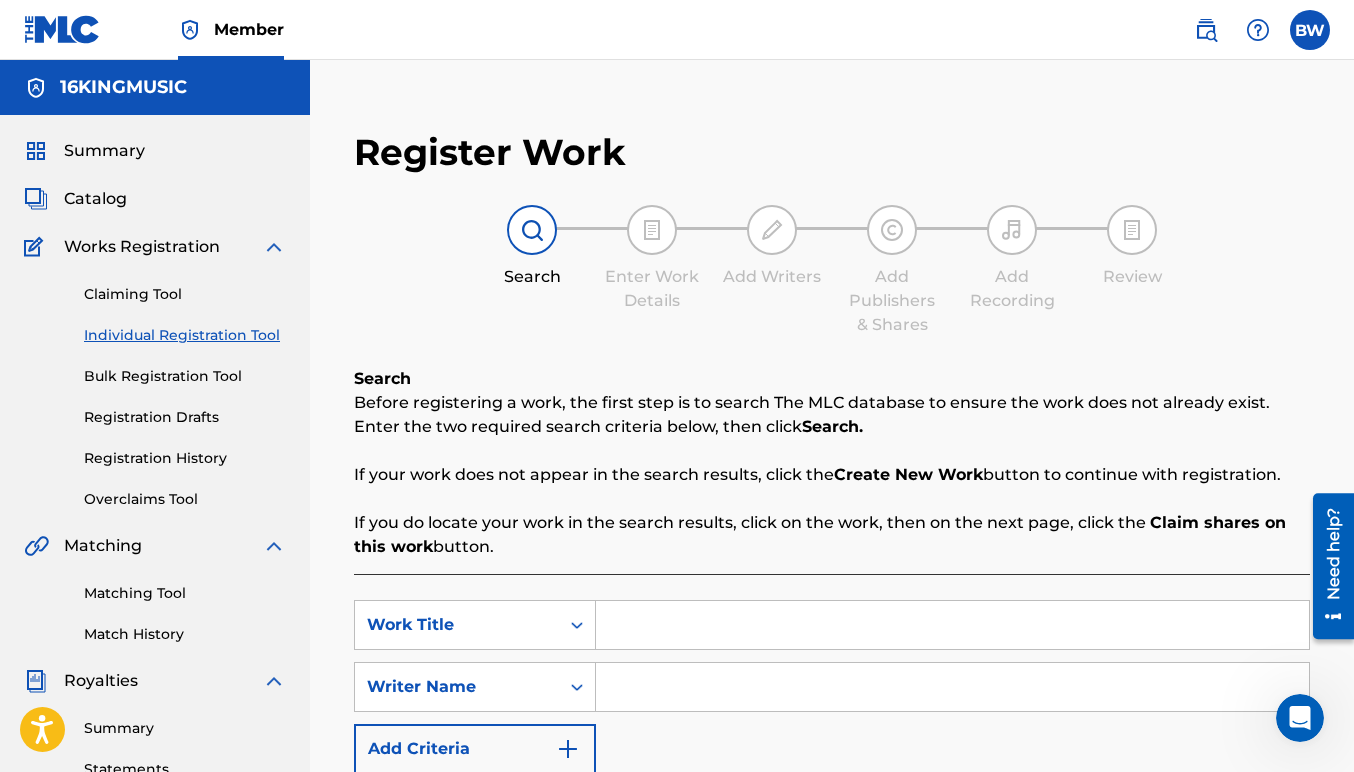 click on "Claiming Tool" at bounding box center [185, 294] 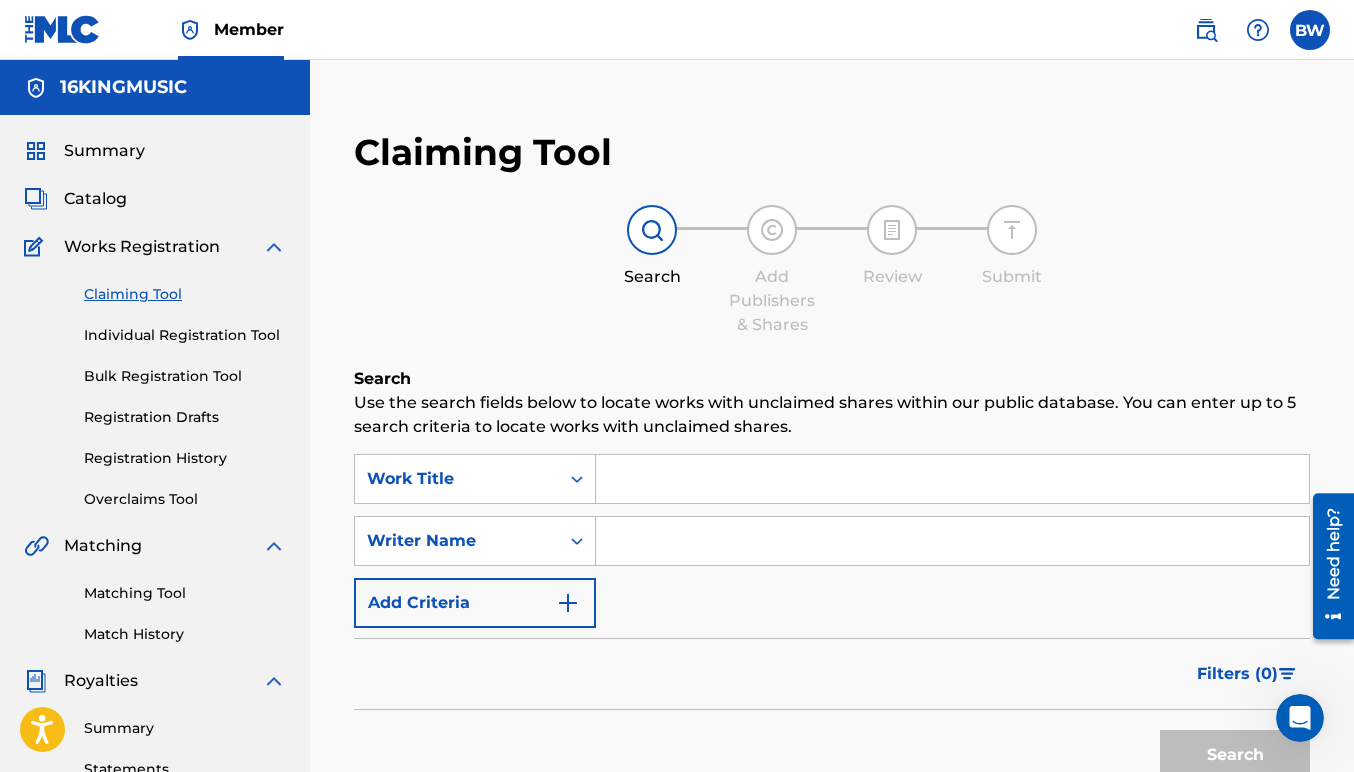 click on "Summary" at bounding box center [104, 151] 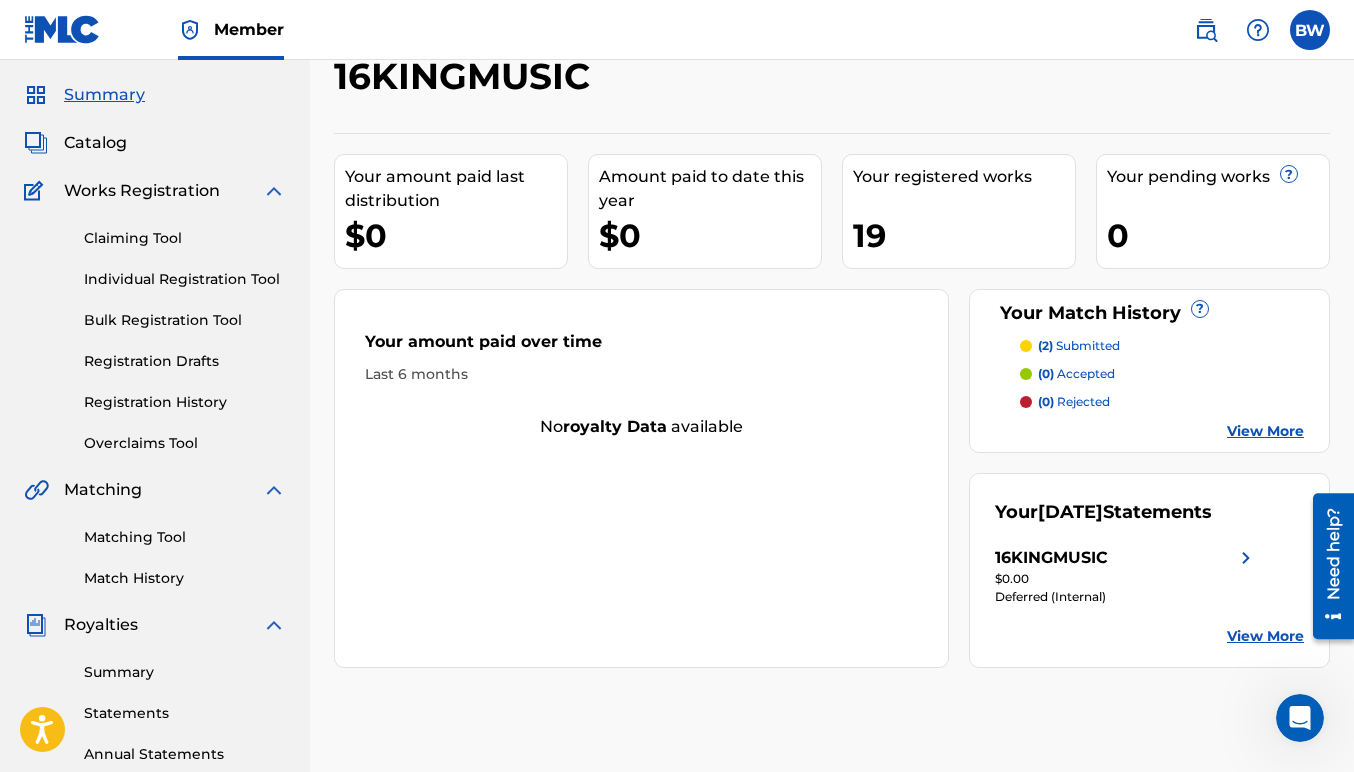 scroll, scrollTop: 32, scrollLeft: 0, axis: vertical 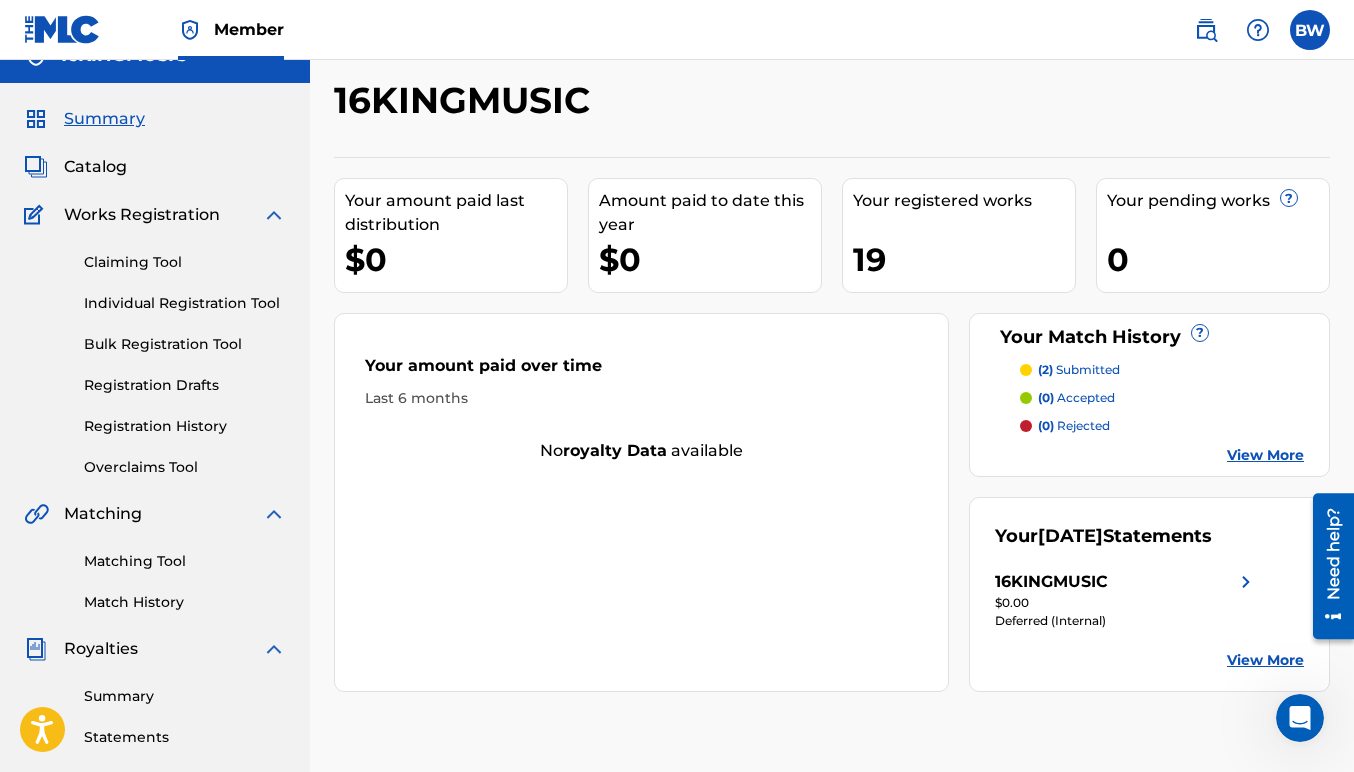 click on "19" at bounding box center [964, 259] 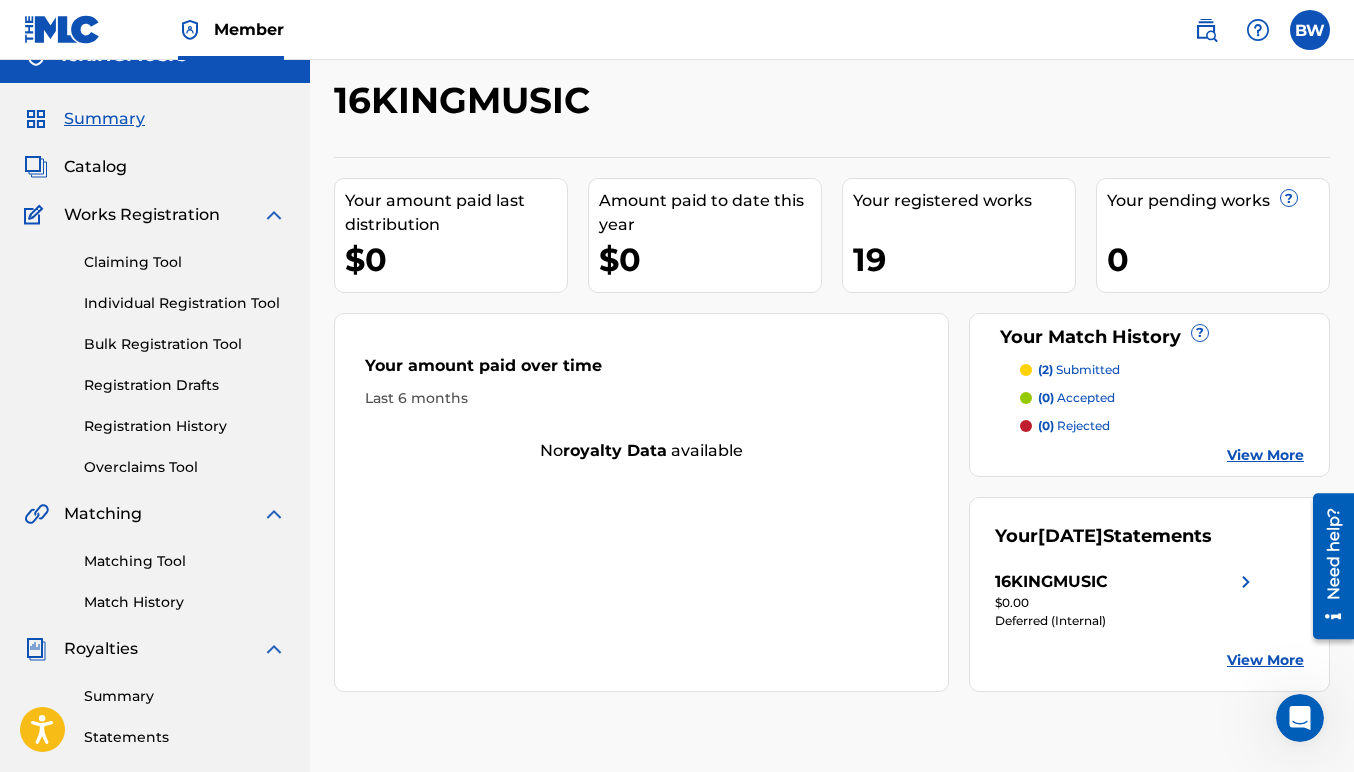 click on "Catalog" at bounding box center [95, 167] 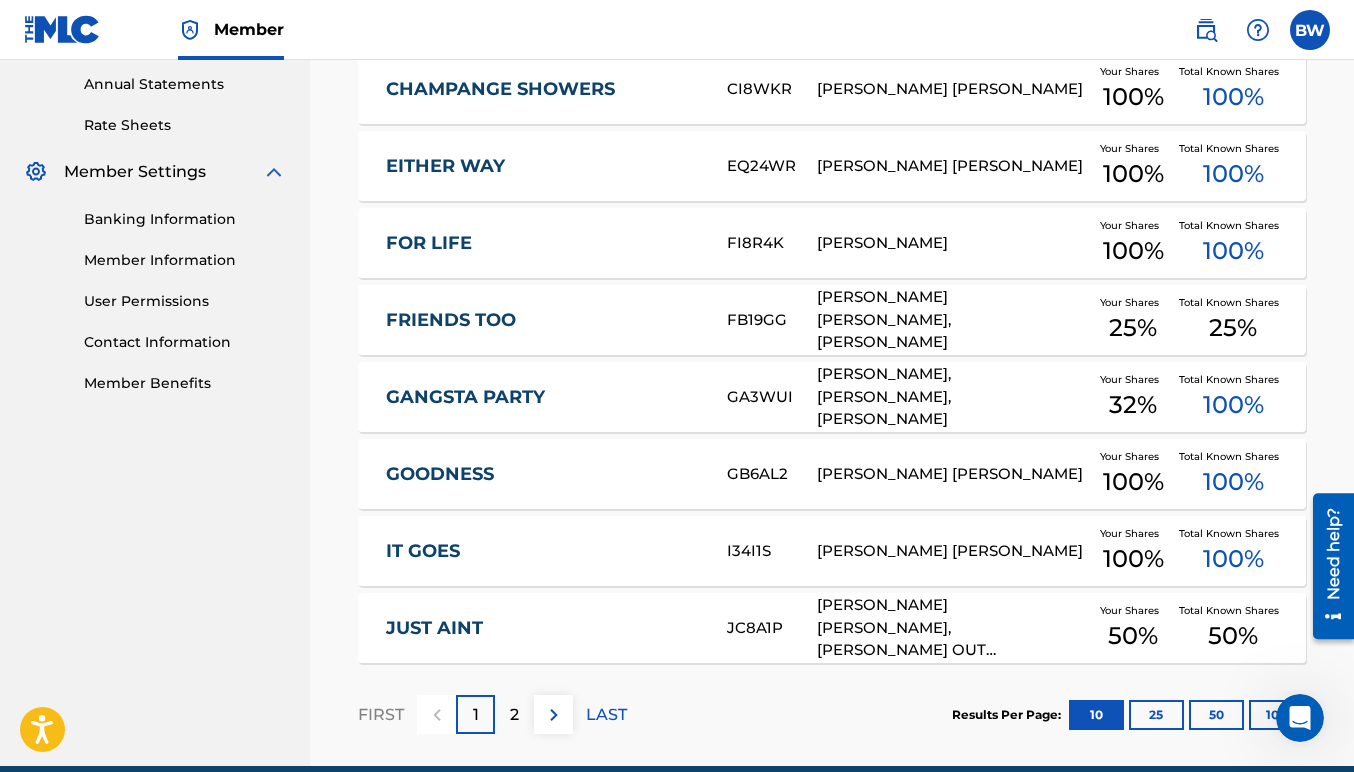 scroll, scrollTop: 816, scrollLeft: 0, axis: vertical 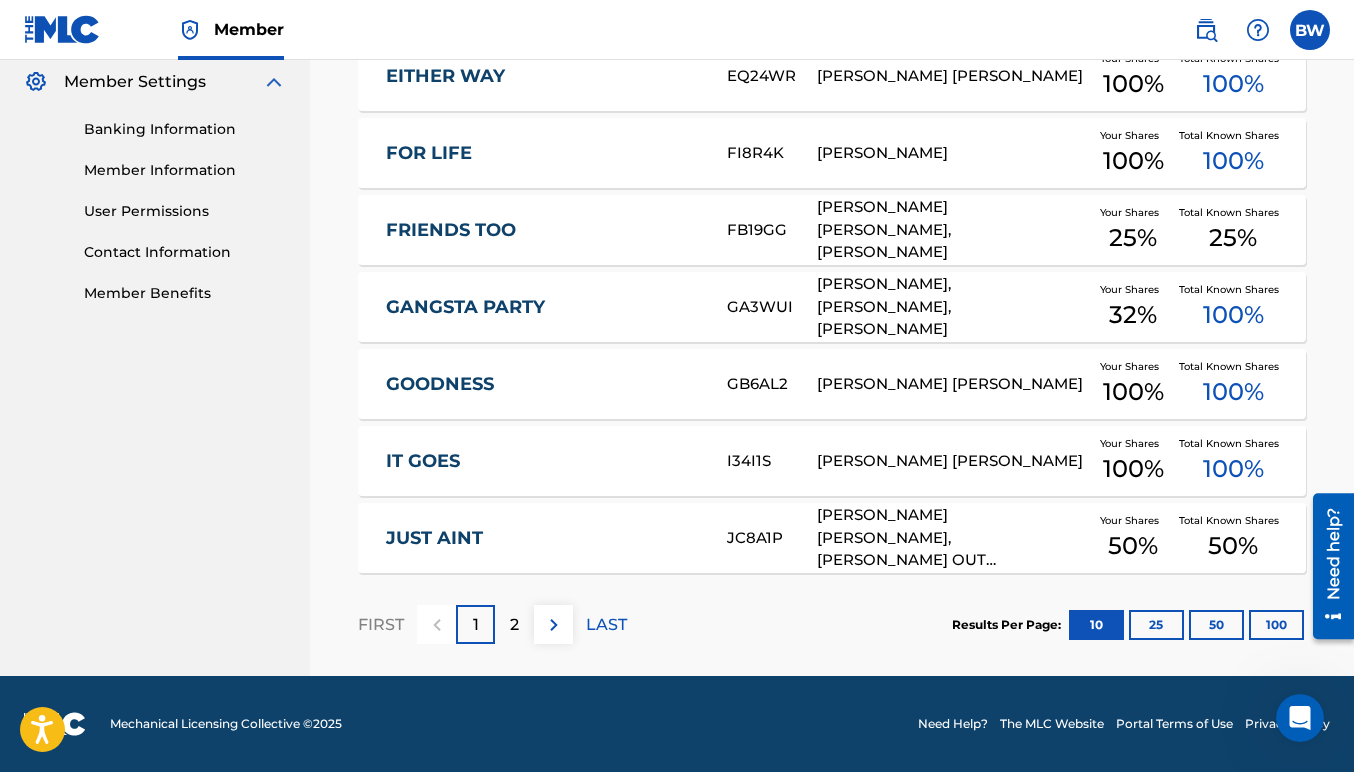 click on "100" at bounding box center [1276, 625] 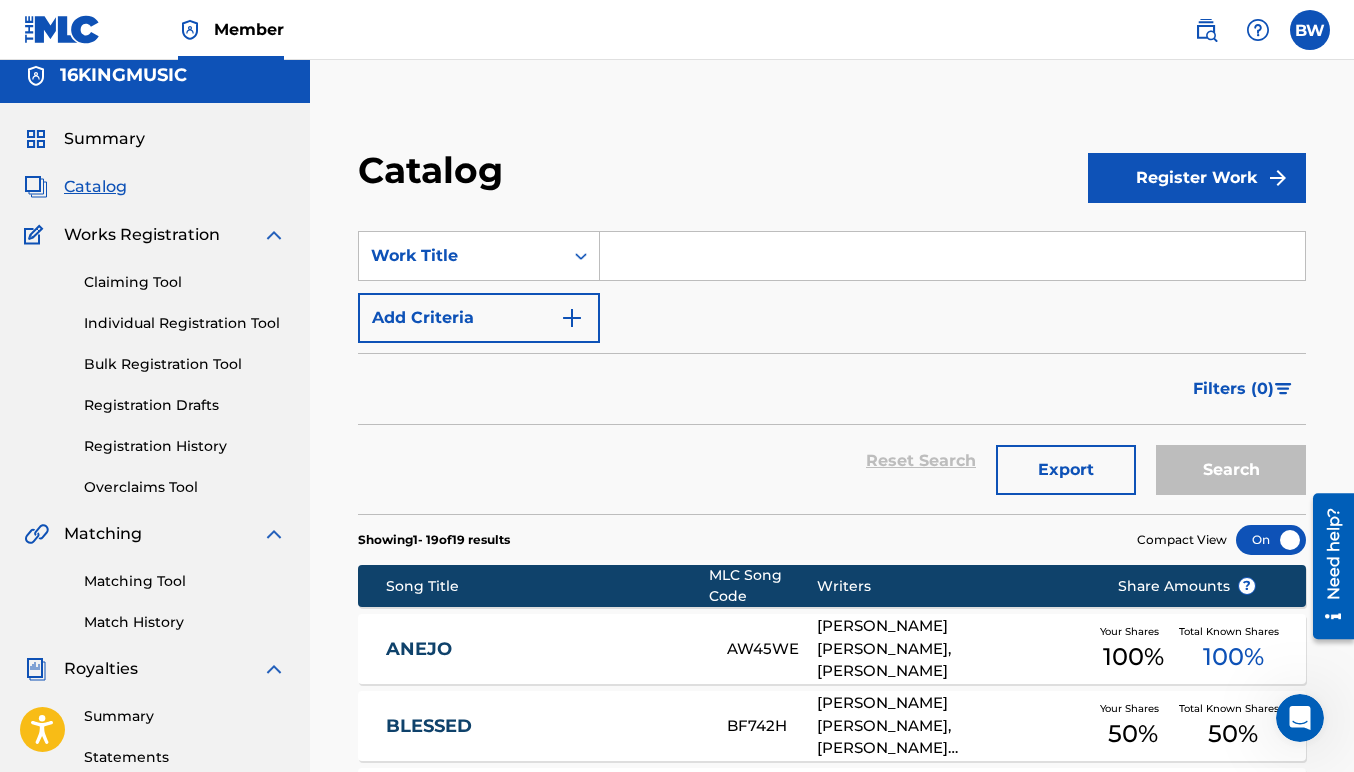 scroll, scrollTop: 0, scrollLeft: 0, axis: both 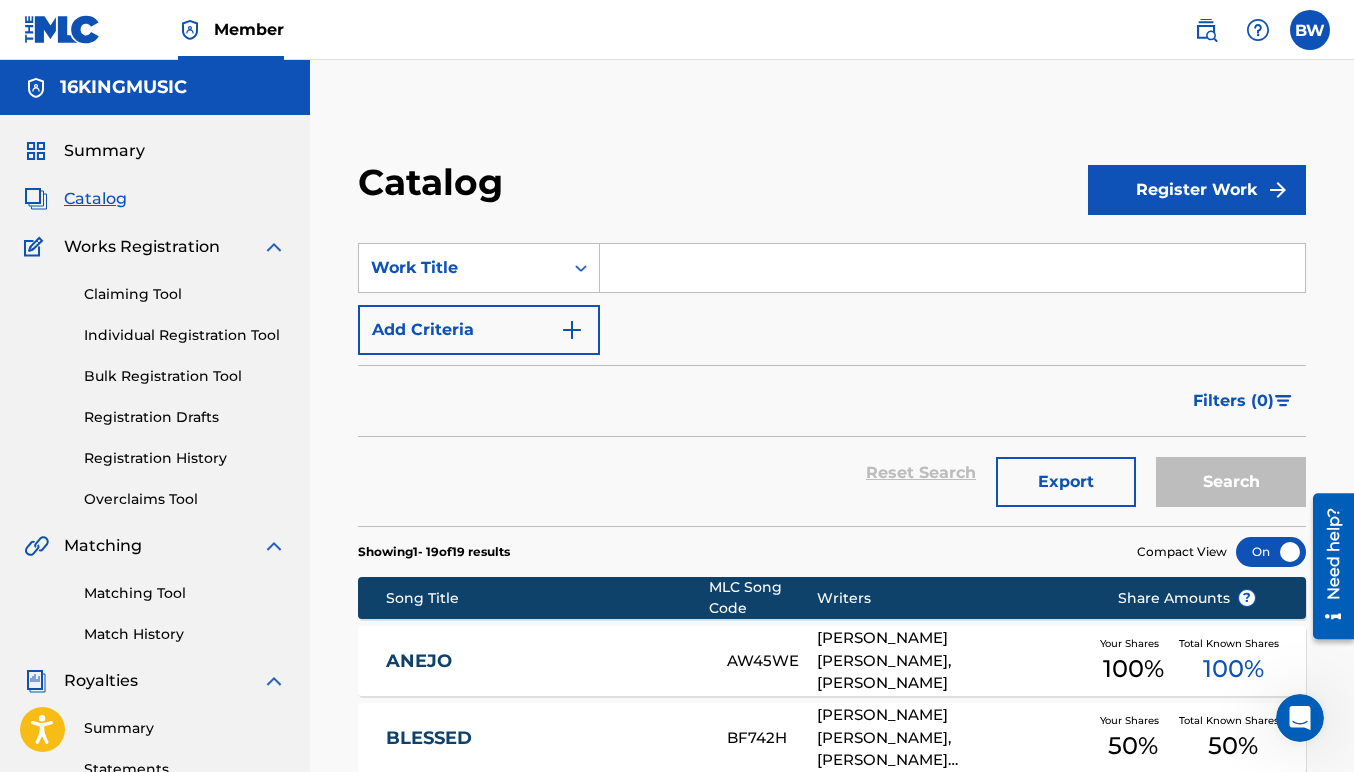 click on "Royalties" at bounding box center (101, 681) 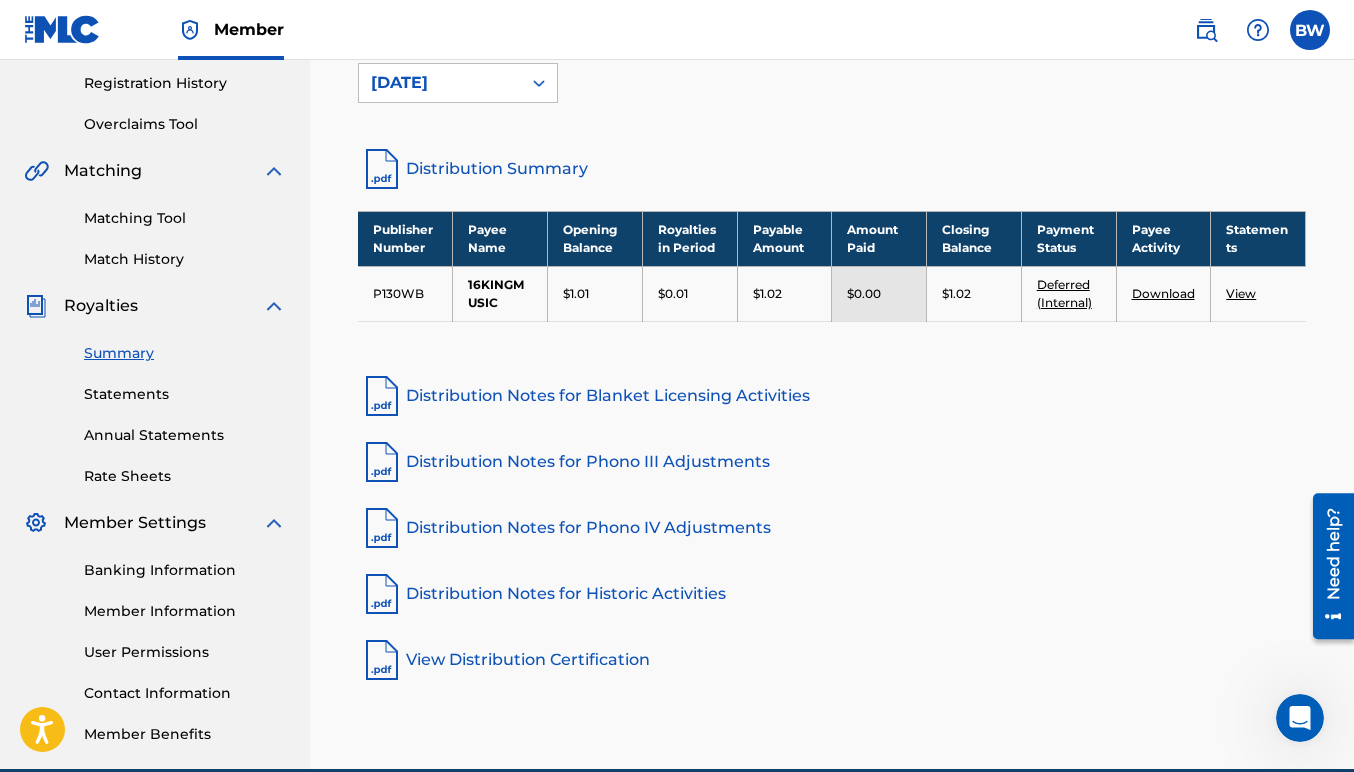 scroll, scrollTop: 380, scrollLeft: 0, axis: vertical 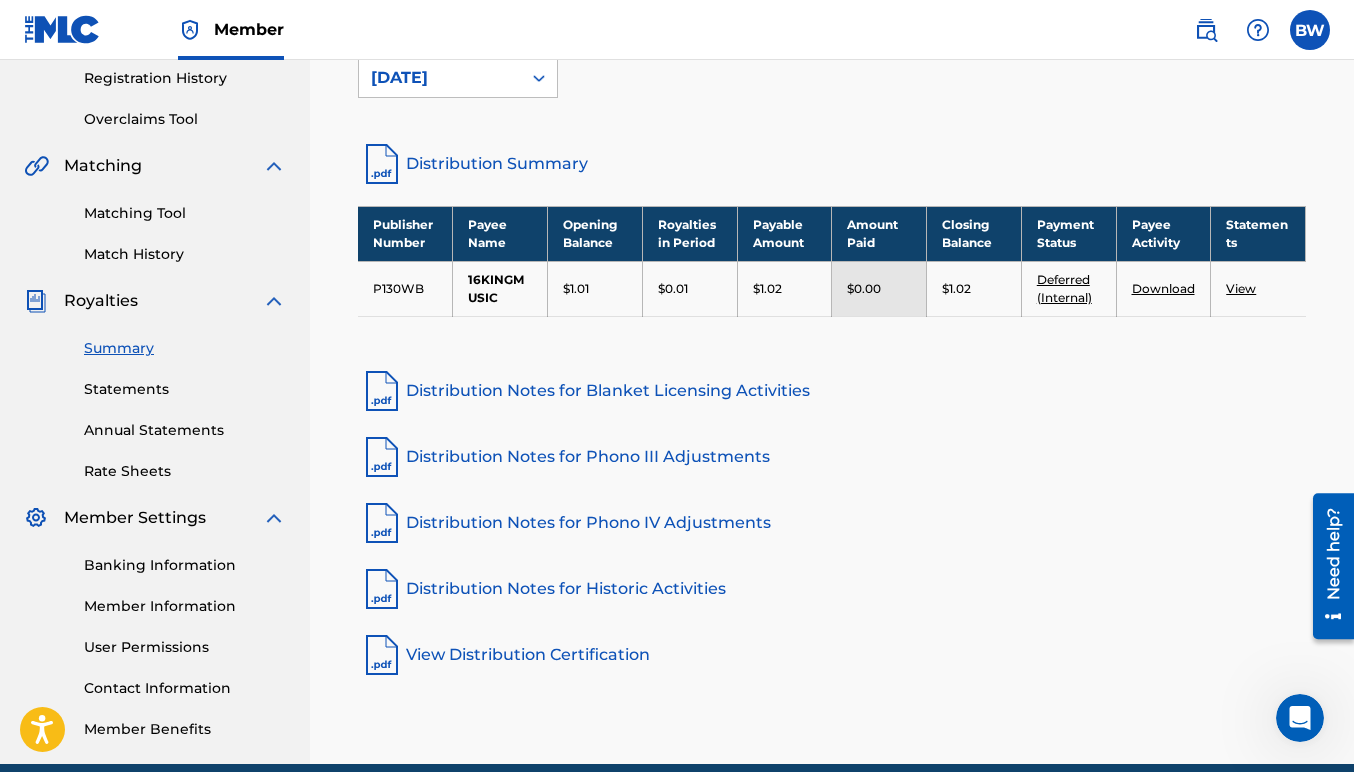 click on "Statements" at bounding box center (185, 389) 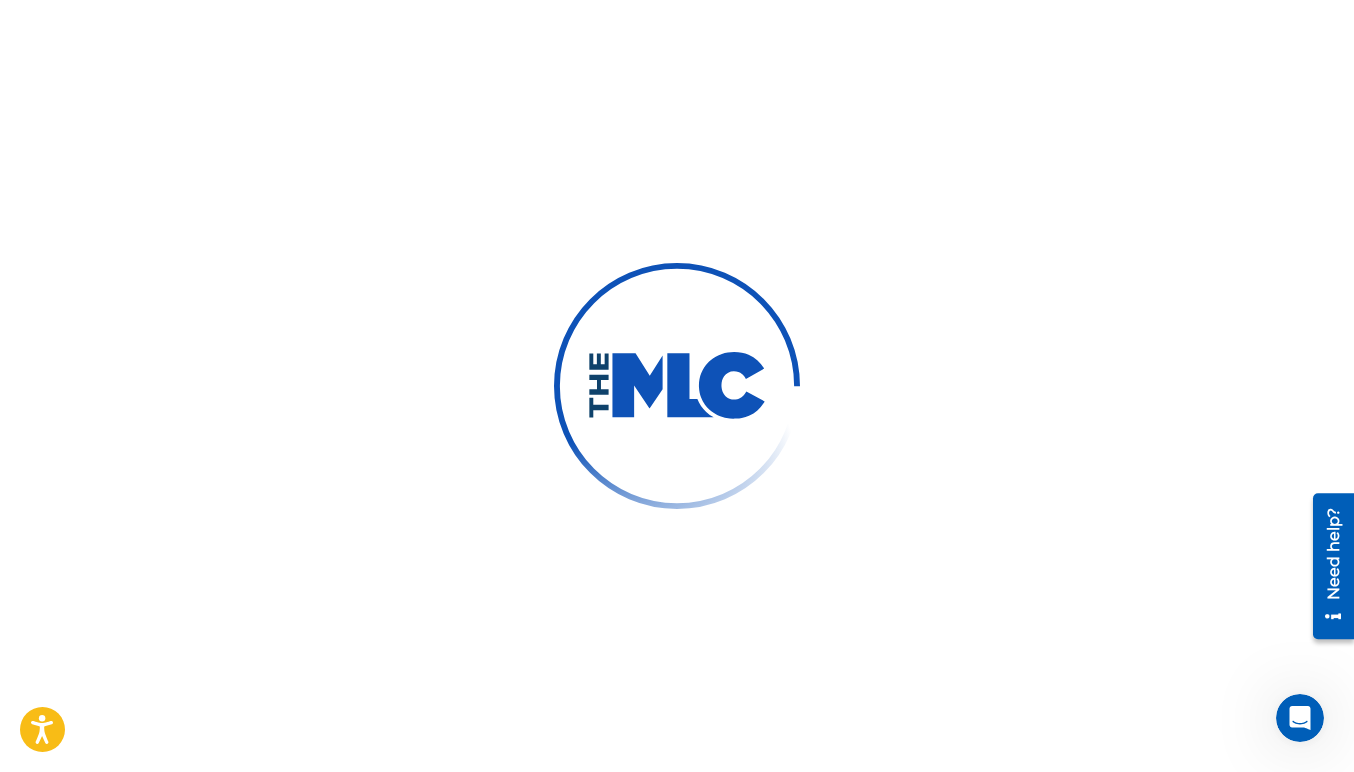 scroll, scrollTop: 0, scrollLeft: 0, axis: both 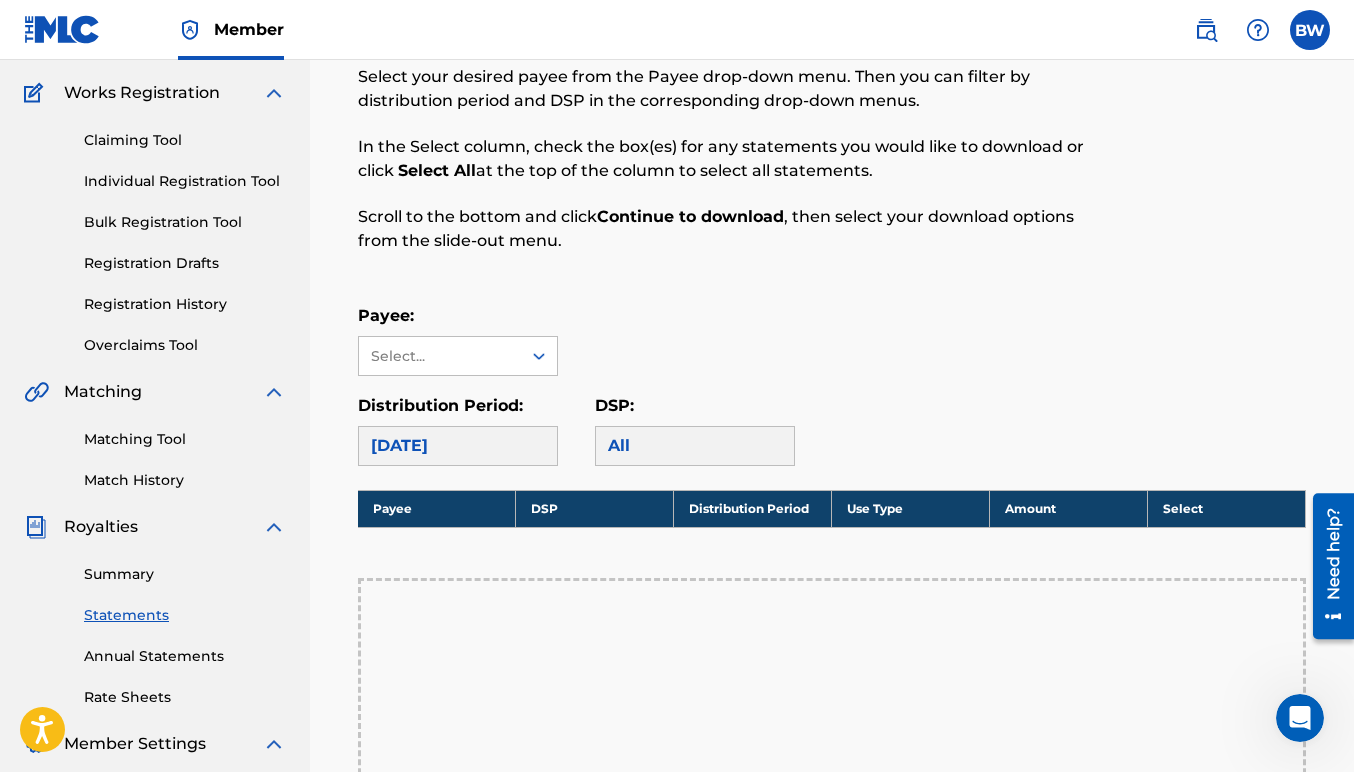 click on "Rate Sheets" at bounding box center (185, 697) 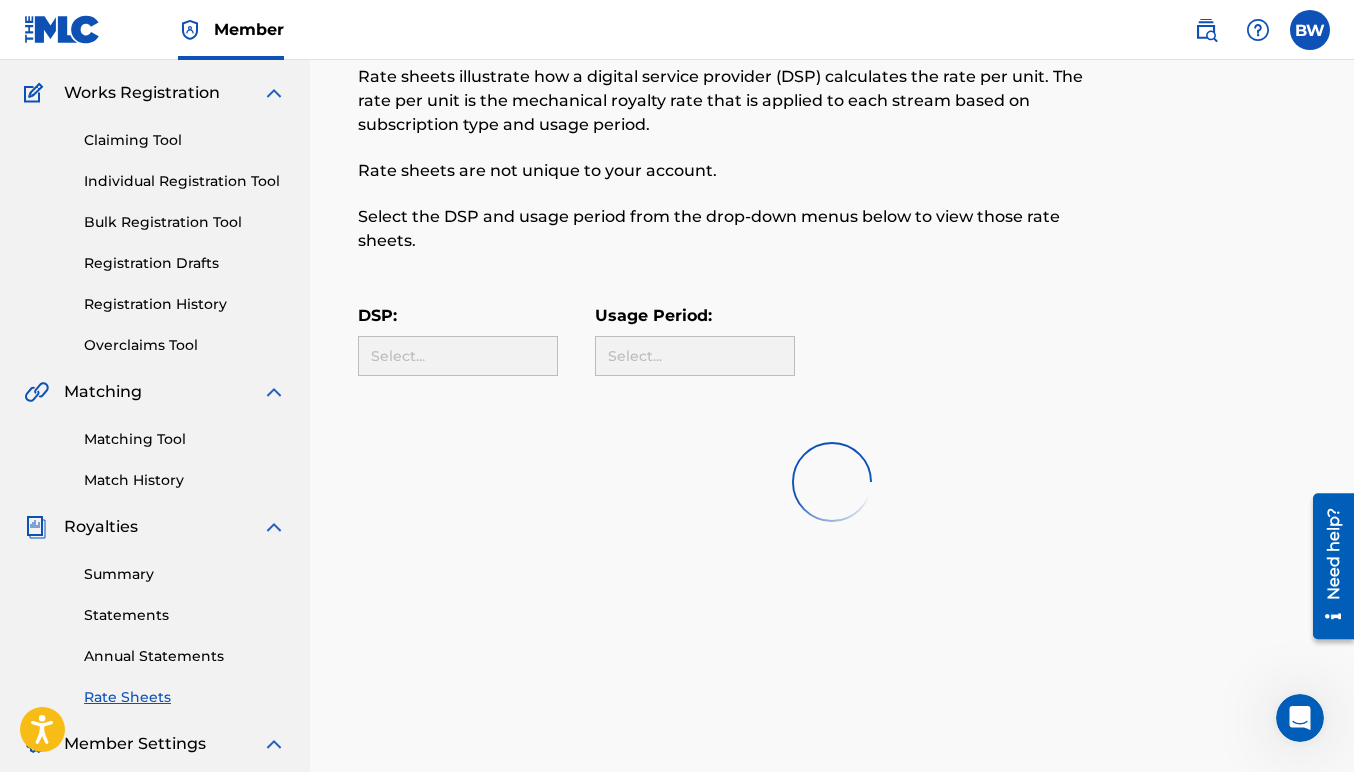 scroll, scrollTop: 0, scrollLeft: 0, axis: both 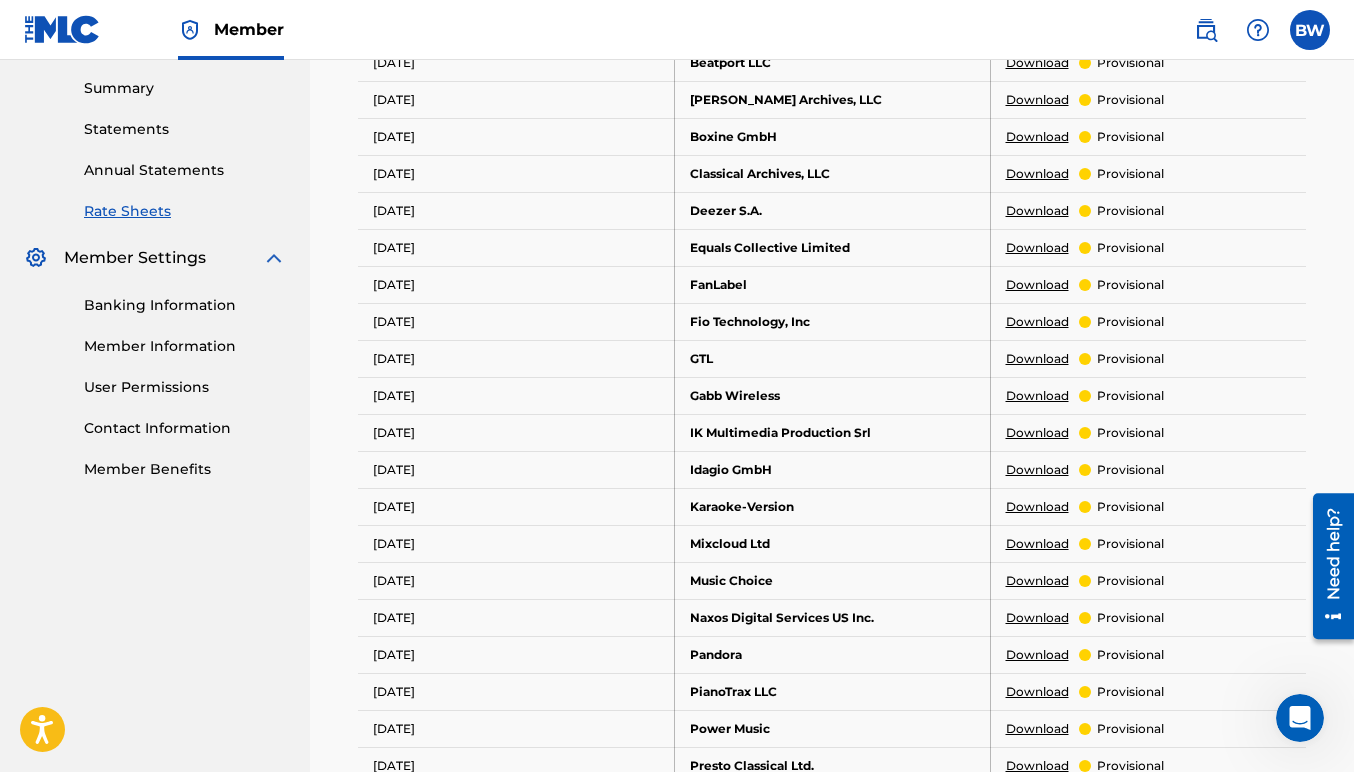 click on "Download" at bounding box center (1037, 433) 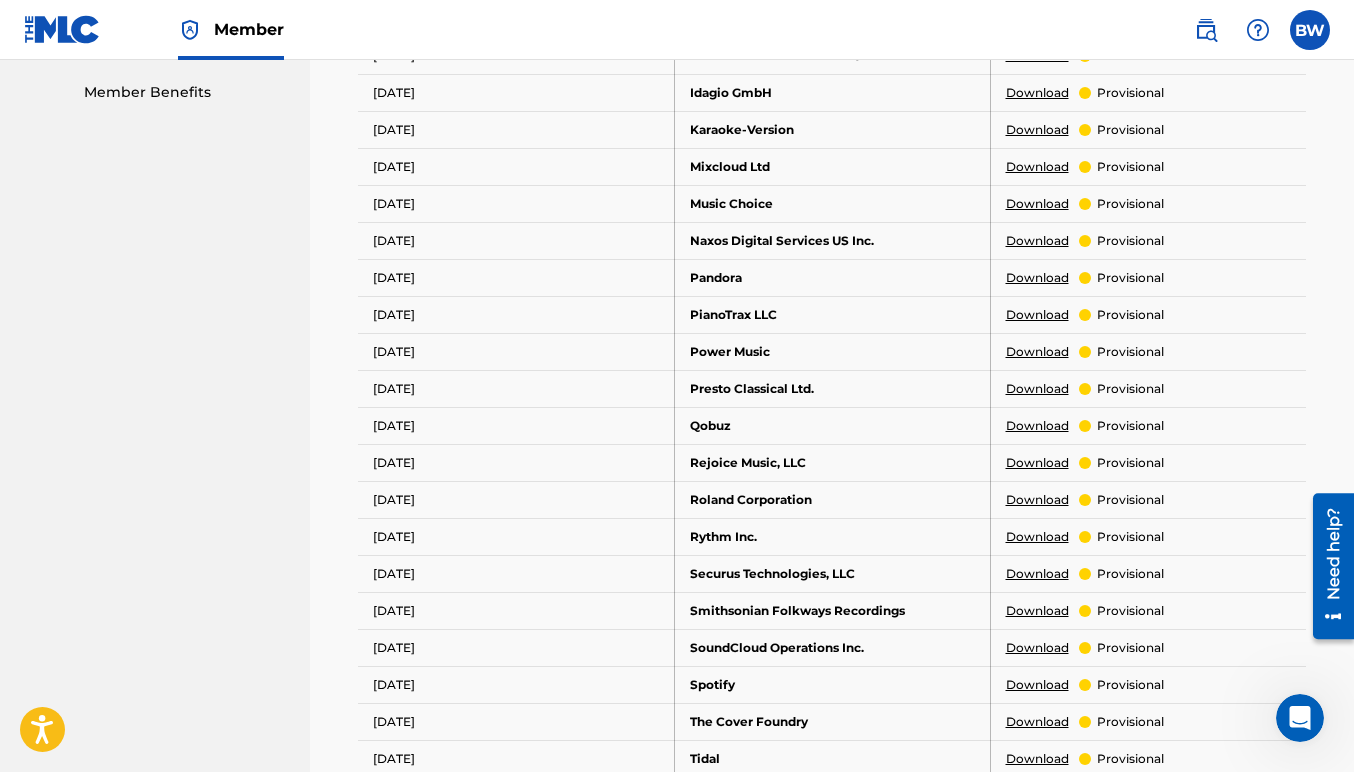 scroll, scrollTop: 1041, scrollLeft: 0, axis: vertical 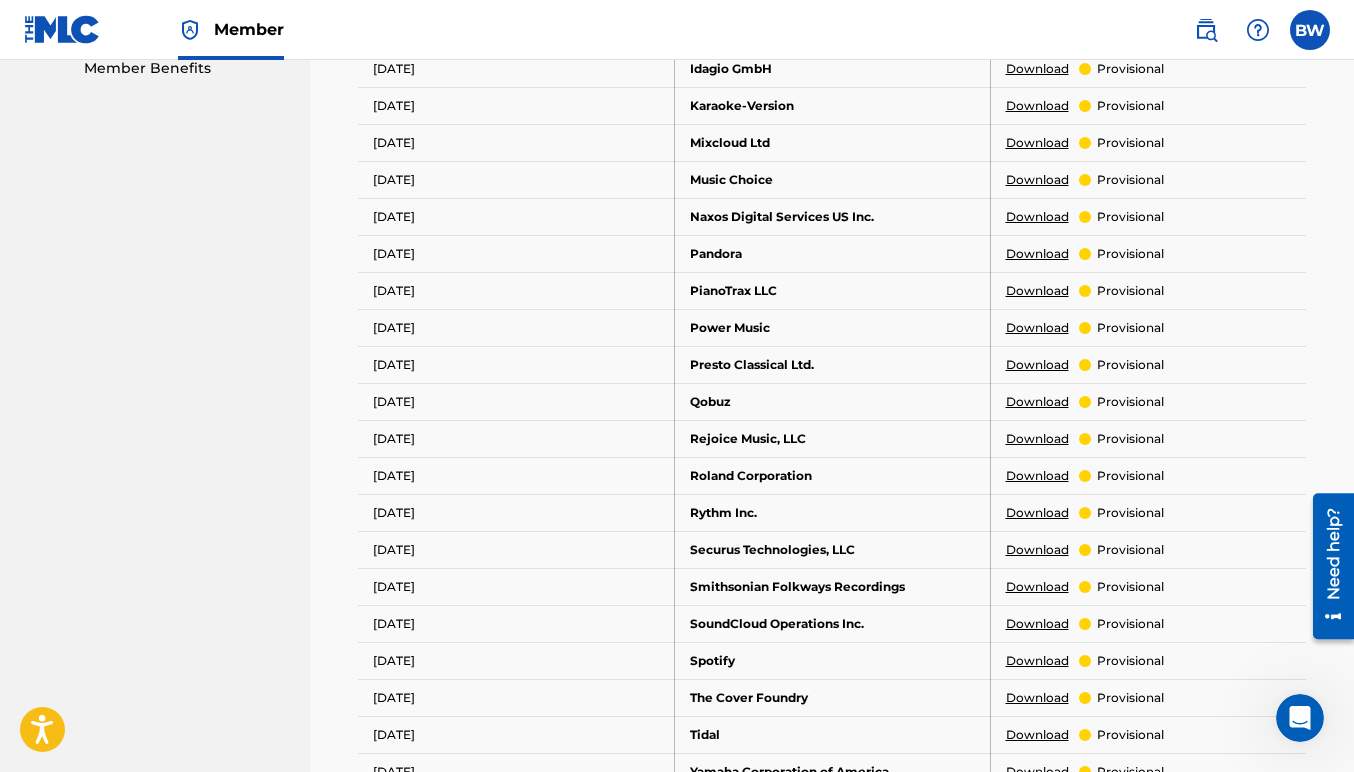 click on "Download" at bounding box center (1037, 476) 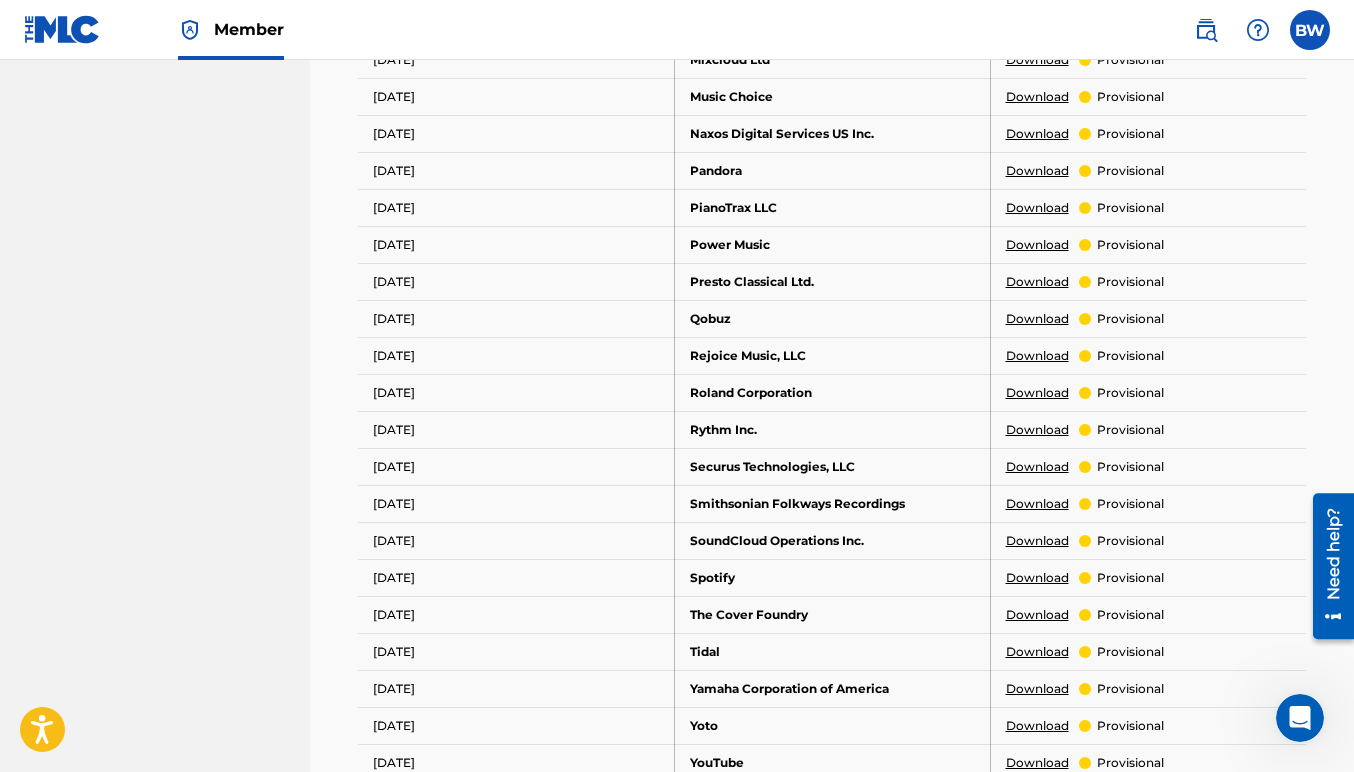 scroll, scrollTop: 1118, scrollLeft: 0, axis: vertical 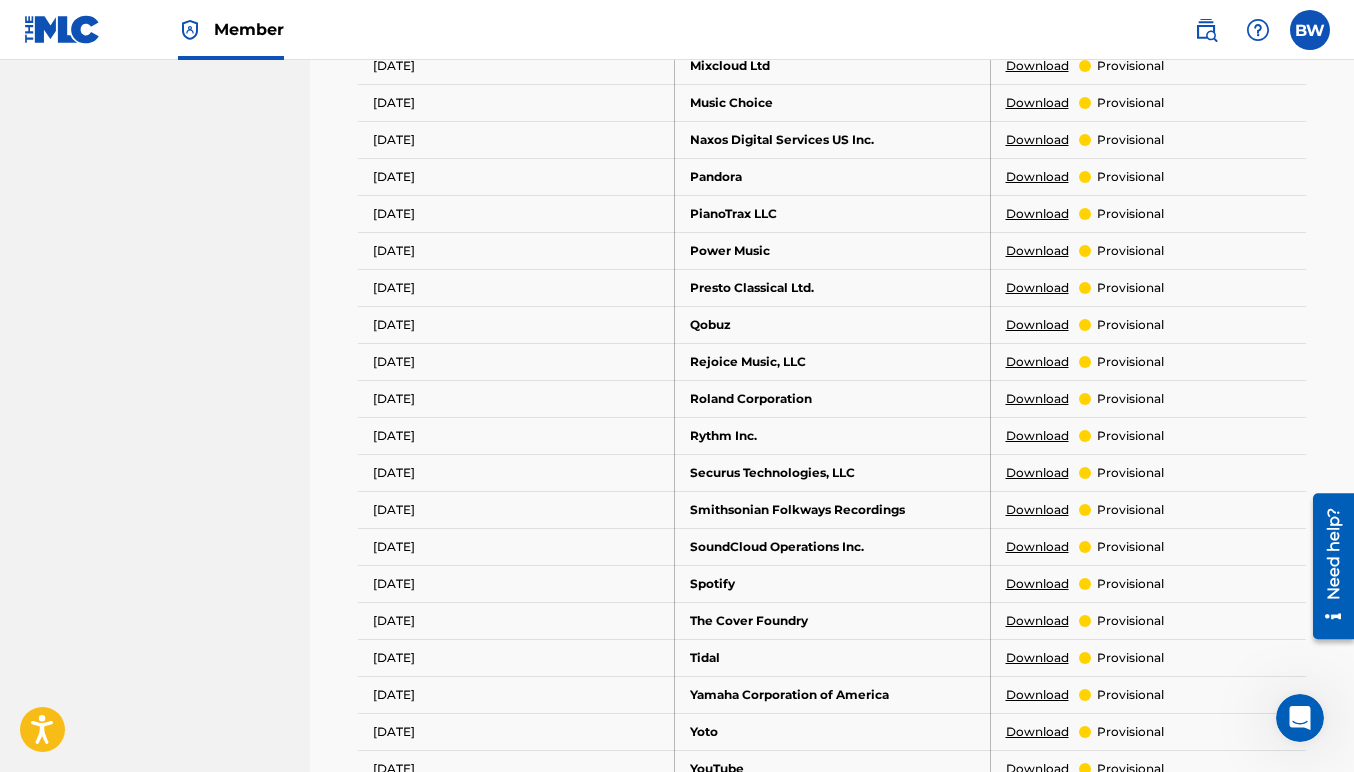 click on "Download" at bounding box center [1037, 510] 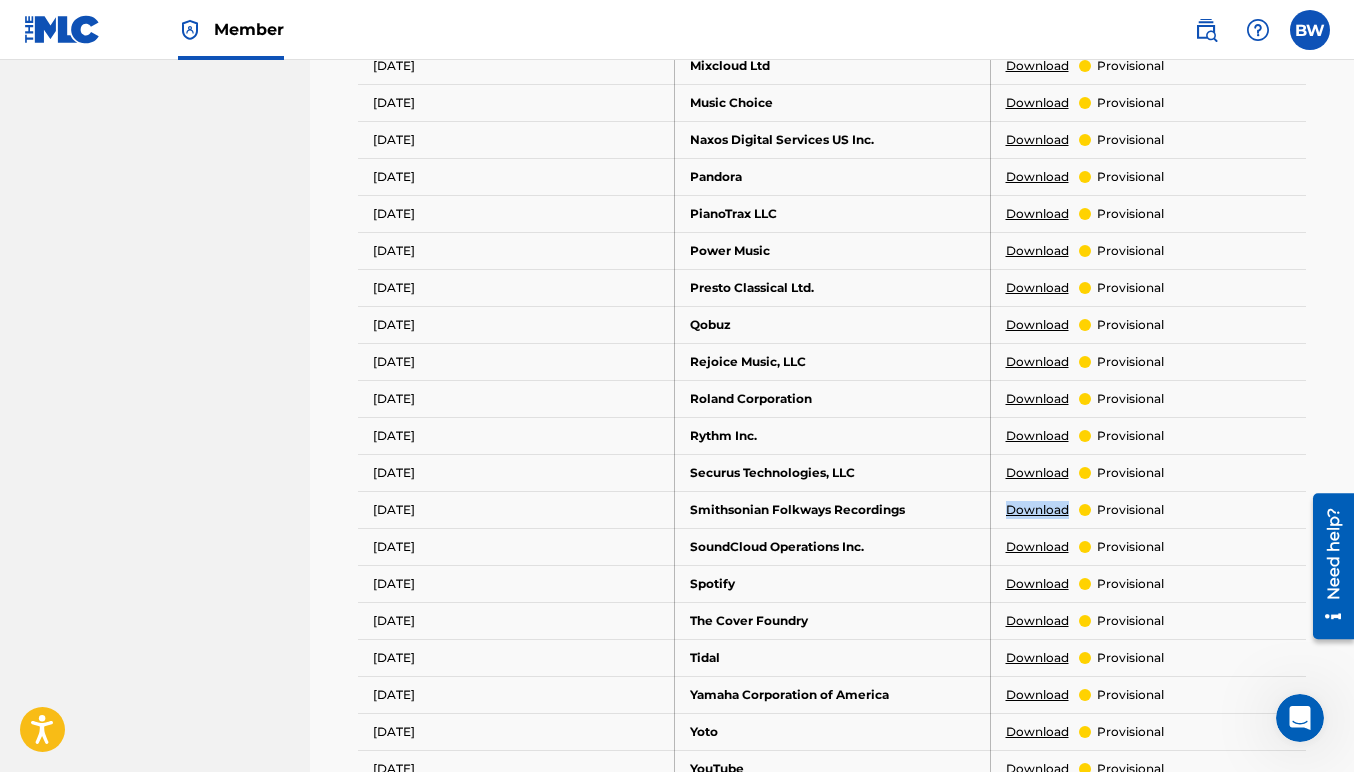 click at bounding box center (1206, 30) 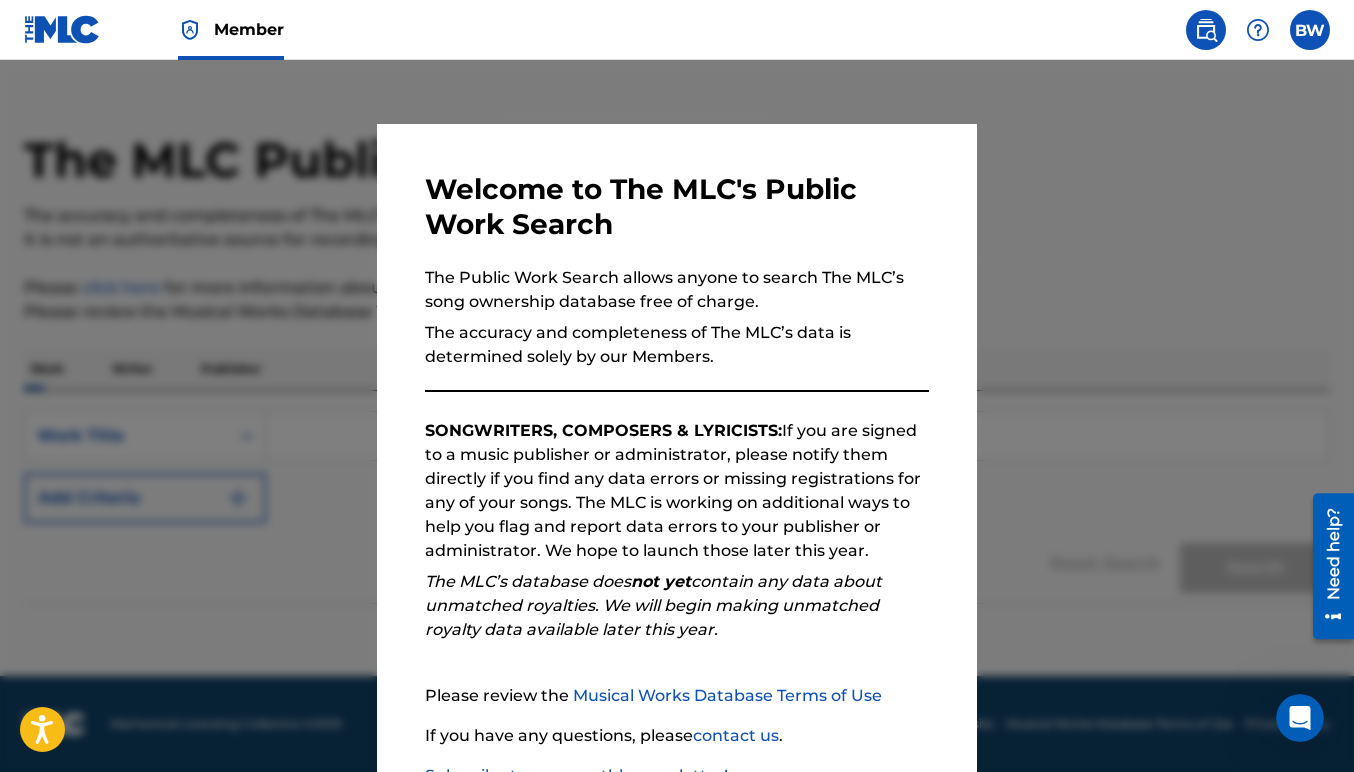 scroll, scrollTop: 0, scrollLeft: 0, axis: both 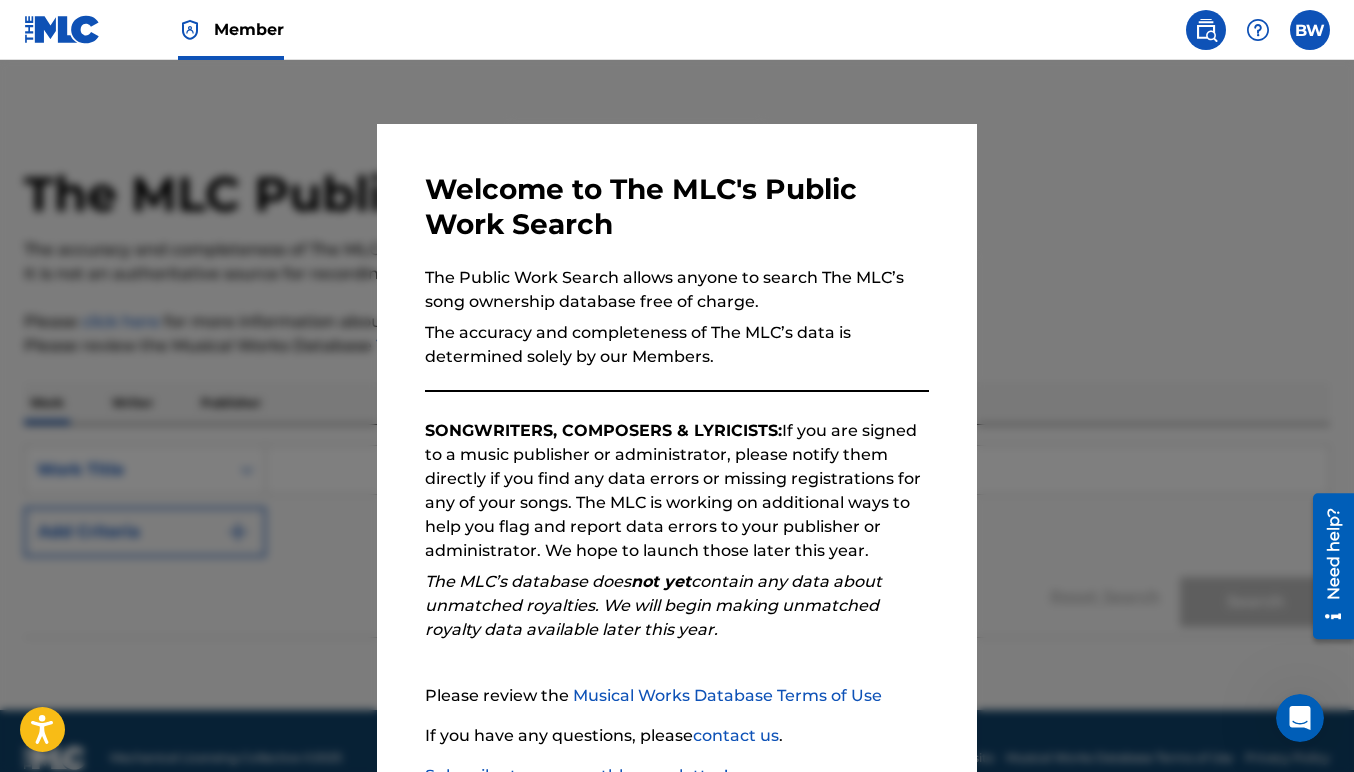 click at bounding box center [677, 446] 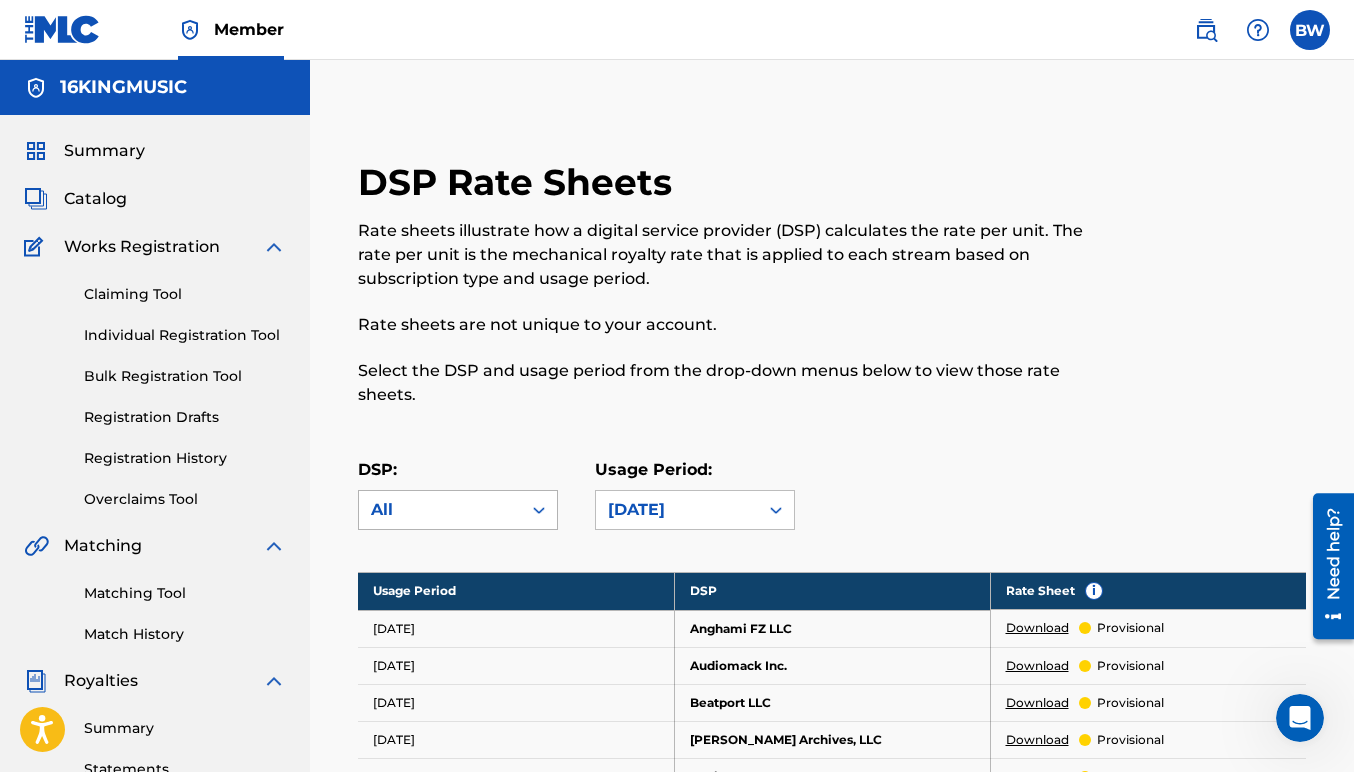 click on "All" at bounding box center (458, 510) 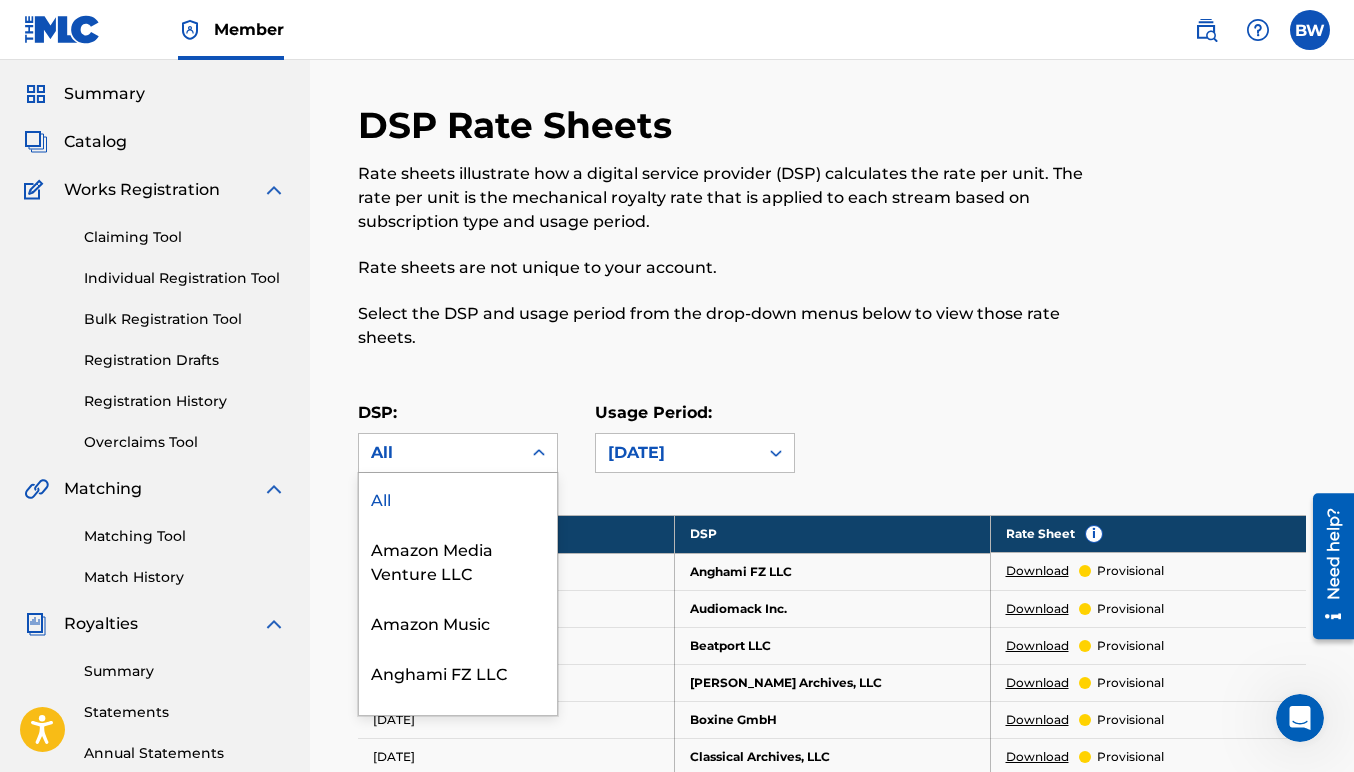 scroll, scrollTop: 59, scrollLeft: 0, axis: vertical 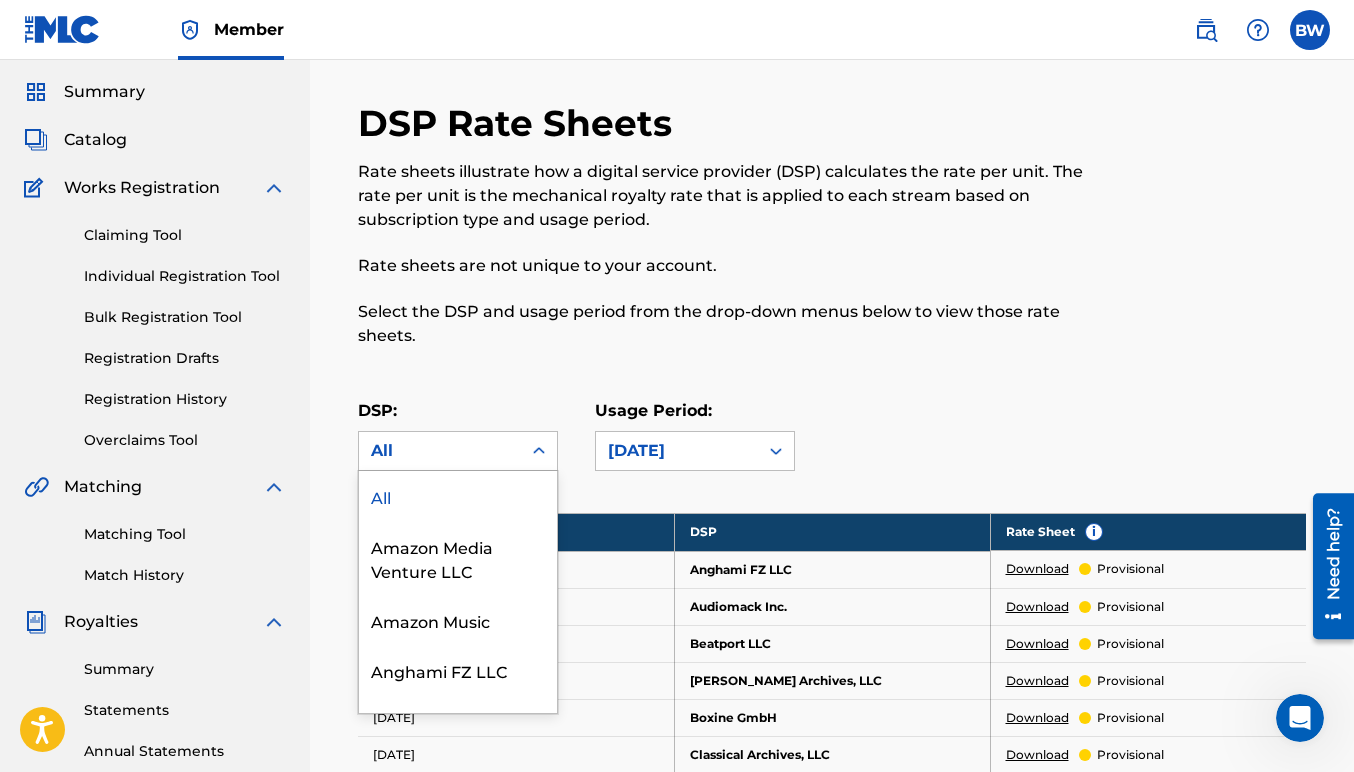 click on "DSP Rate Sheets Rate sheets illustrate how a digital service provider (DSP) calculates the rate per unit. The rate per unit is the mechanical royalty rate that is applied to each stream based on subscription type and usage period. Rate sheets are not unique to your account. Select the DSP and usage period from the drop-down menus below to view those rate sheets. DSP: All selected, 1 of 73. 73 results available. Use Up and Down to choose options, press Enter to select the currently focused option, press Escape to exit the menu, press Tab to select the option and exit the menu. All All Amazon Media Venture LLC Amazon Music Anghami FZ LLC Appcompanist, LLC Apple Music Audiomack Inc. Beatport LLC [PERSON_NAME] Archives, LLC Boomplay Boxine GmbH [DOMAIN_NAME] Choral Tracks LLC Classical Archives, LLC Cypher Global LLC Deezer S.A. Equals Collective Limited FanLabel Fio Technology, Inc Gabb Wireless Google, LLC GrooveFox Inc. GTL  [DOMAIN_NAME] HomeWAV, LLC hoopla Idagio GmbH iHeartRadio Jiosaavn Pandora" at bounding box center [832, 1072] 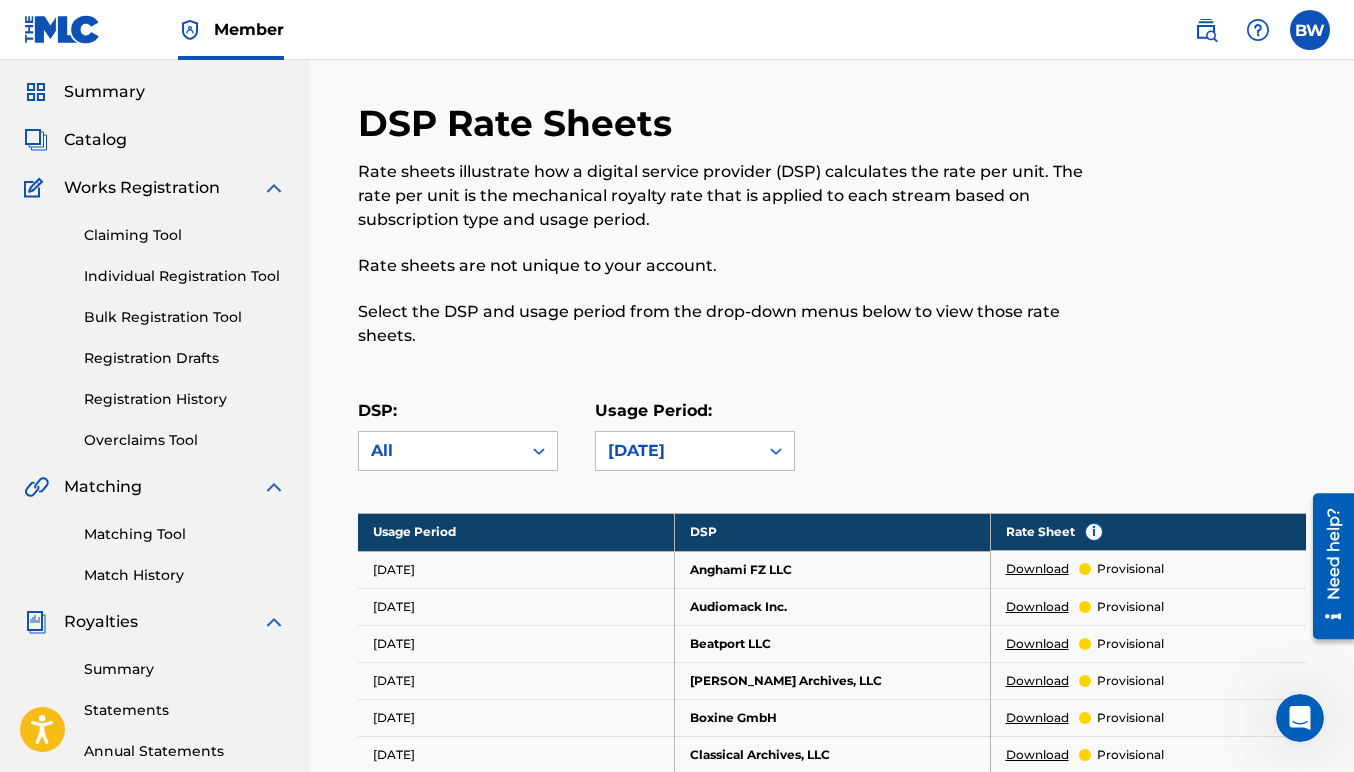 drag, startPoint x: 1064, startPoint y: 441, endPoint x: 991, endPoint y: 446, distance: 73.171036 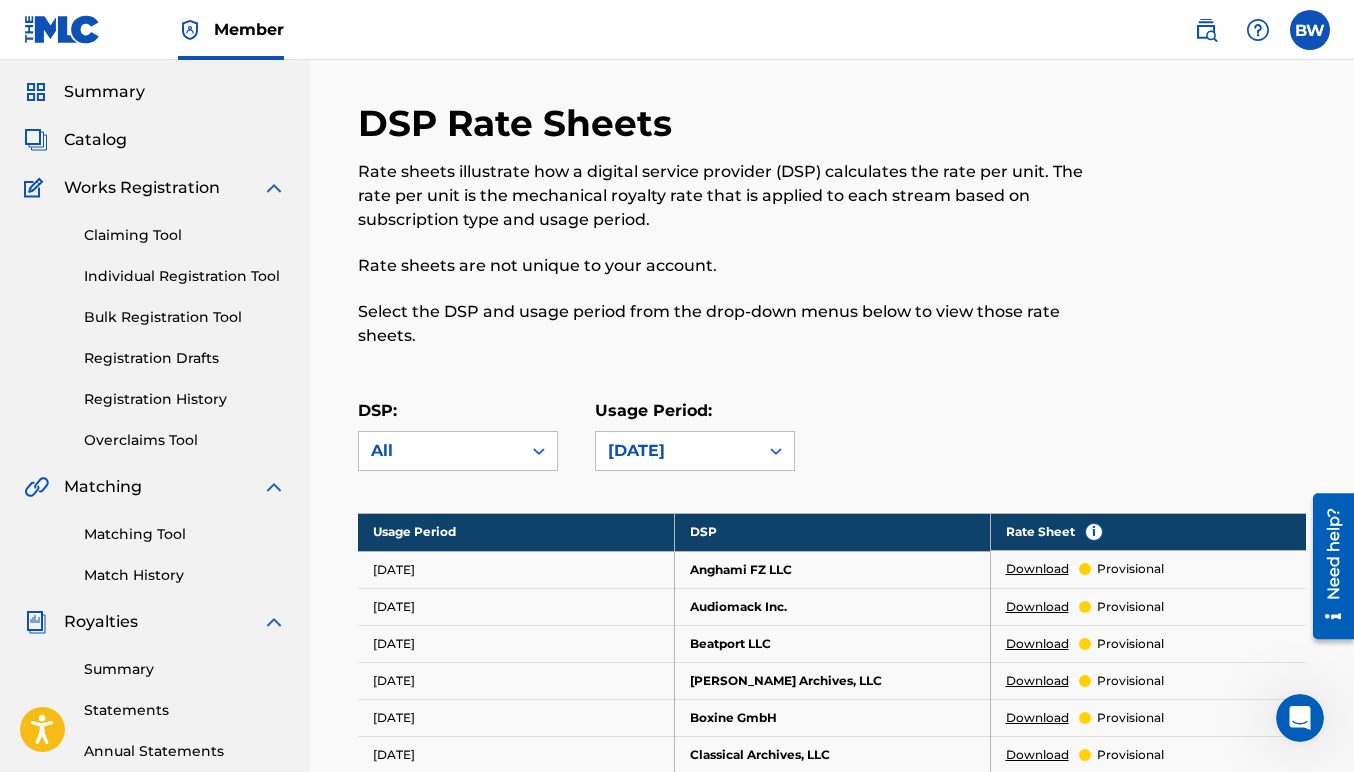 click on "Select the DSP and usage period from the drop-down menus below to view those rate sheets." at bounding box center [723, 324] 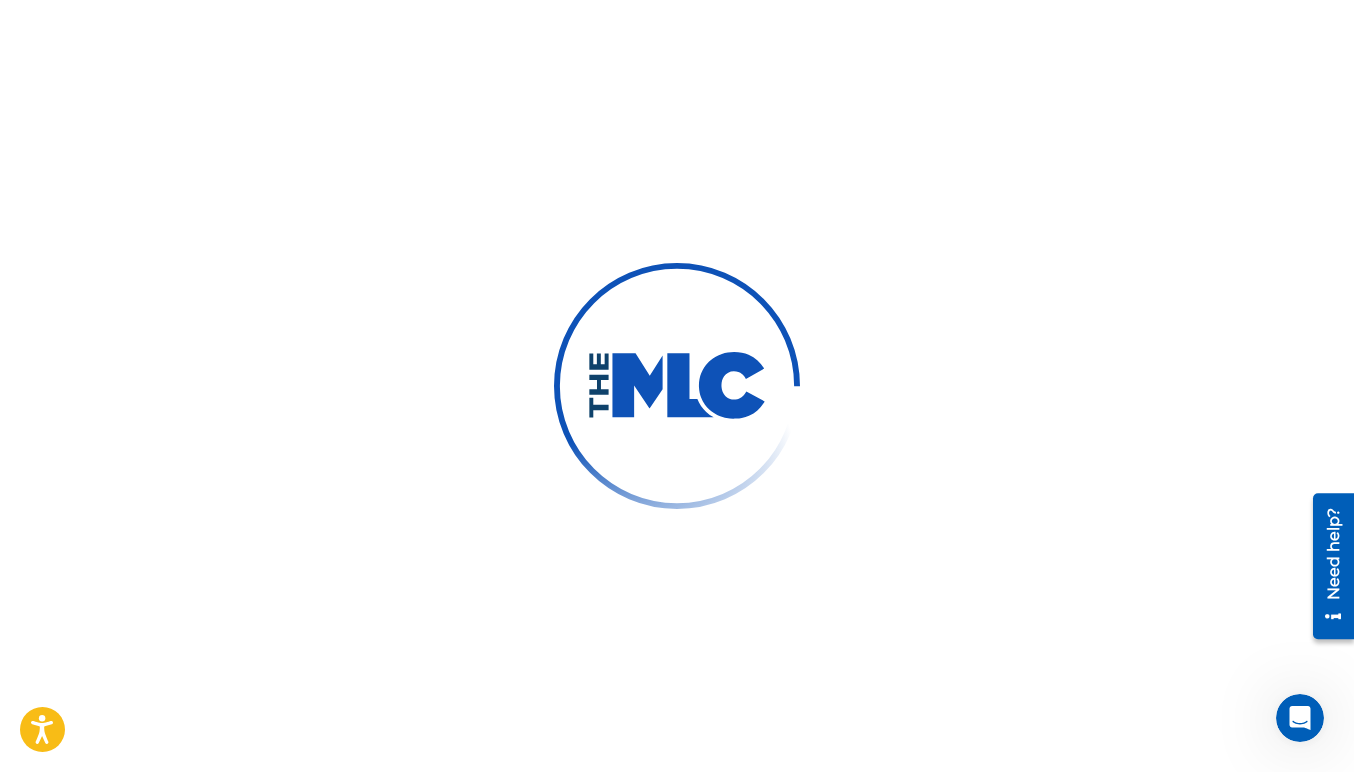 scroll, scrollTop: 154, scrollLeft: 0, axis: vertical 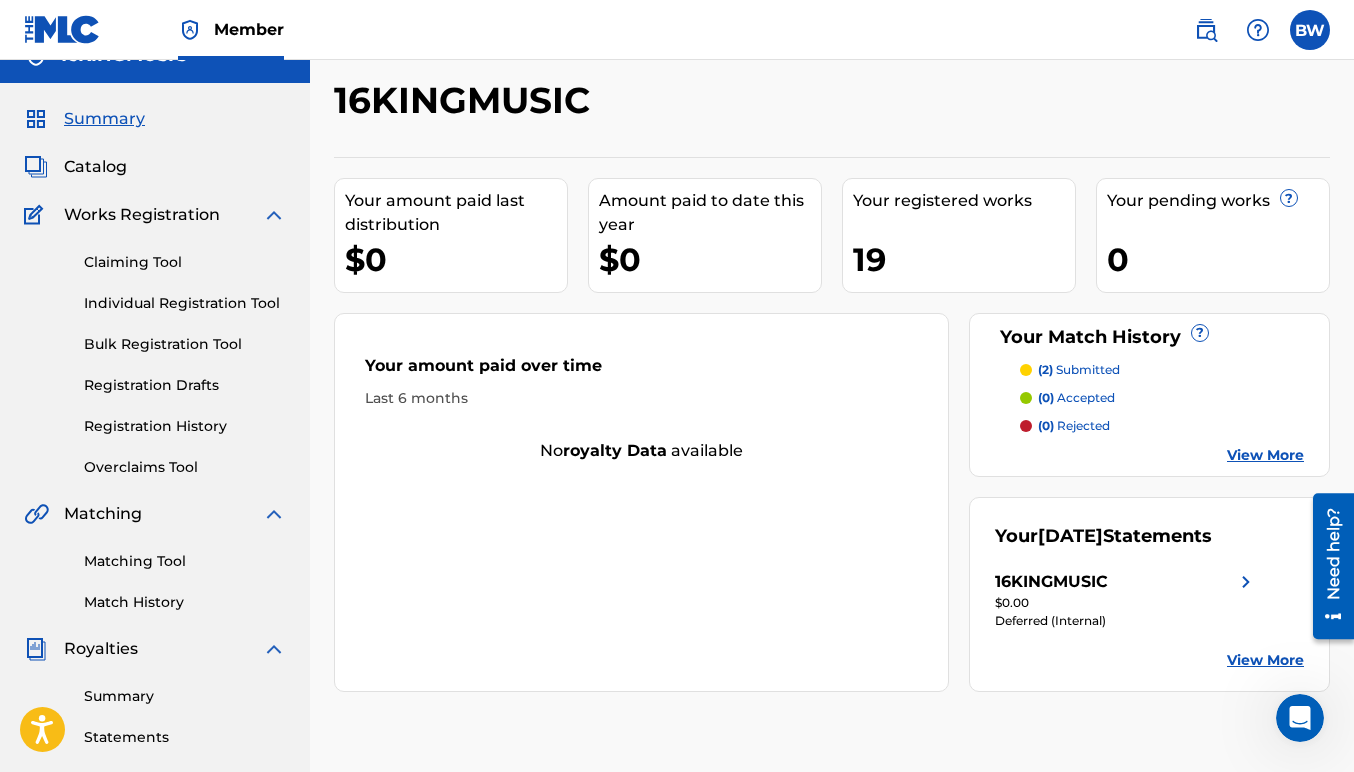 click on "Match History" at bounding box center [185, 602] 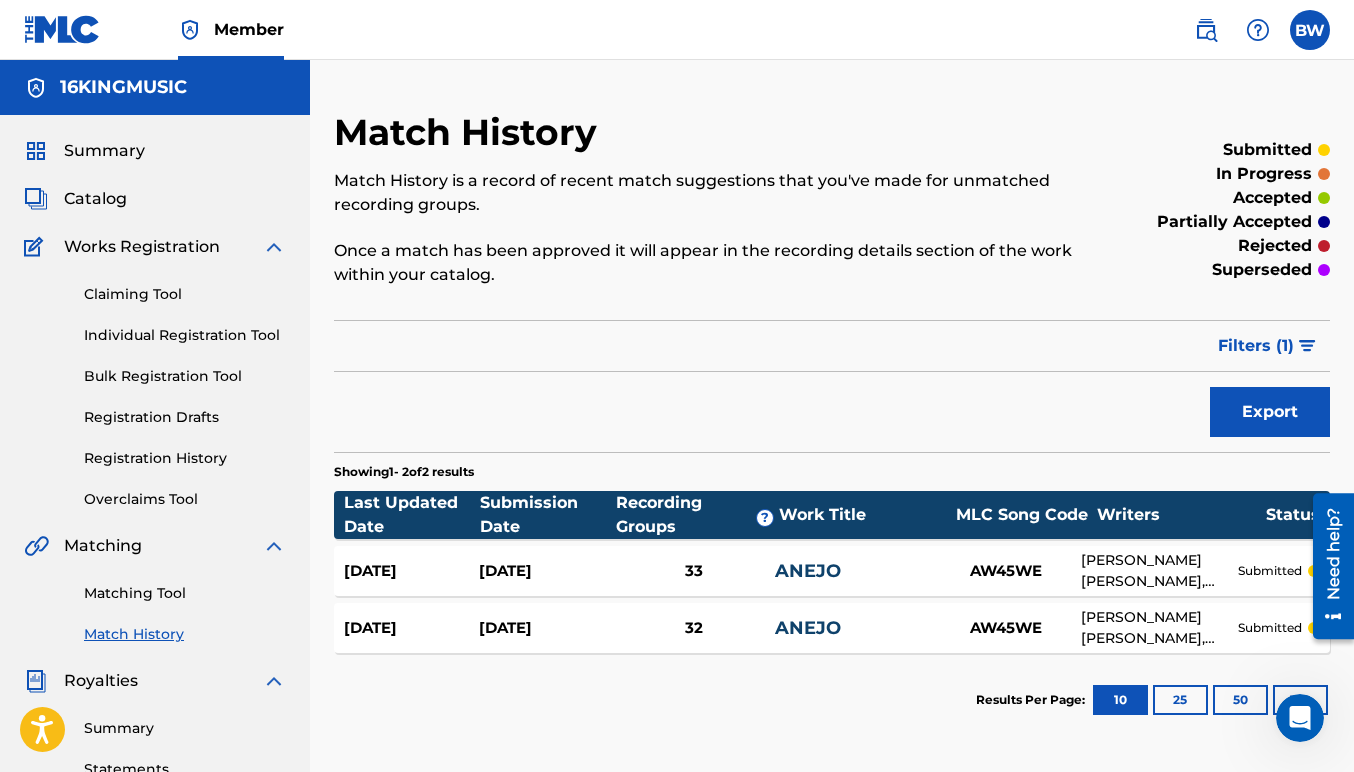 click on "33" at bounding box center (694, 571) 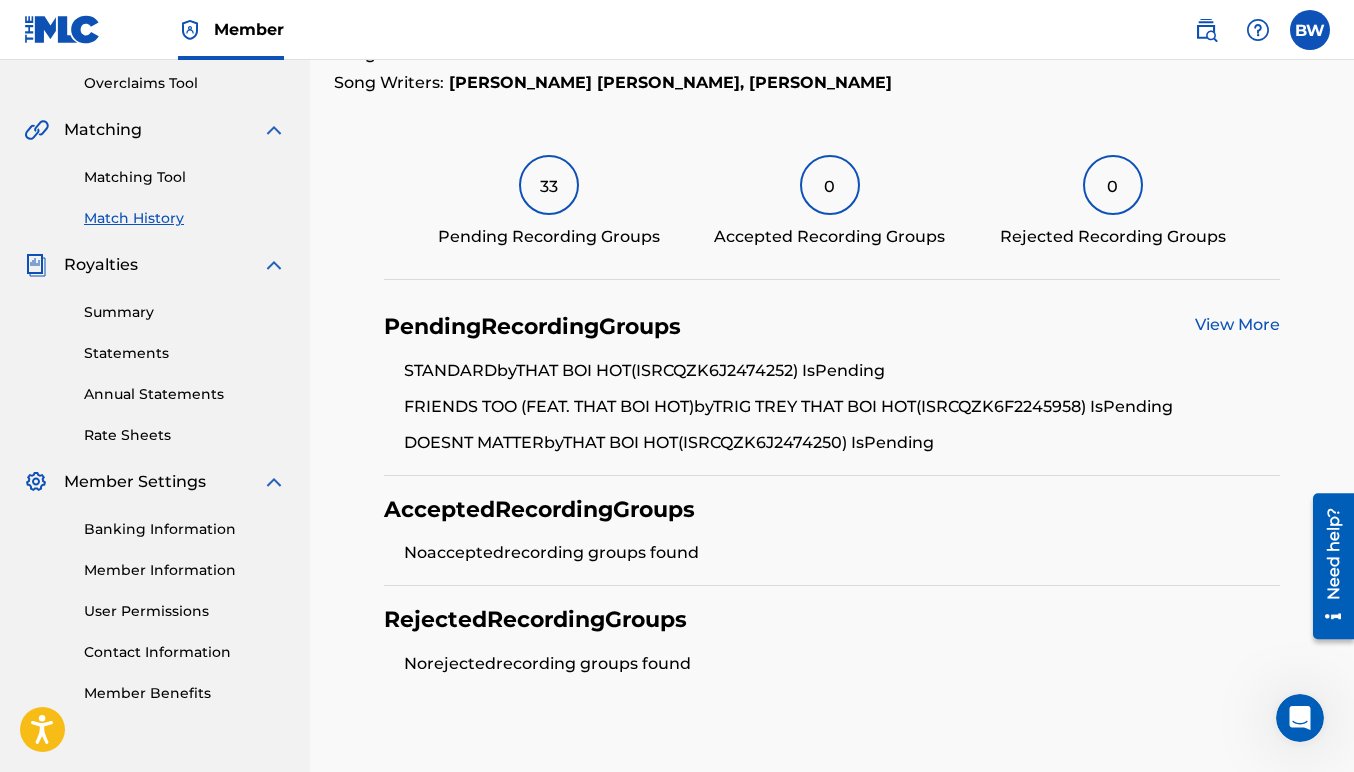 scroll, scrollTop: 414, scrollLeft: 0, axis: vertical 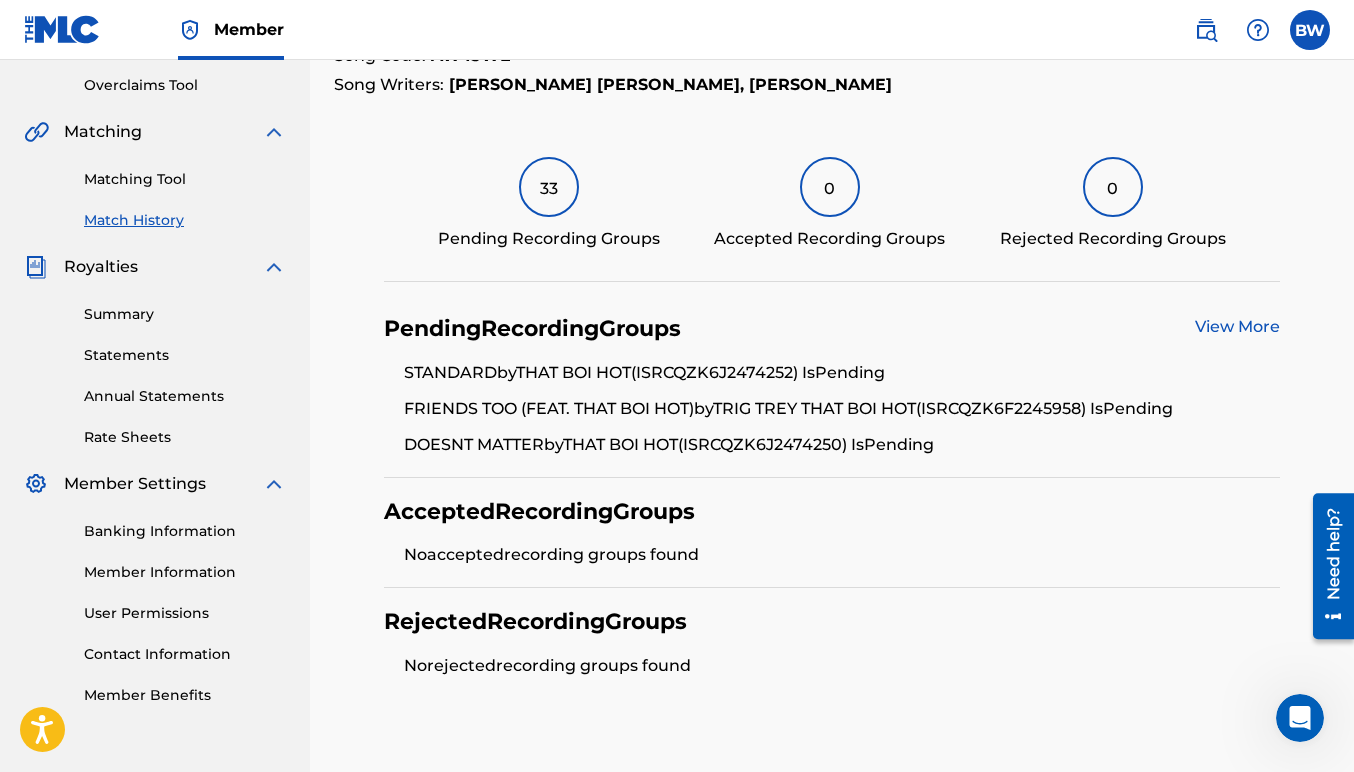 click on "View More" at bounding box center [1237, 326] 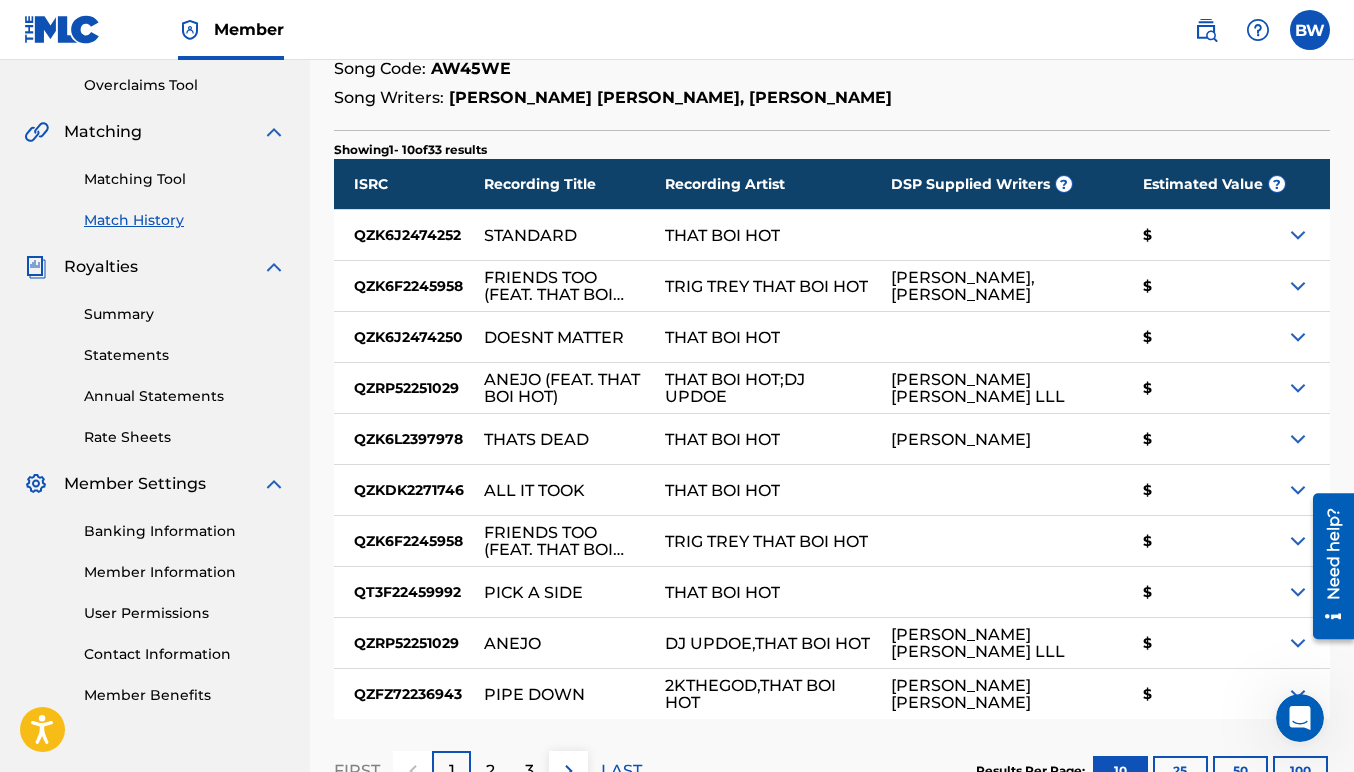 scroll, scrollTop: 0, scrollLeft: 0, axis: both 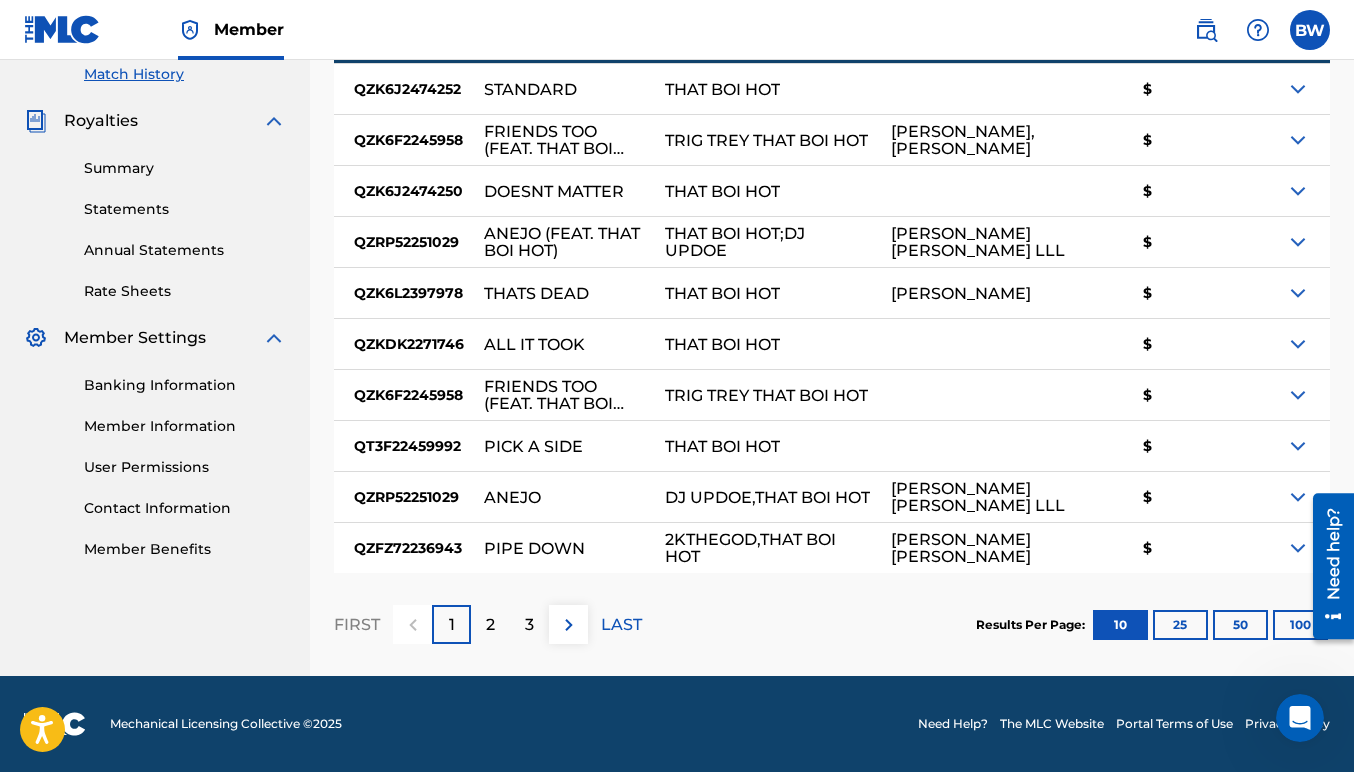 click on "2" at bounding box center [490, 624] 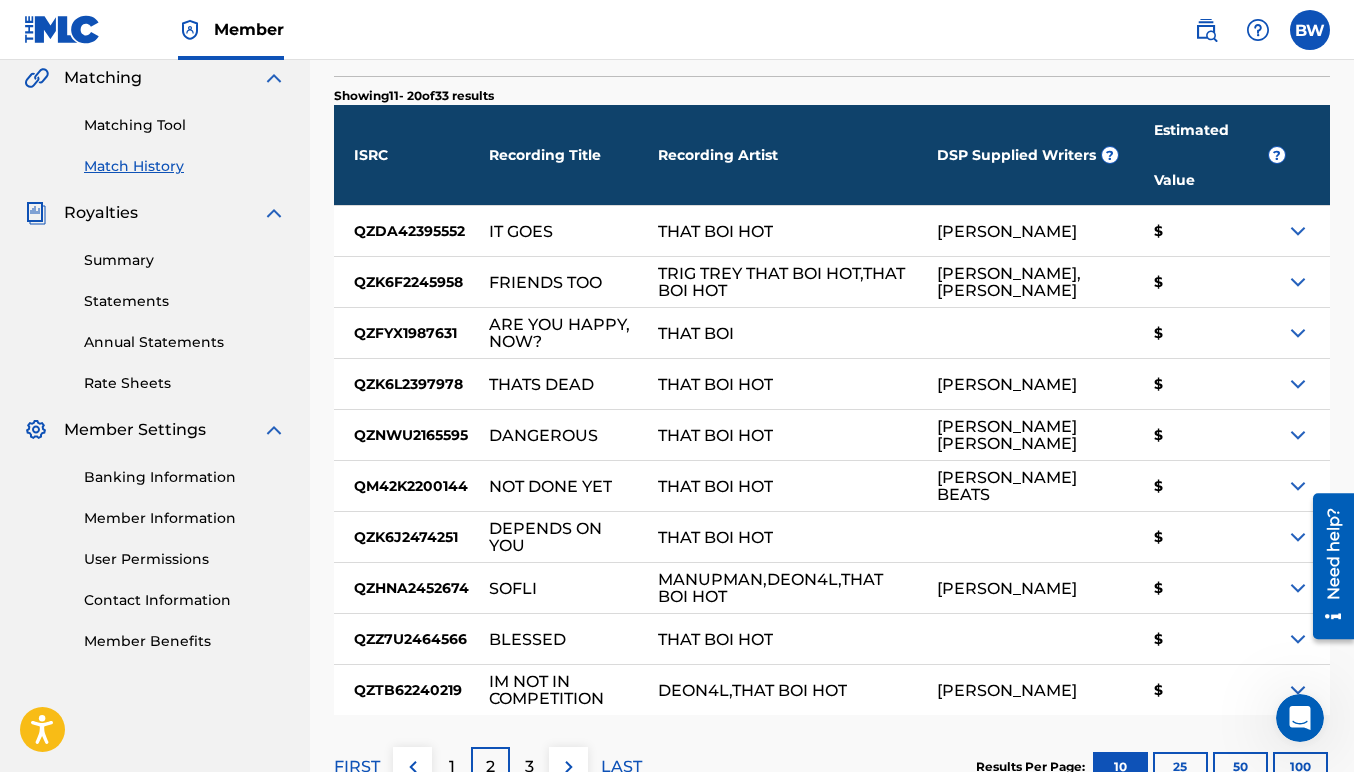 scroll, scrollTop: 472, scrollLeft: 0, axis: vertical 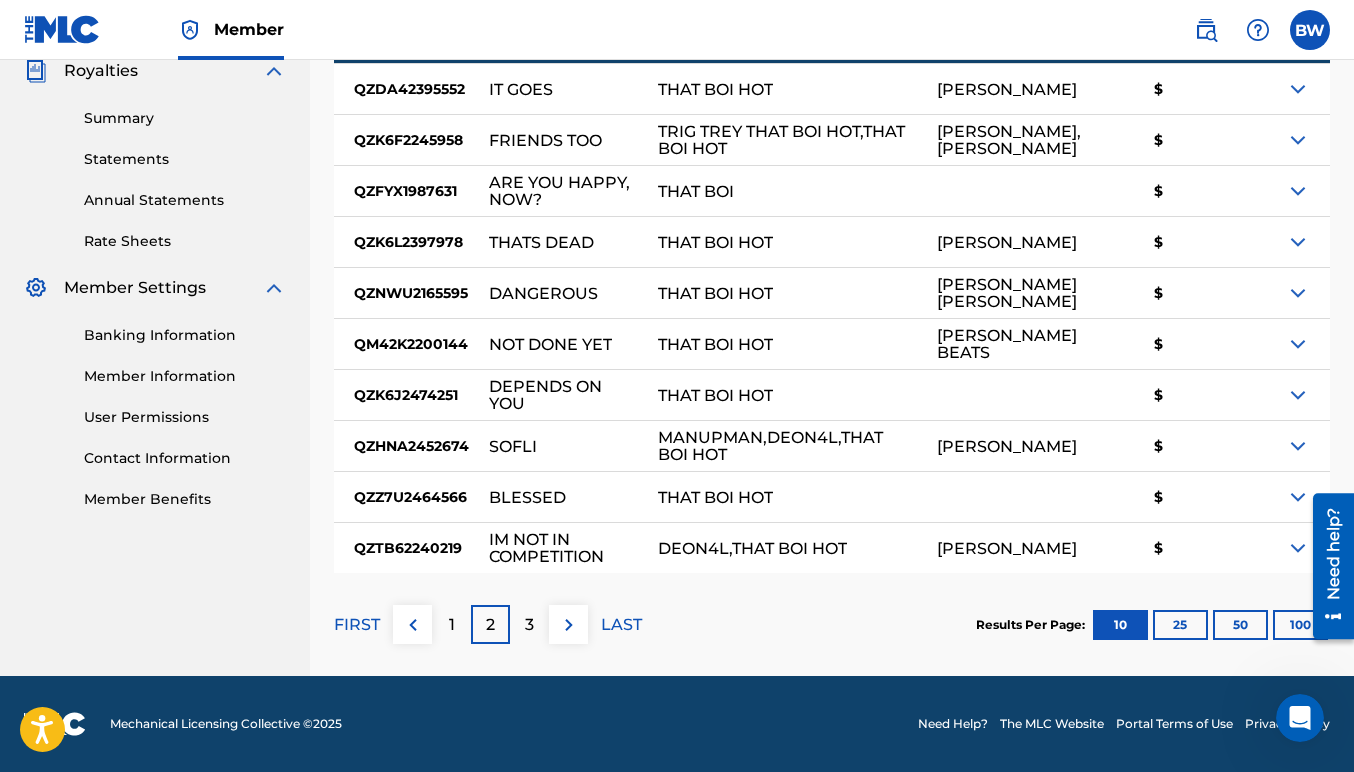 click at bounding box center (1298, 548) 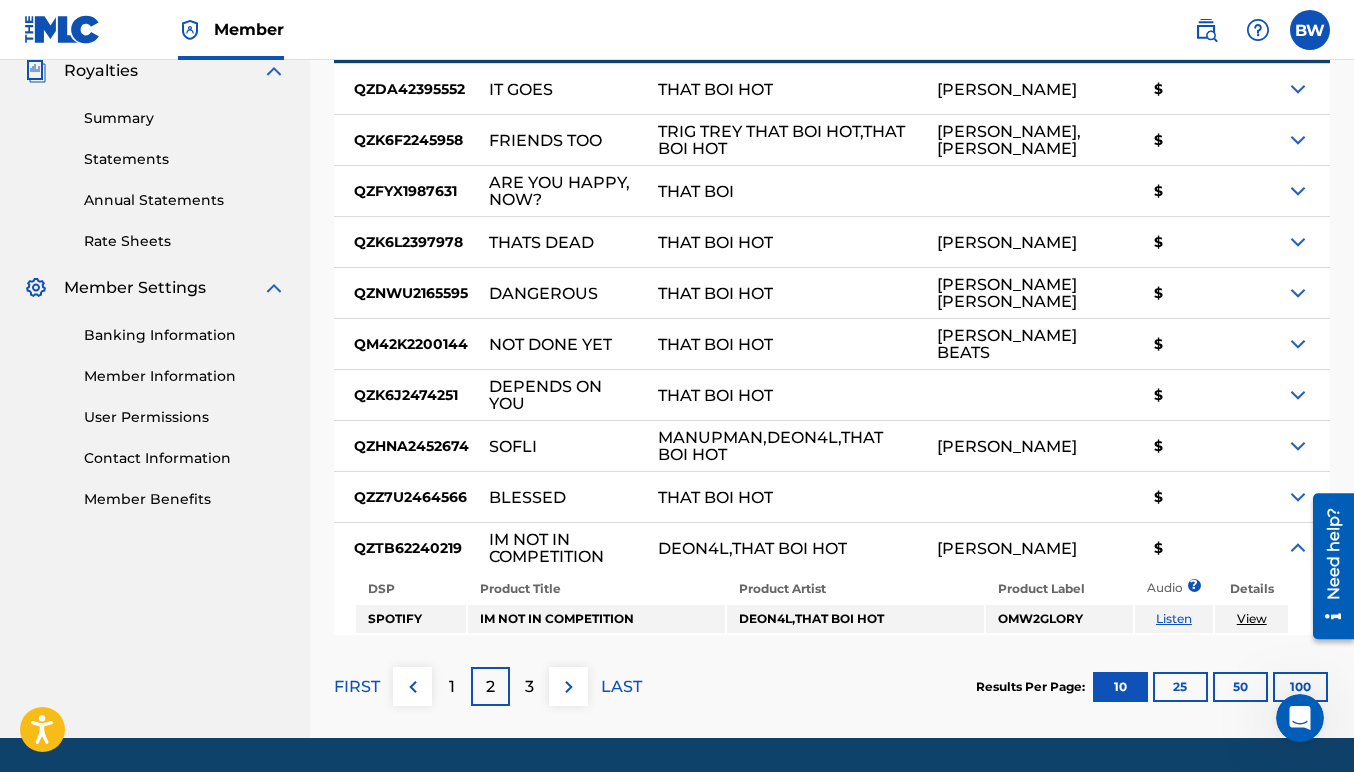 click at bounding box center (1298, 548) 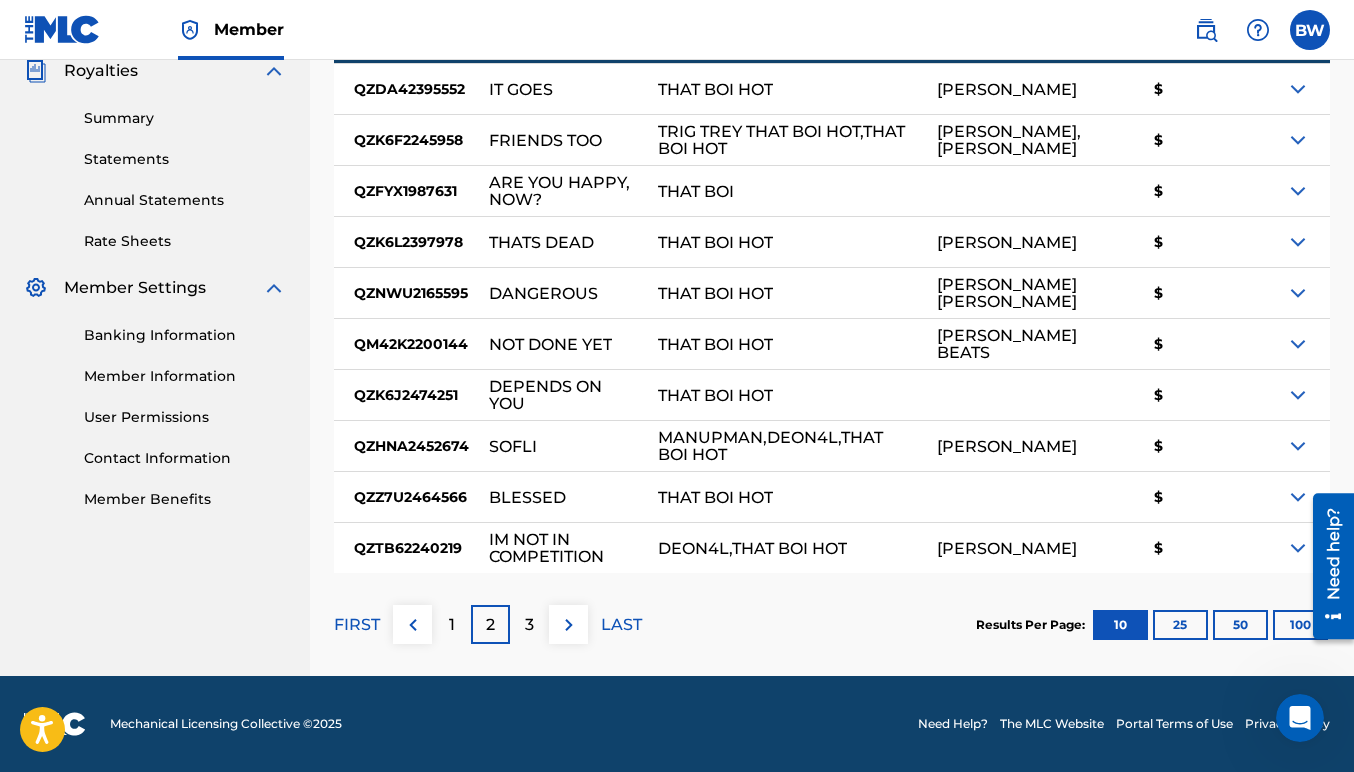 click on "3" at bounding box center (529, 625) 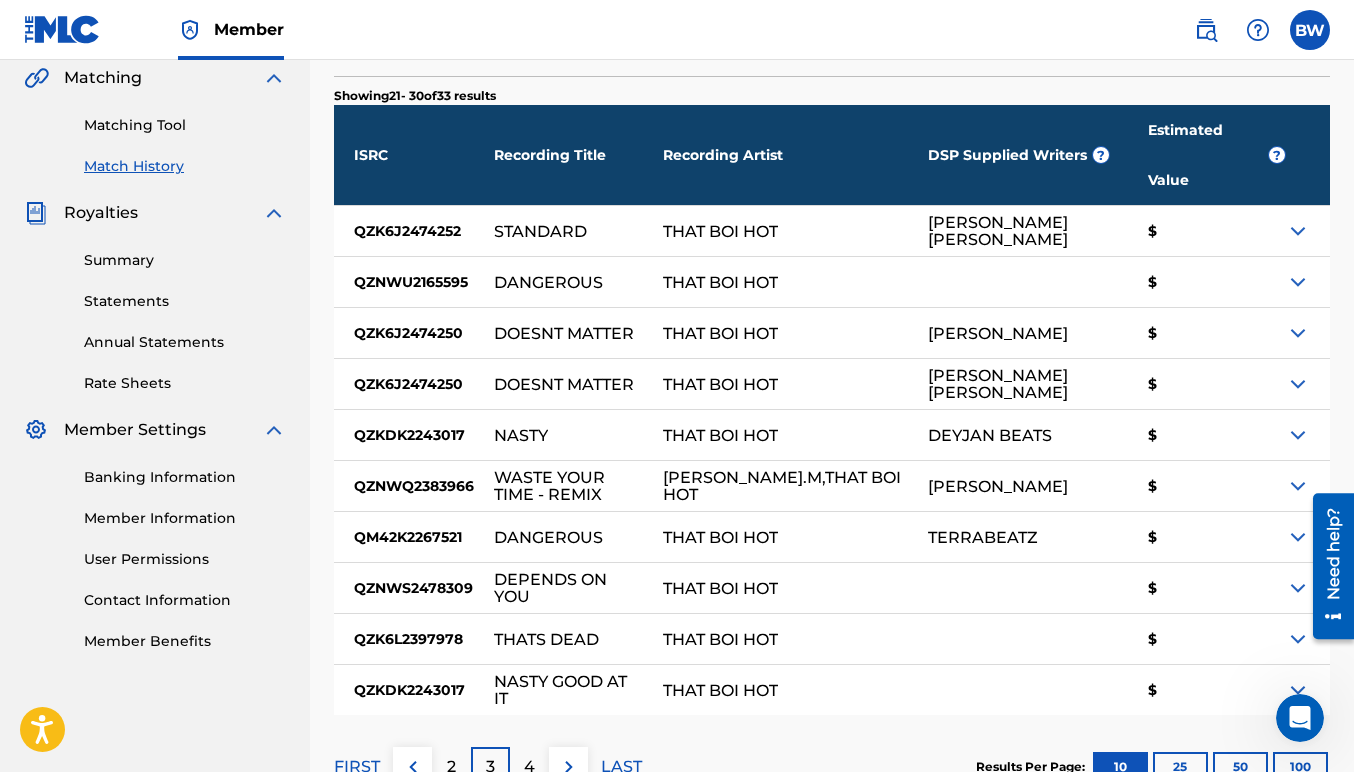 scroll, scrollTop: 414, scrollLeft: 0, axis: vertical 